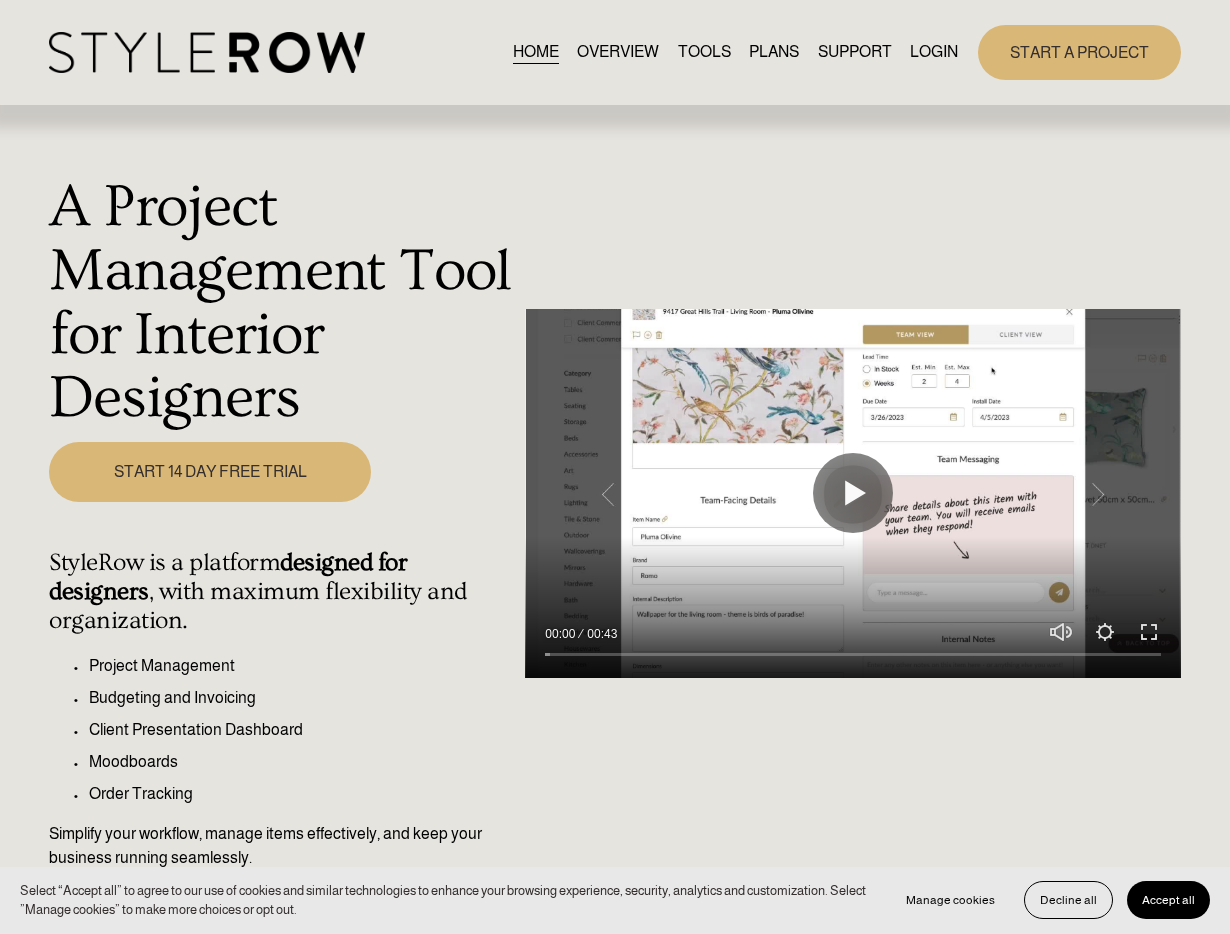 scroll, scrollTop: 0, scrollLeft: 0, axis: both 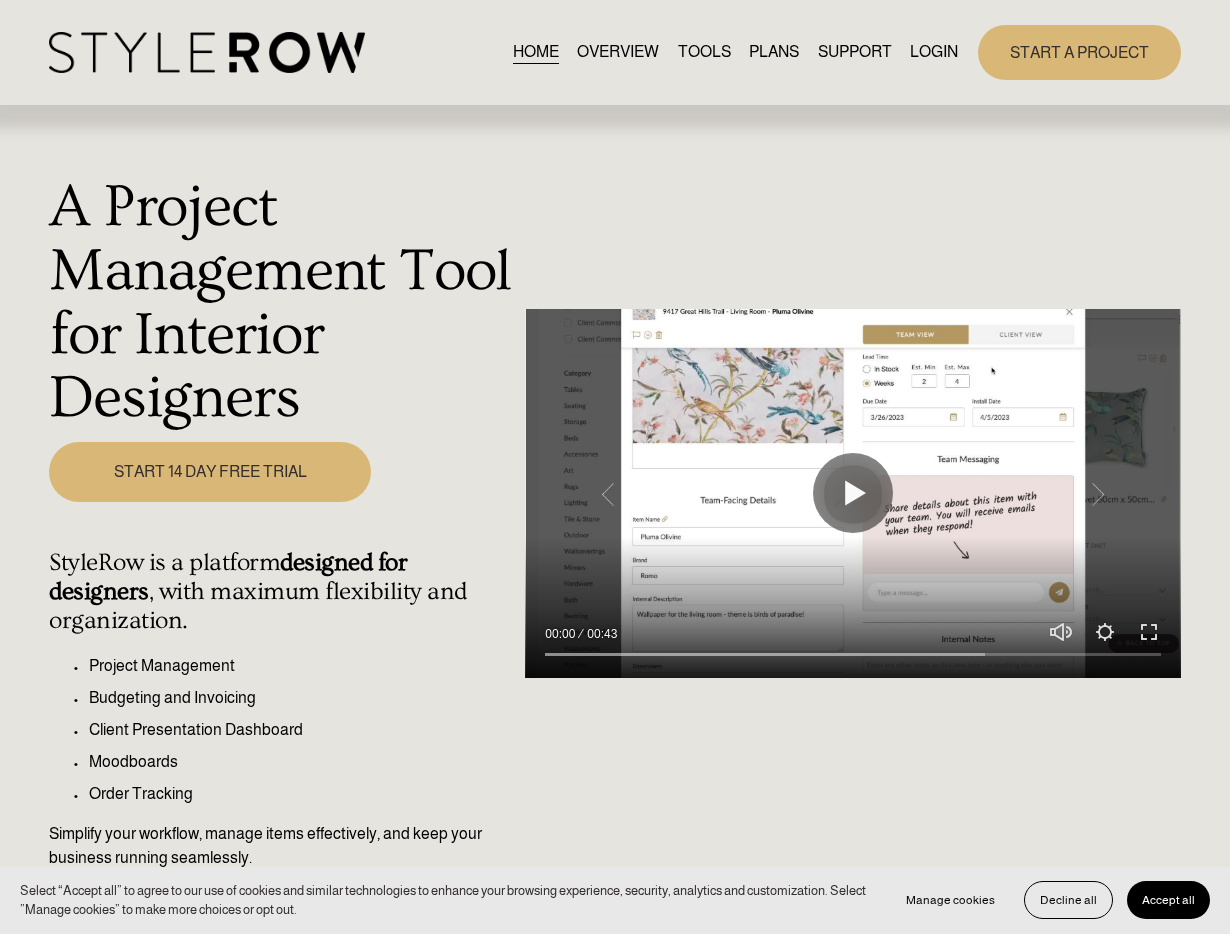 click on "LOGIN" at bounding box center [934, 52] 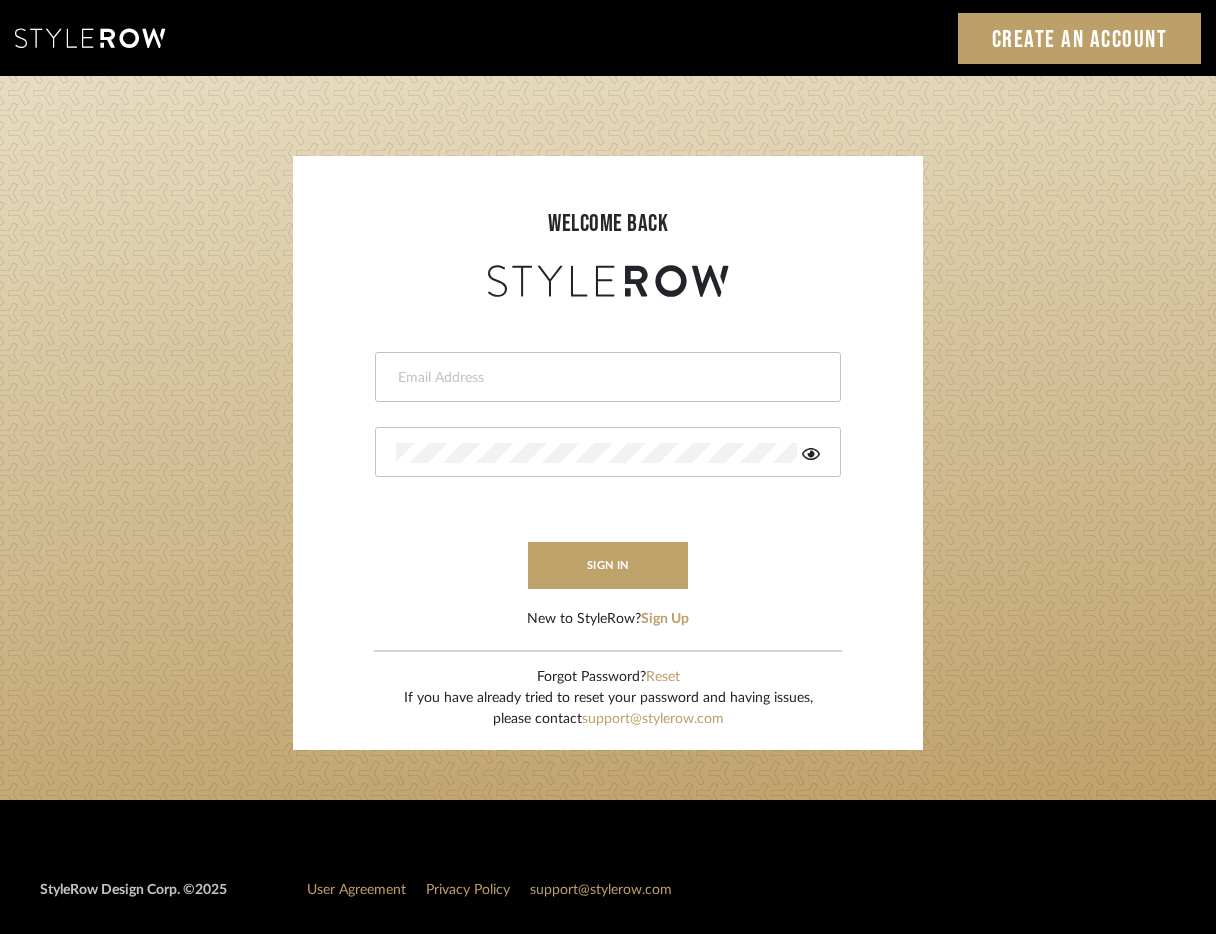 scroll, scrollTop: 0, scrollLeft: 0, axis: both 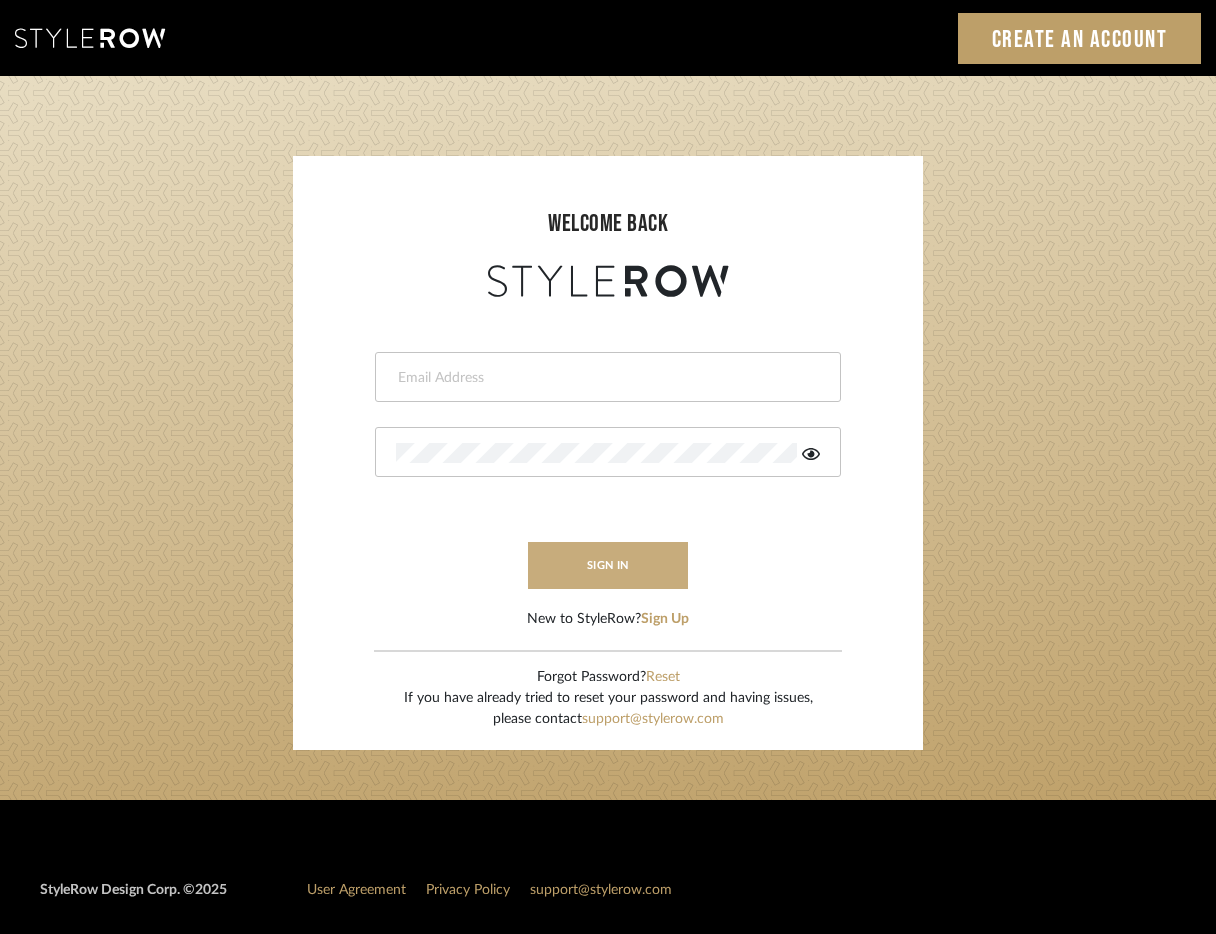 type on "christy@christyb.com" 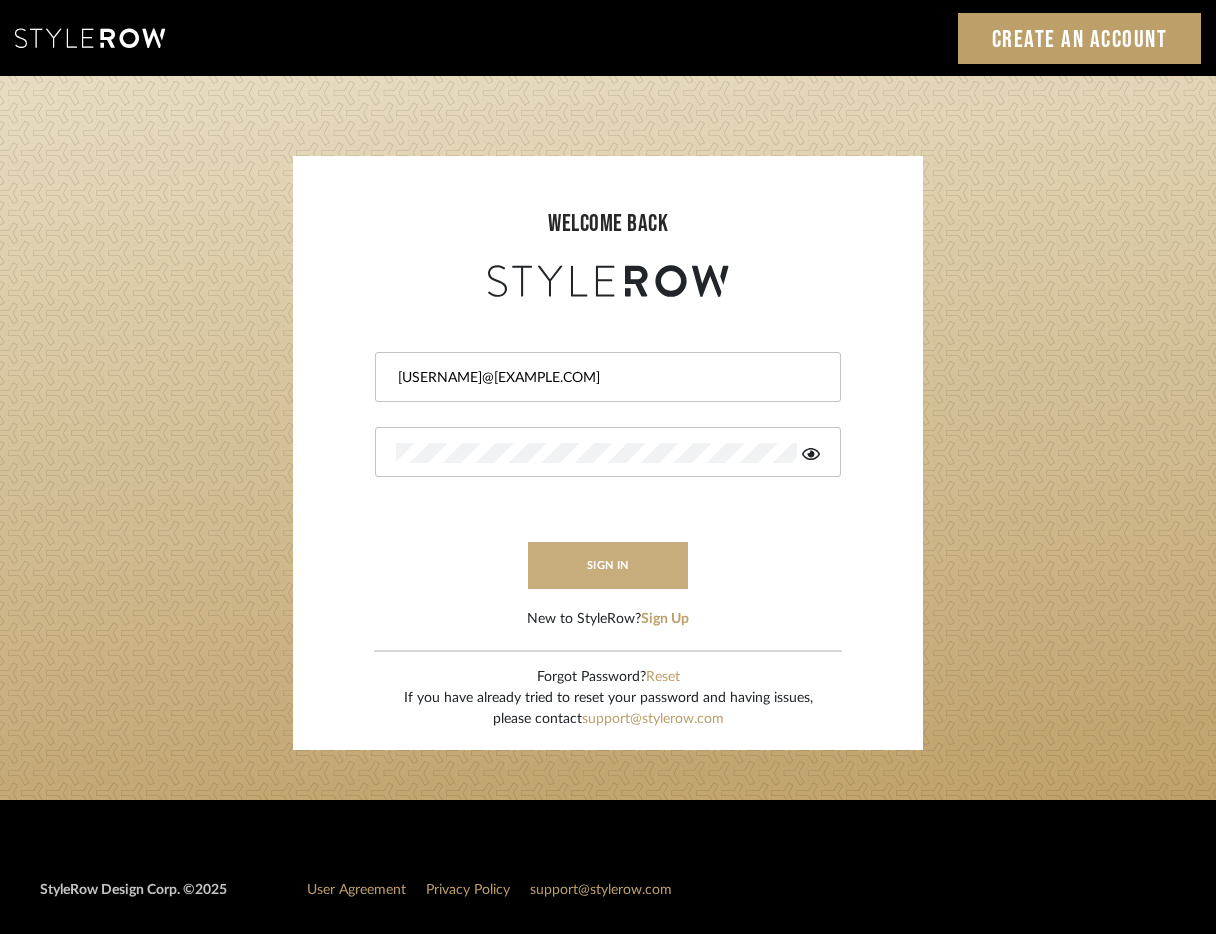 click on "sign in" at bounding box center [608, 565] 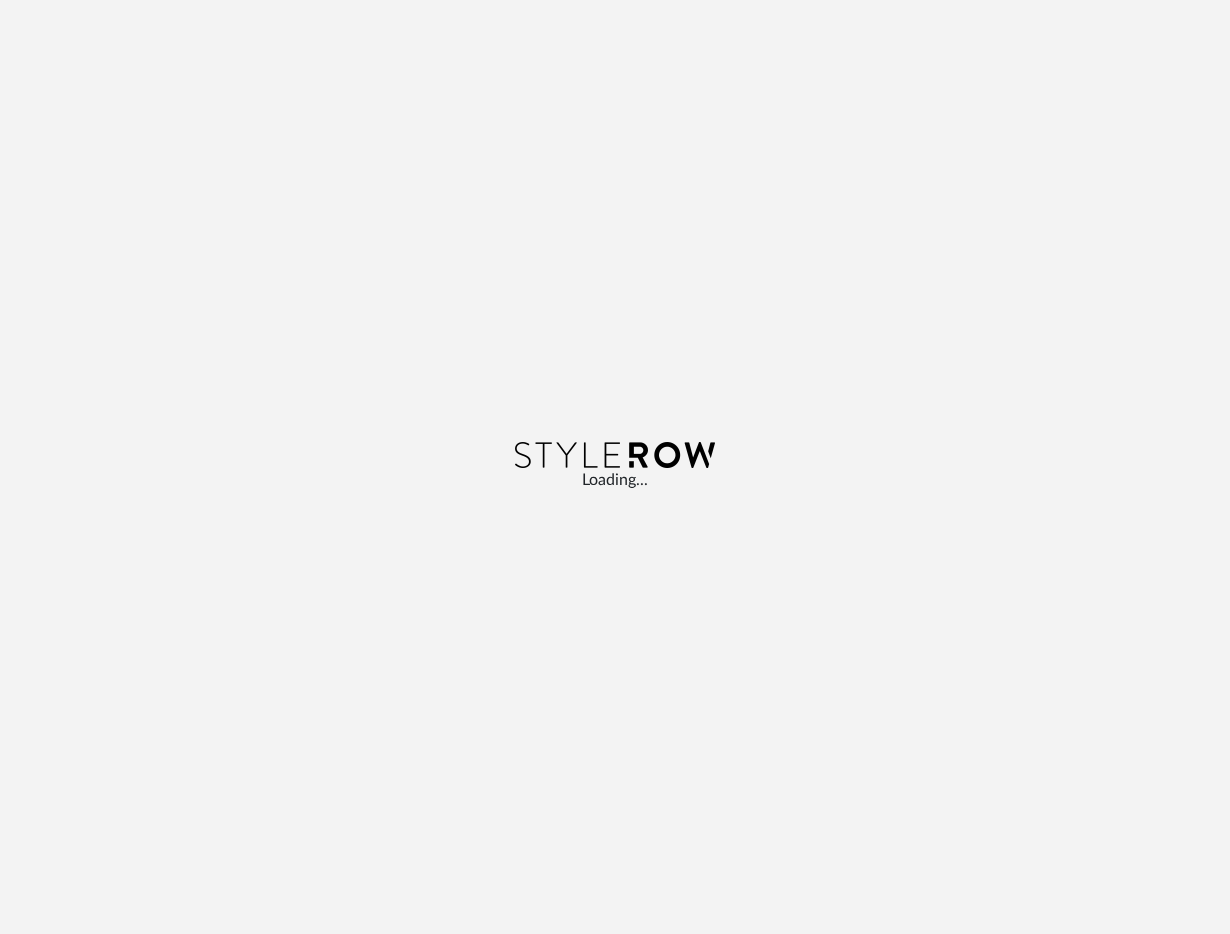 scroll, scrollTop: 0, scrollLeft: 0, axis: both 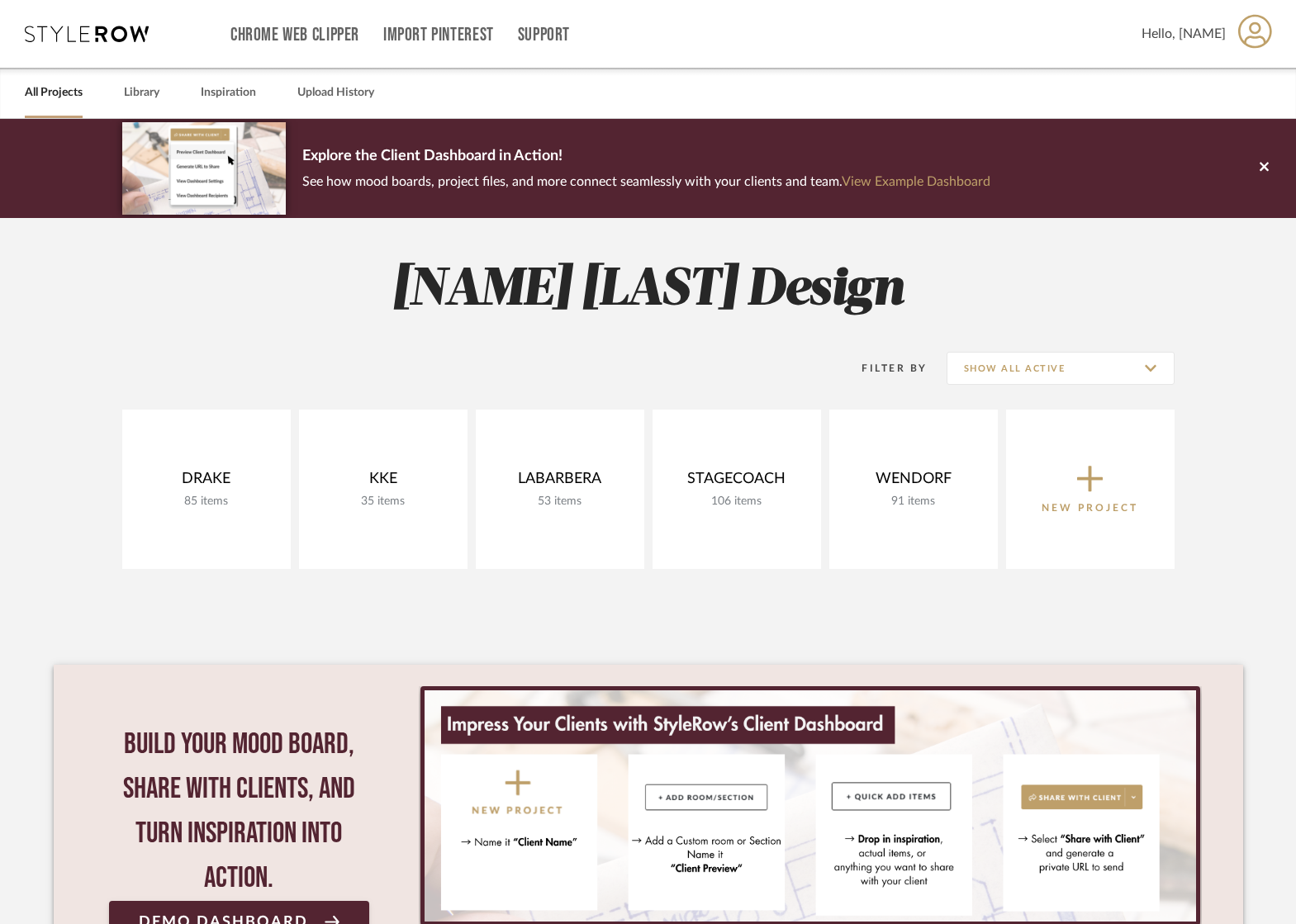click on "Hello, [NAME]" at bounding box center [1184, 34] 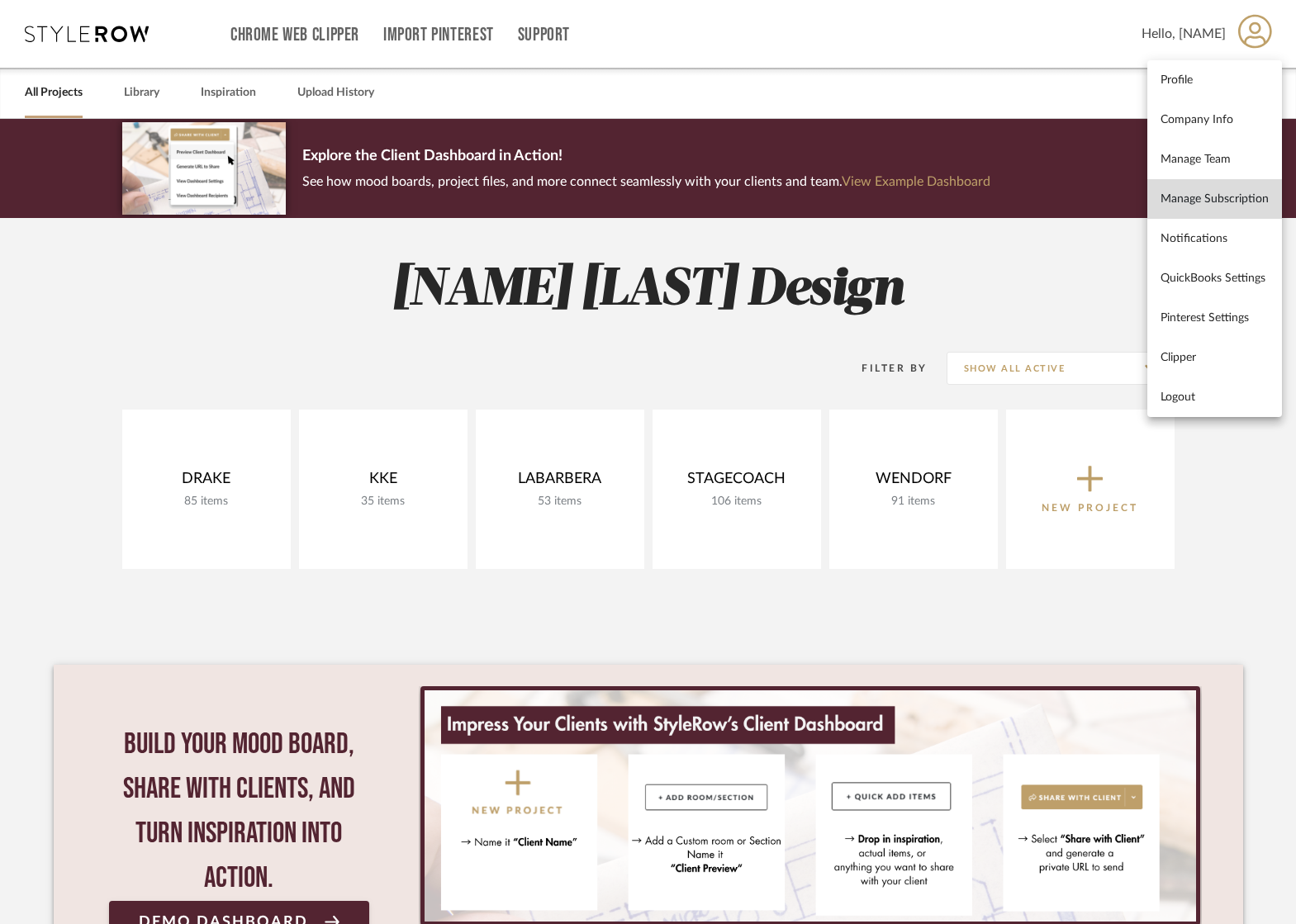 click on "Manage Subscription" at bounding box center [1214, 198] 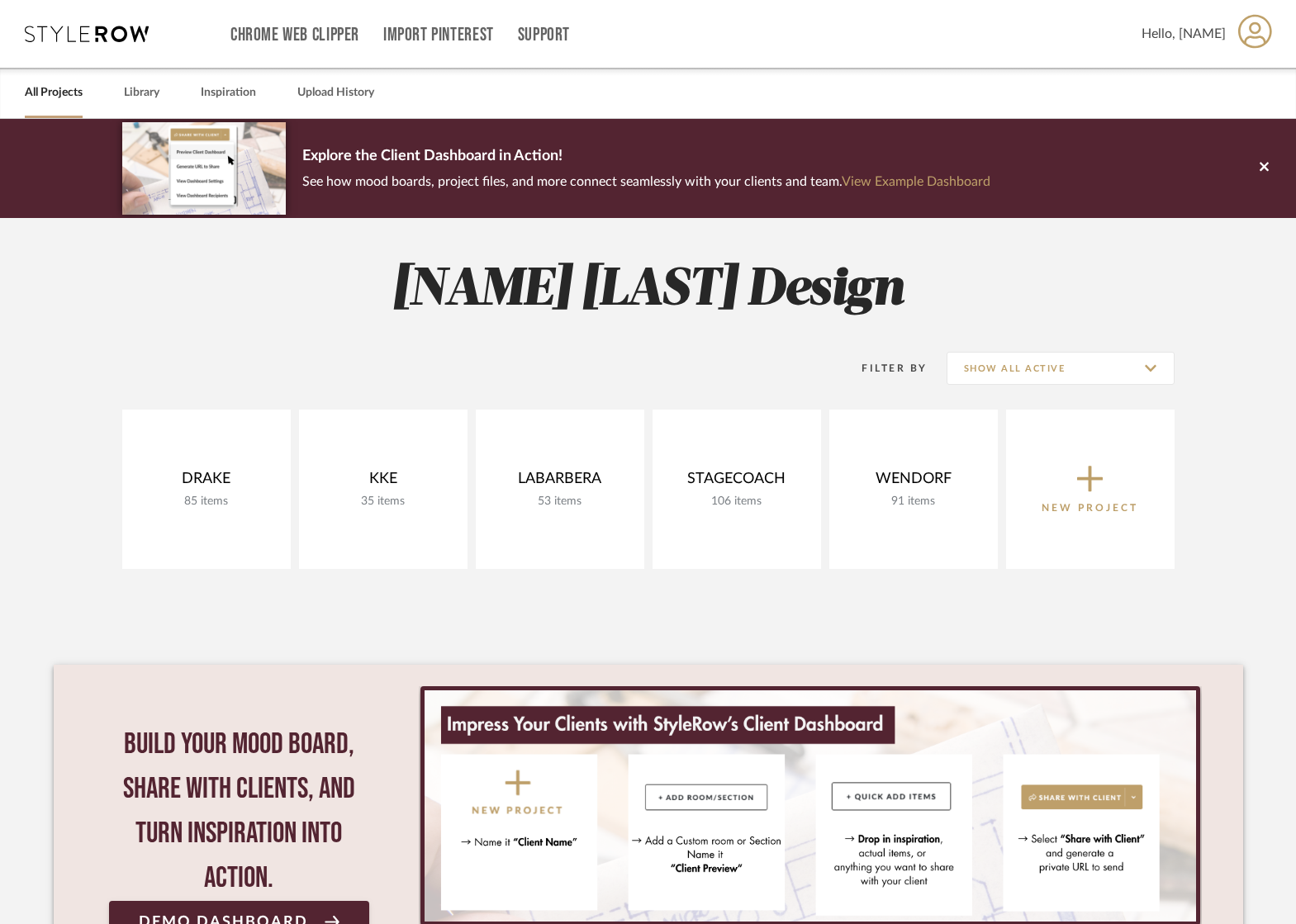 click on "Hello, [NAME]" at bounding box center (1184, 34) 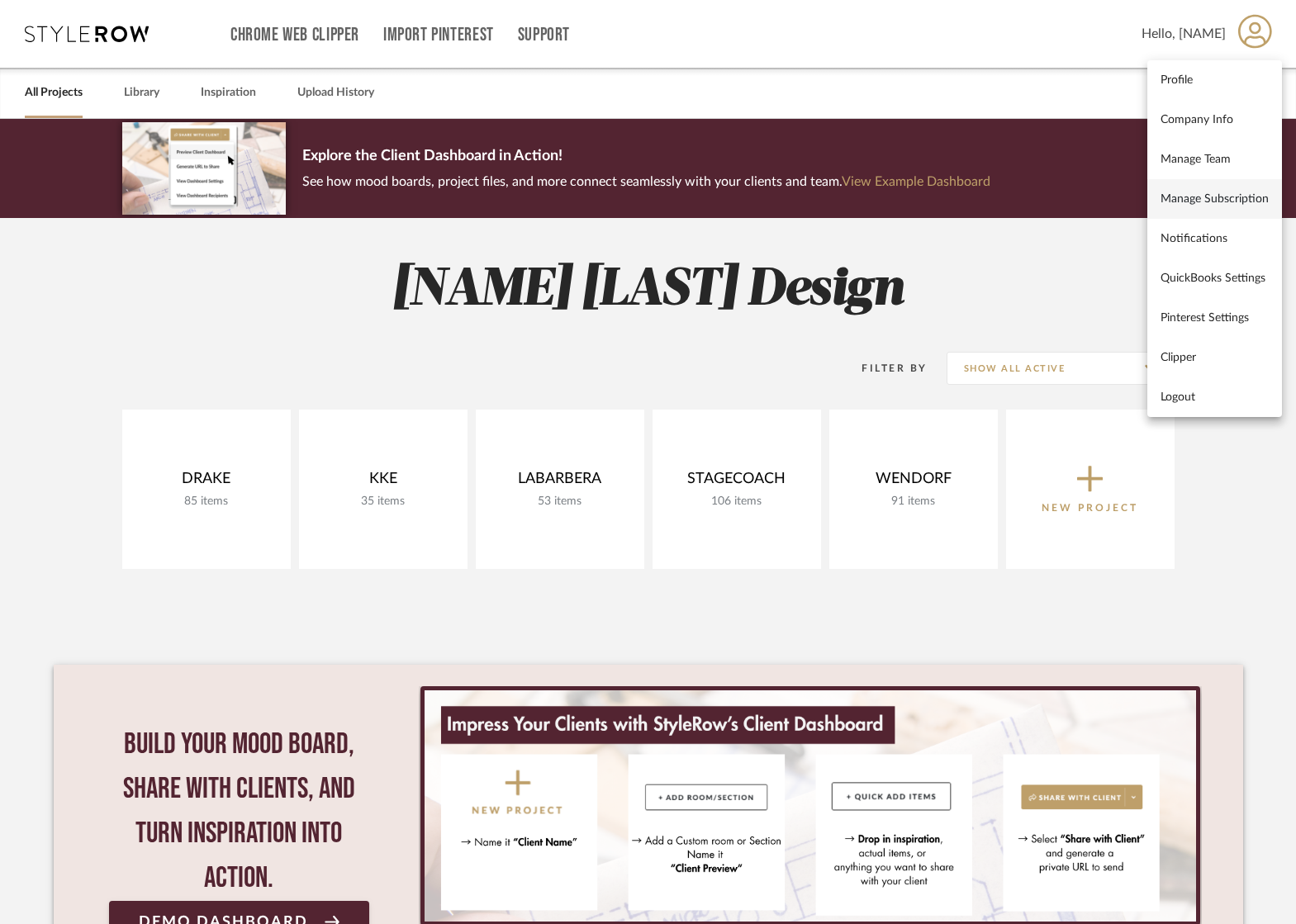 click on "Manage Subscription" at bounding box center (1214, 198) 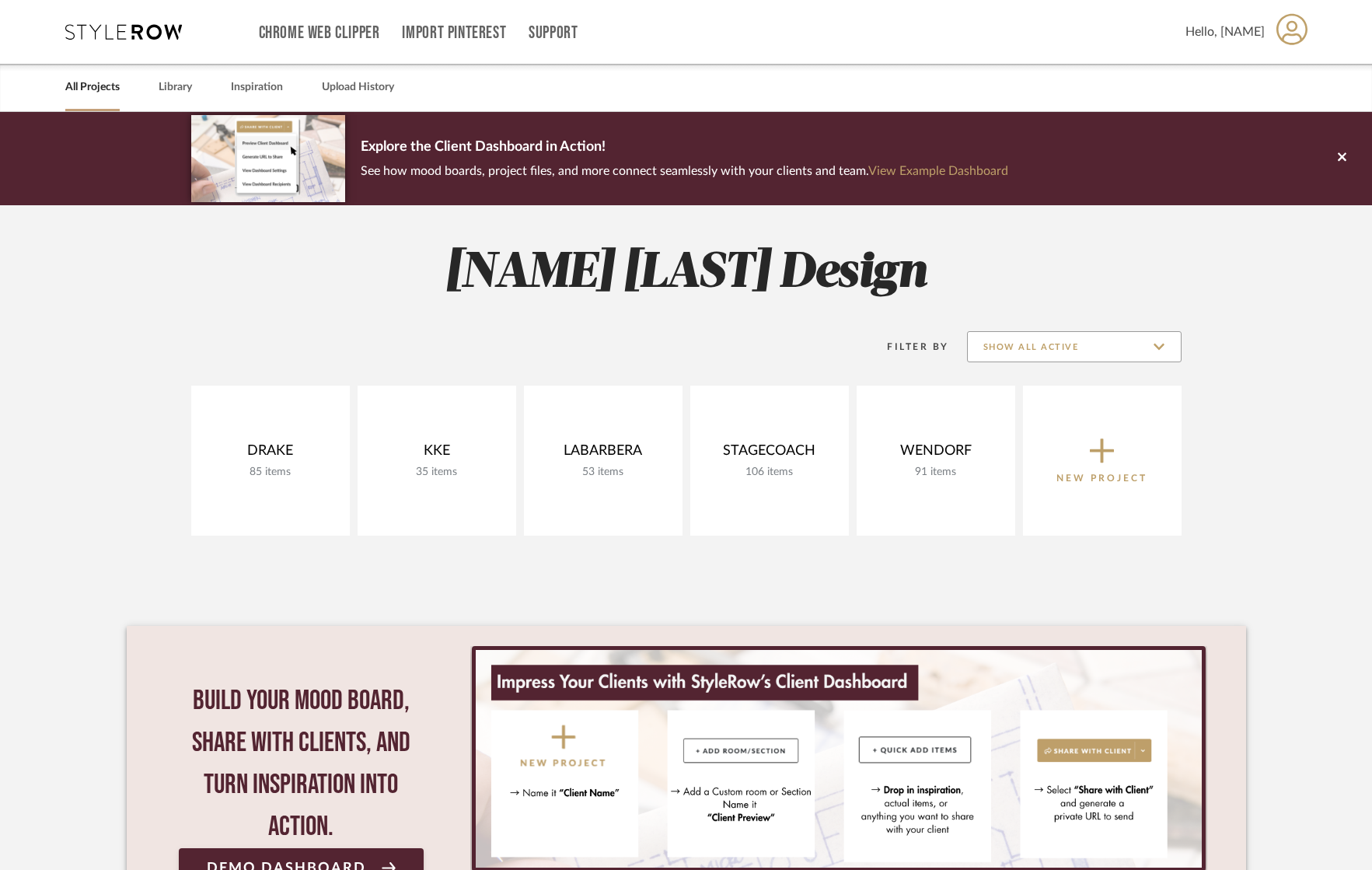 click on "Show All Active" 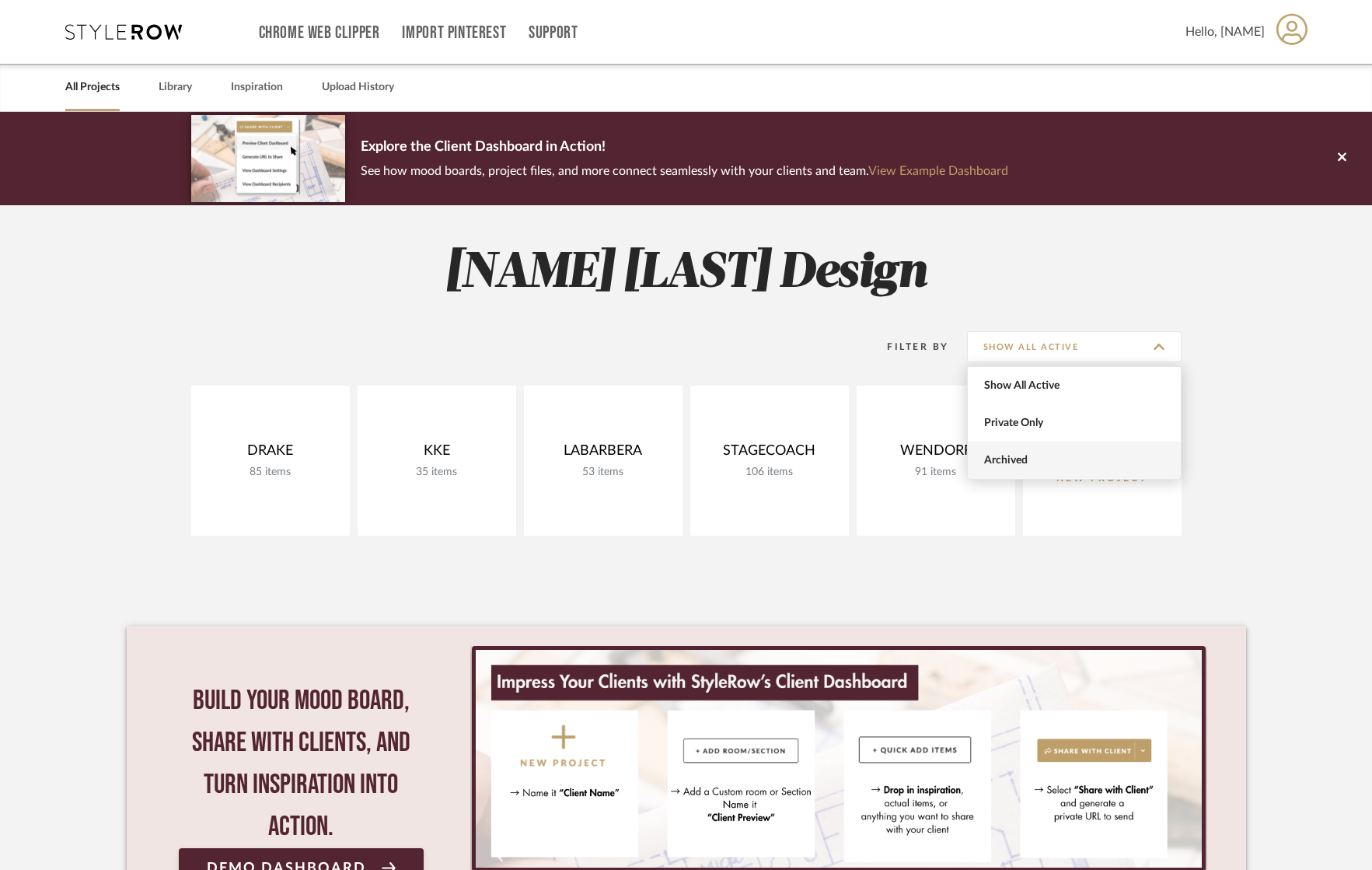 click on "Archived" at bounding box center [1076, 460] 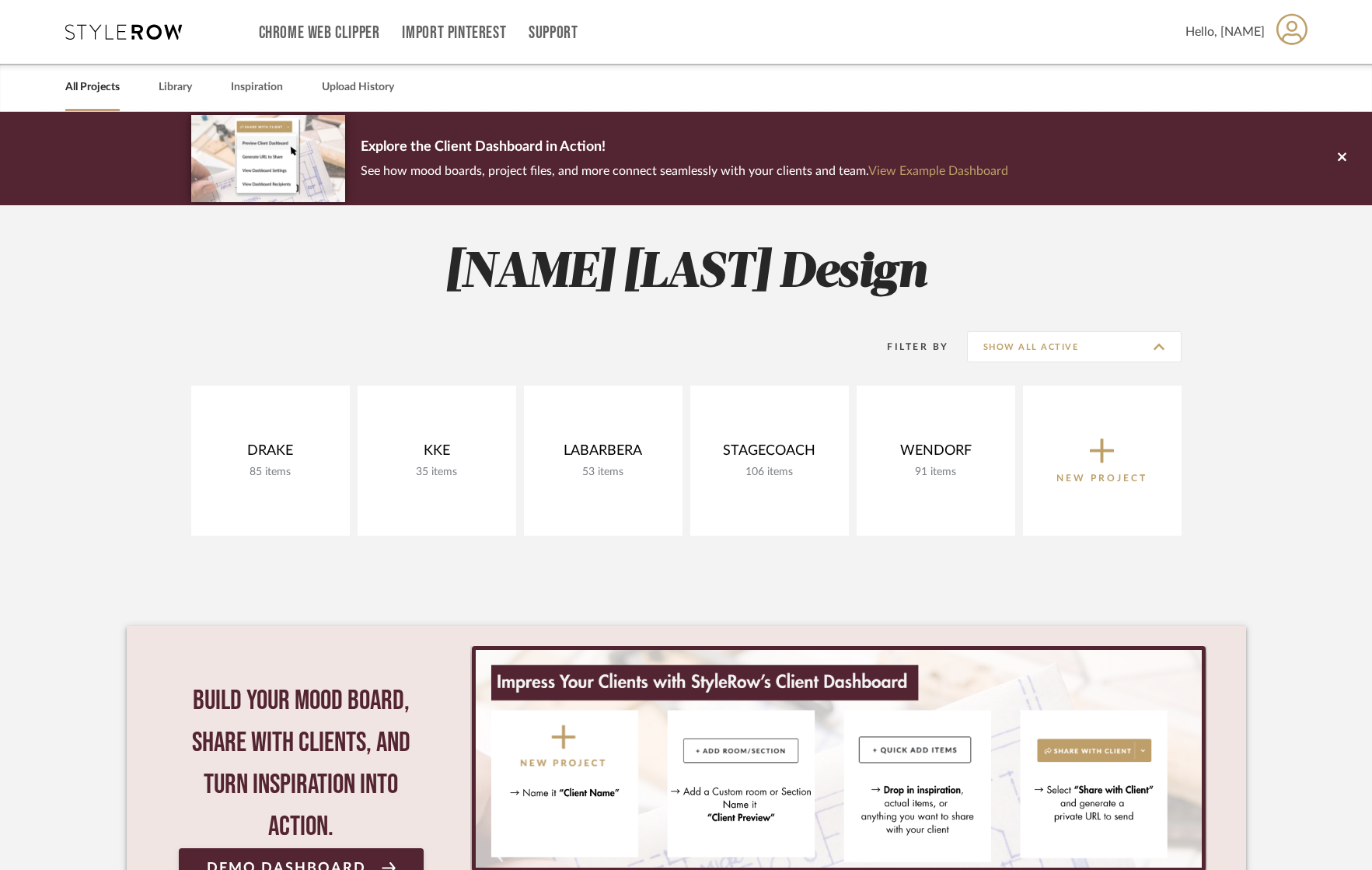 type on "Archived" 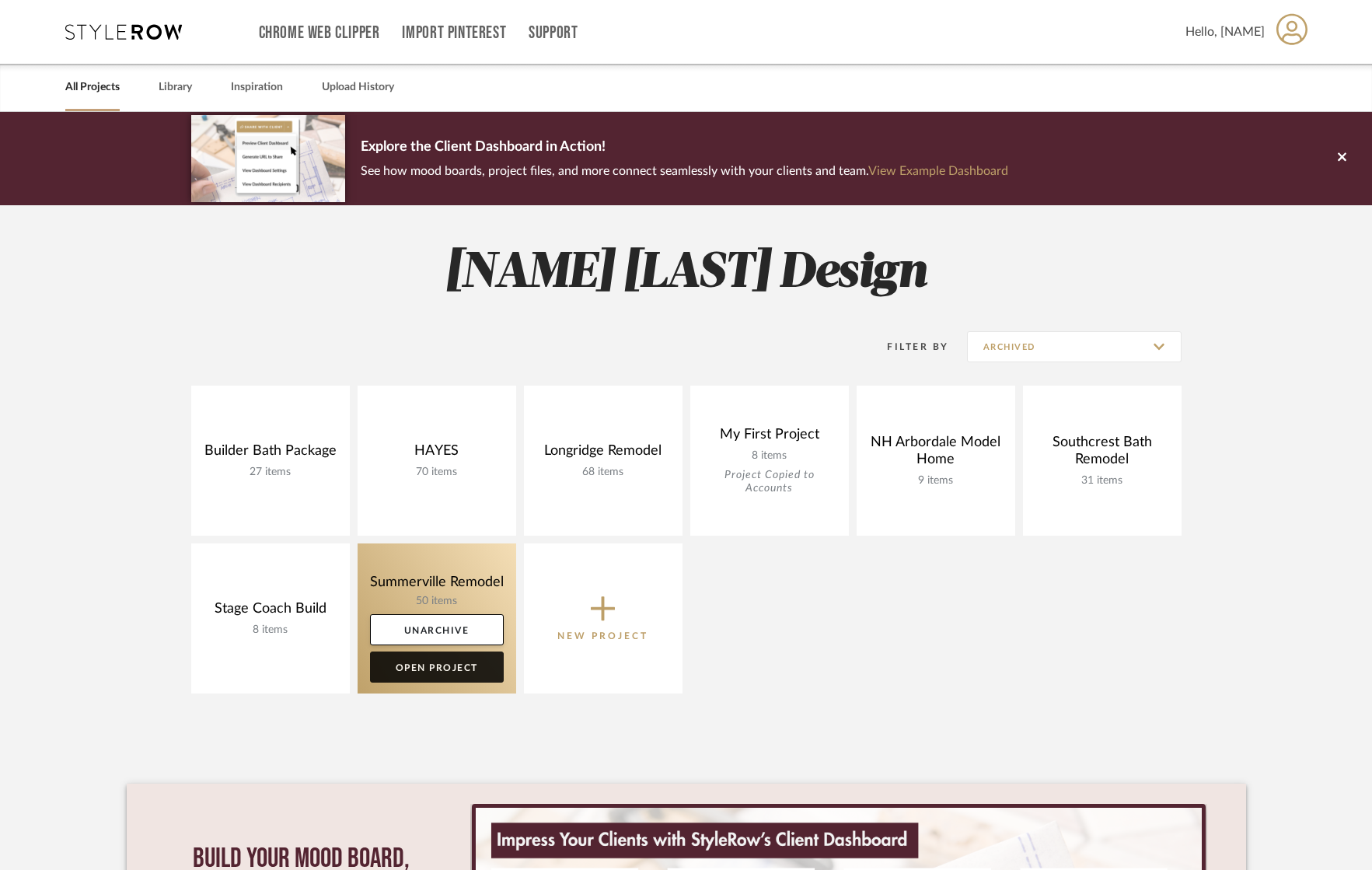 click on "Open Project" 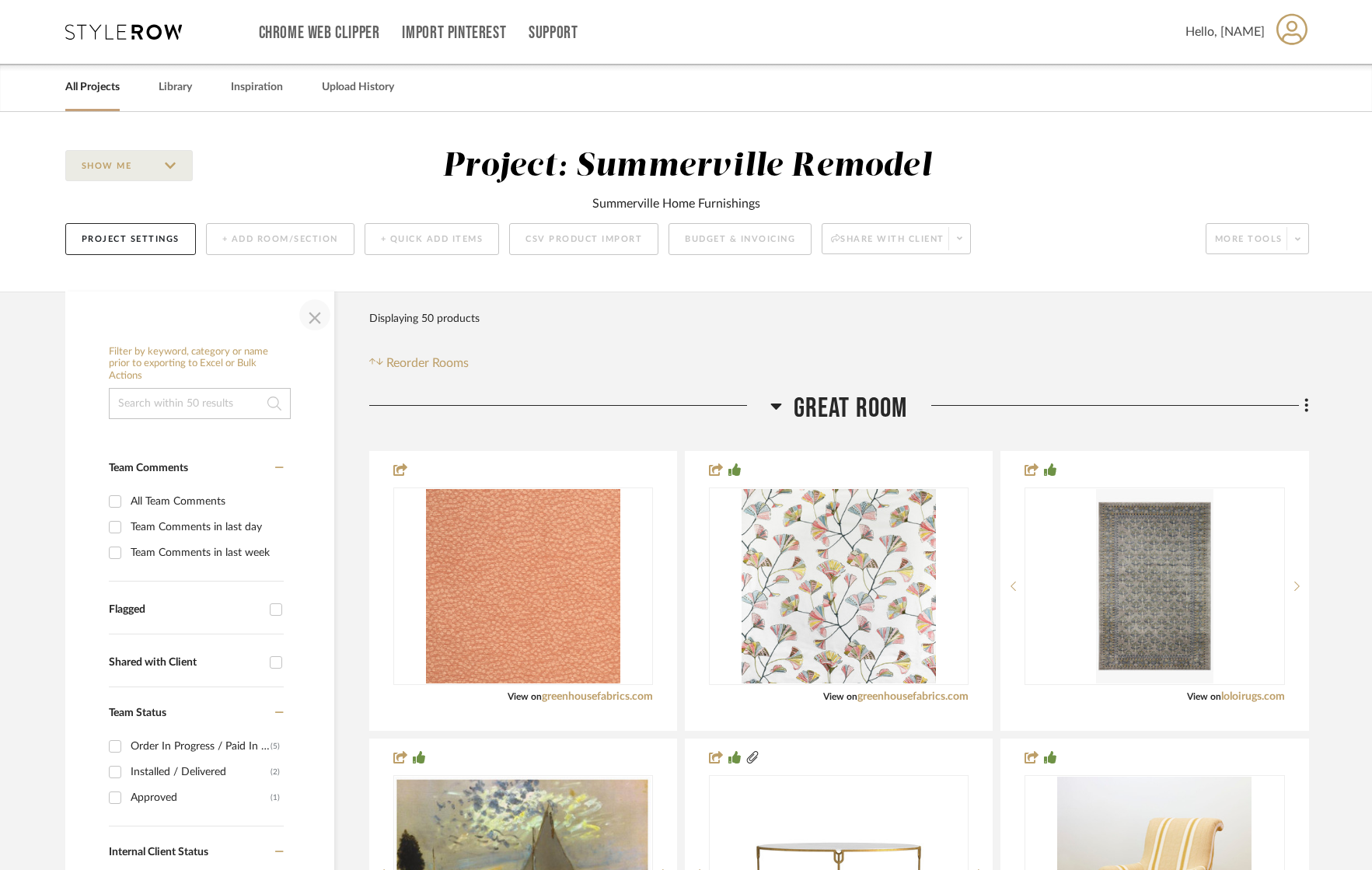 drag, startPoint x: 316, startPoint y: 316, endPoint x: 396, endPoint y: 307, distance: 80.50466 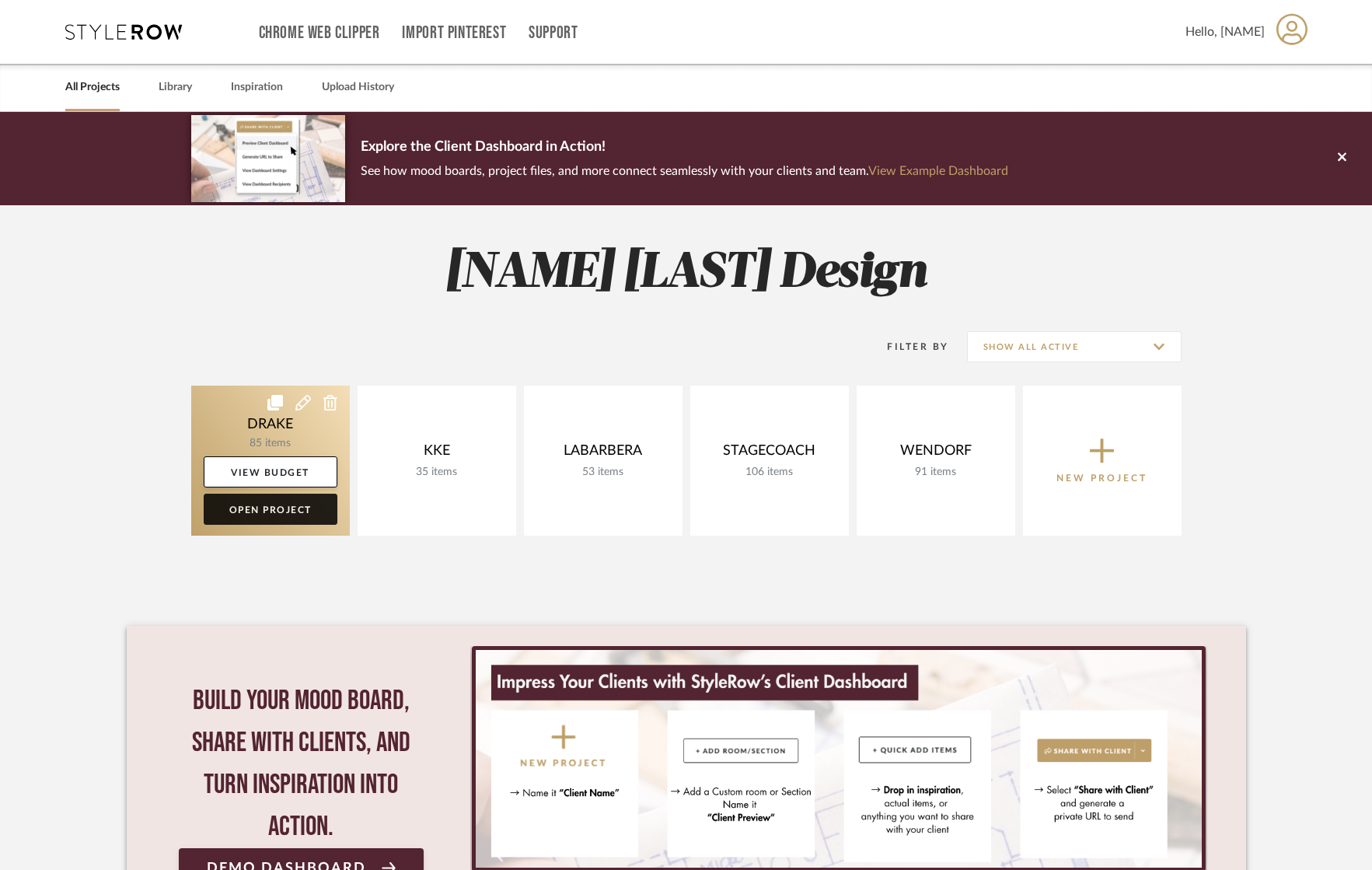 click on "Open Project" 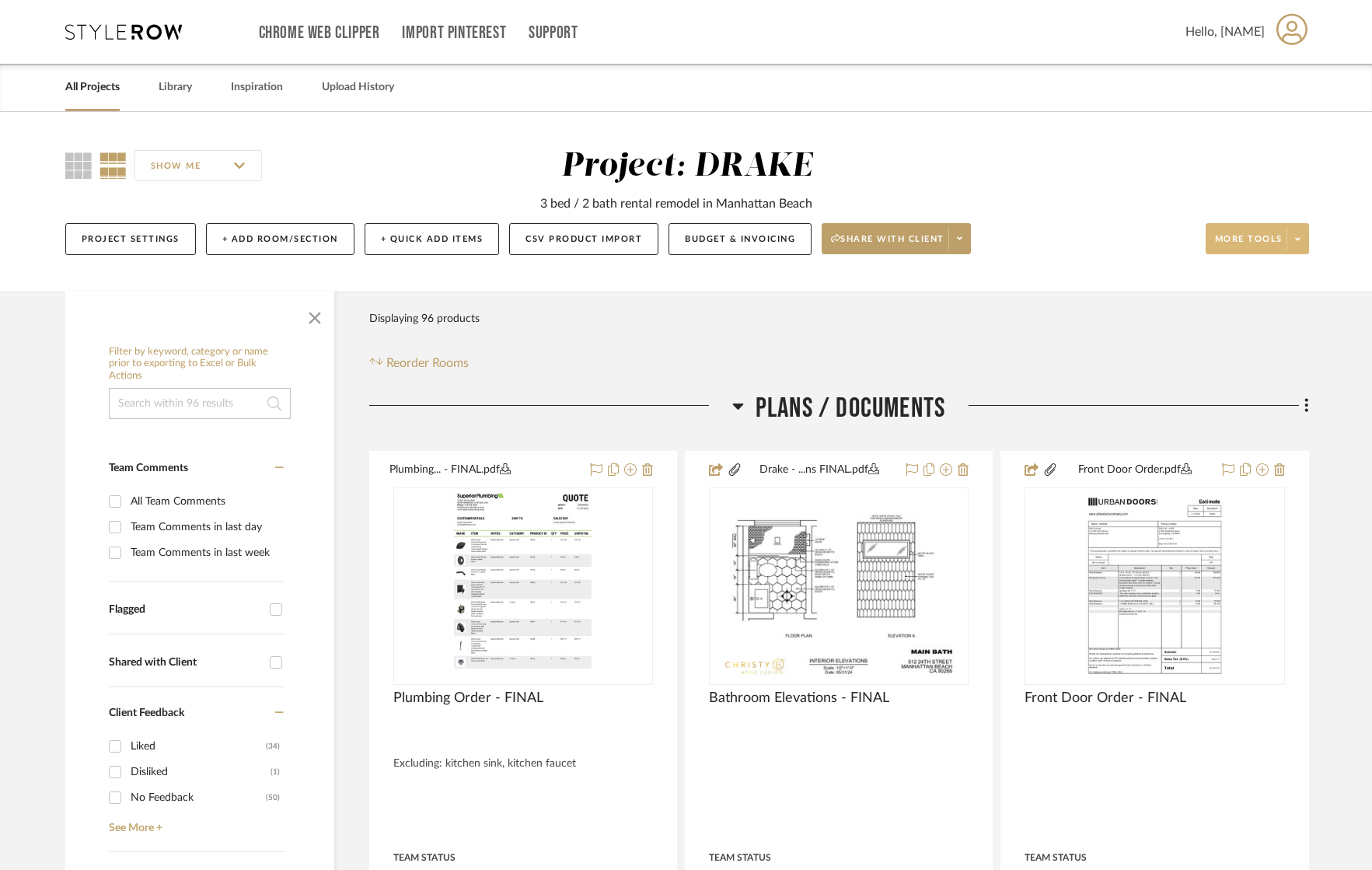 click 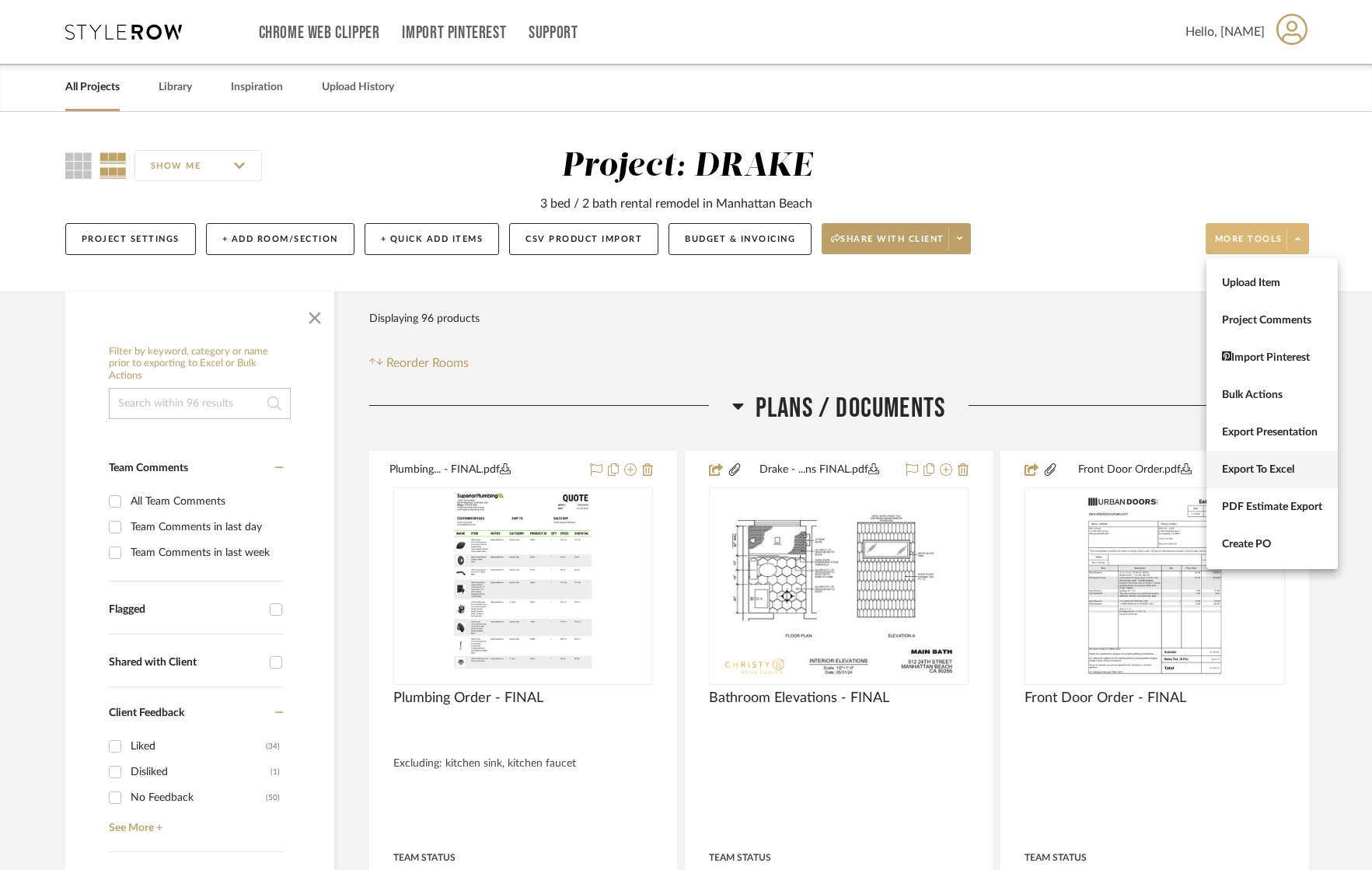 click on "Export To Excel" at bounding box center (1272, 470) 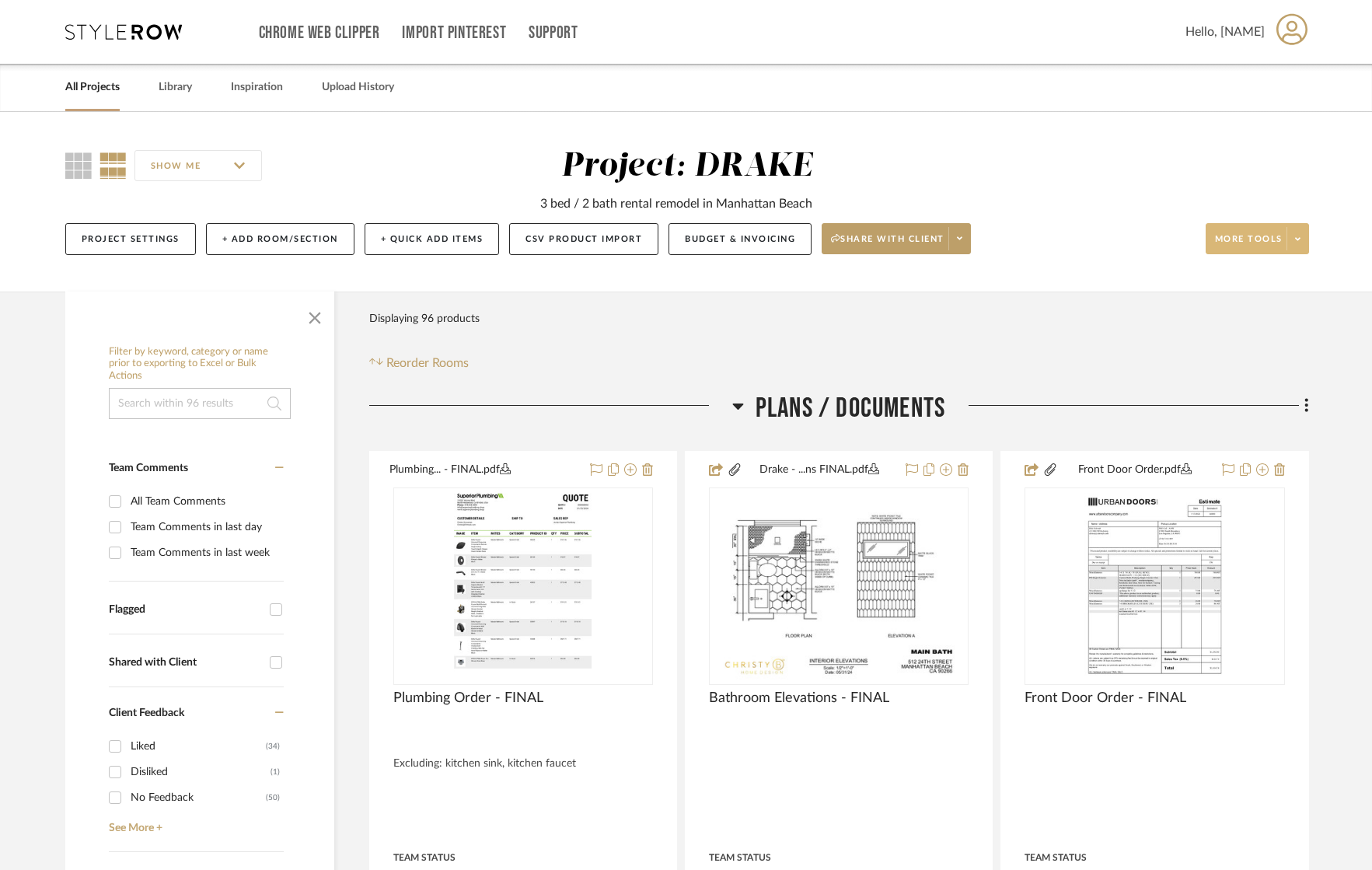 click 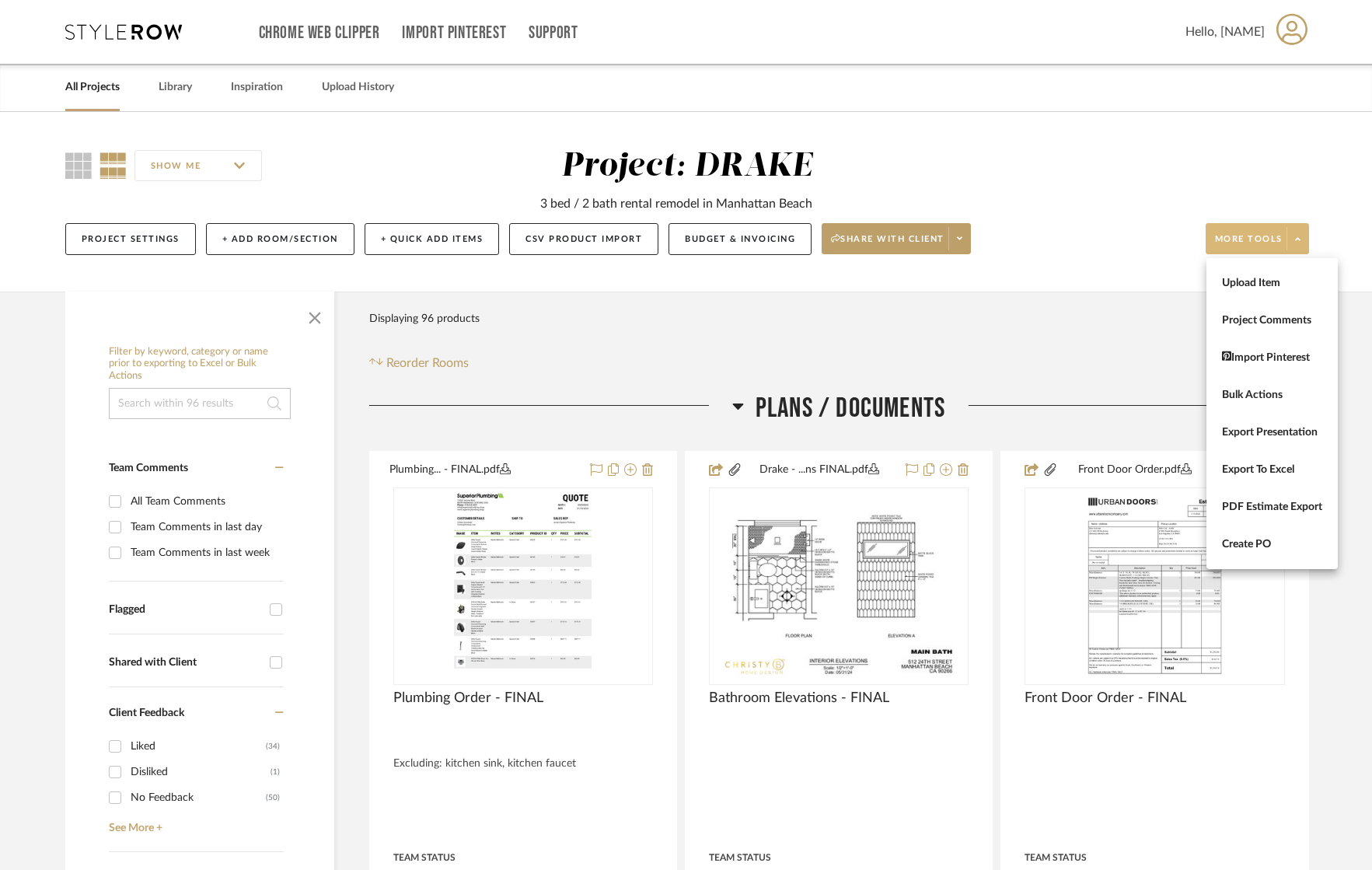 click at bounding box center [686, 435] 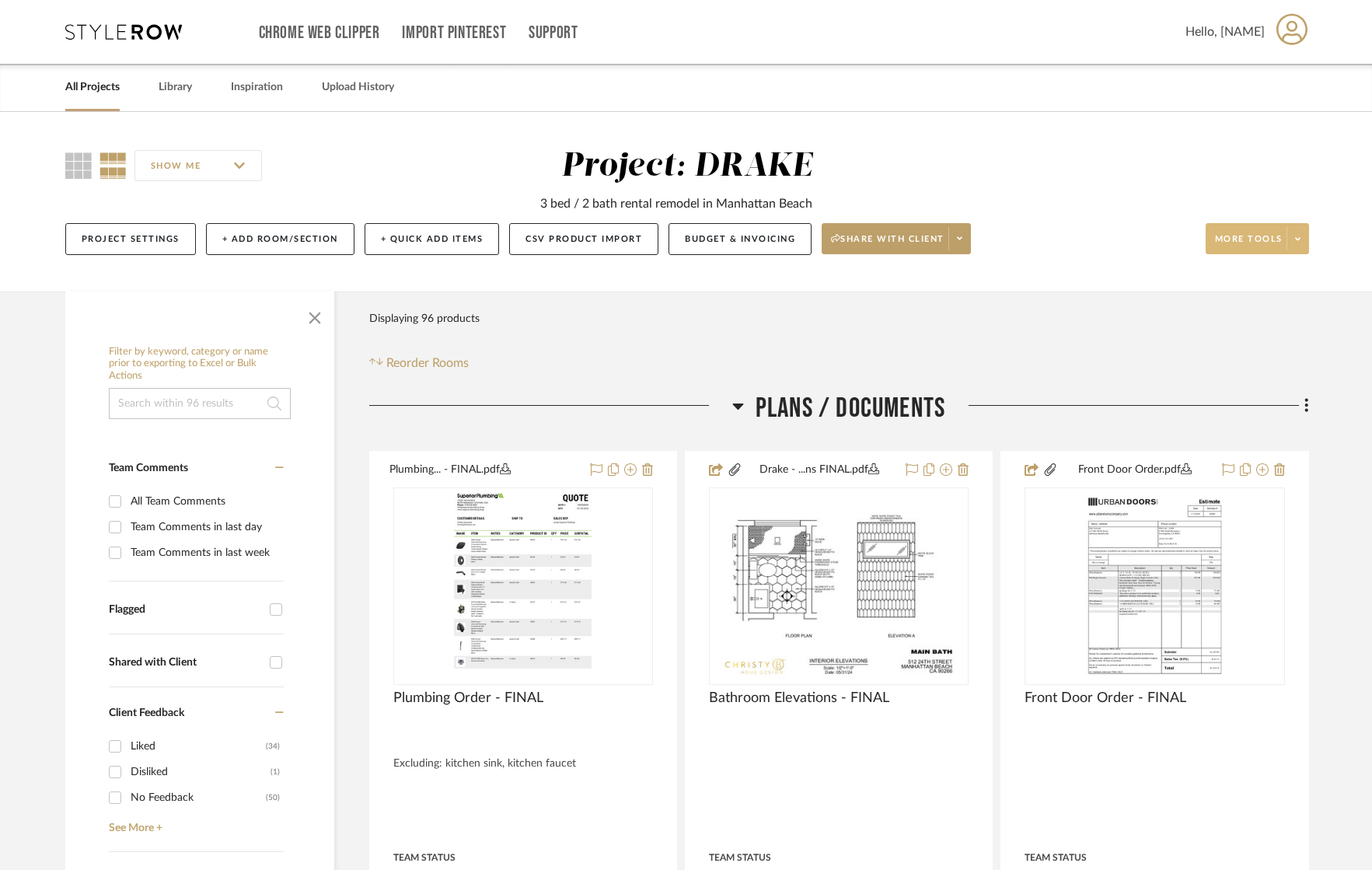 click on "All Projects" at bounding box center (93, 87) 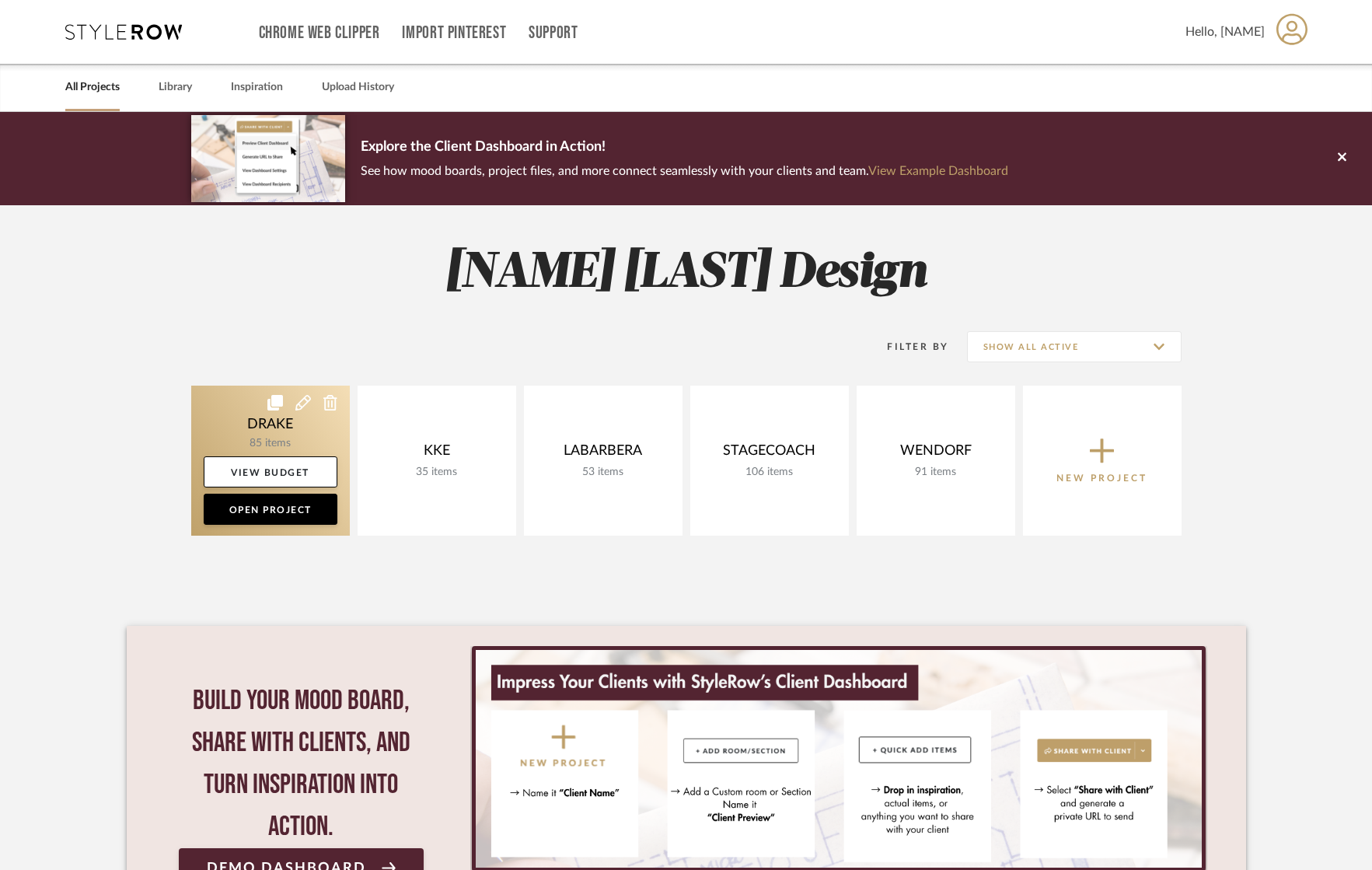 click 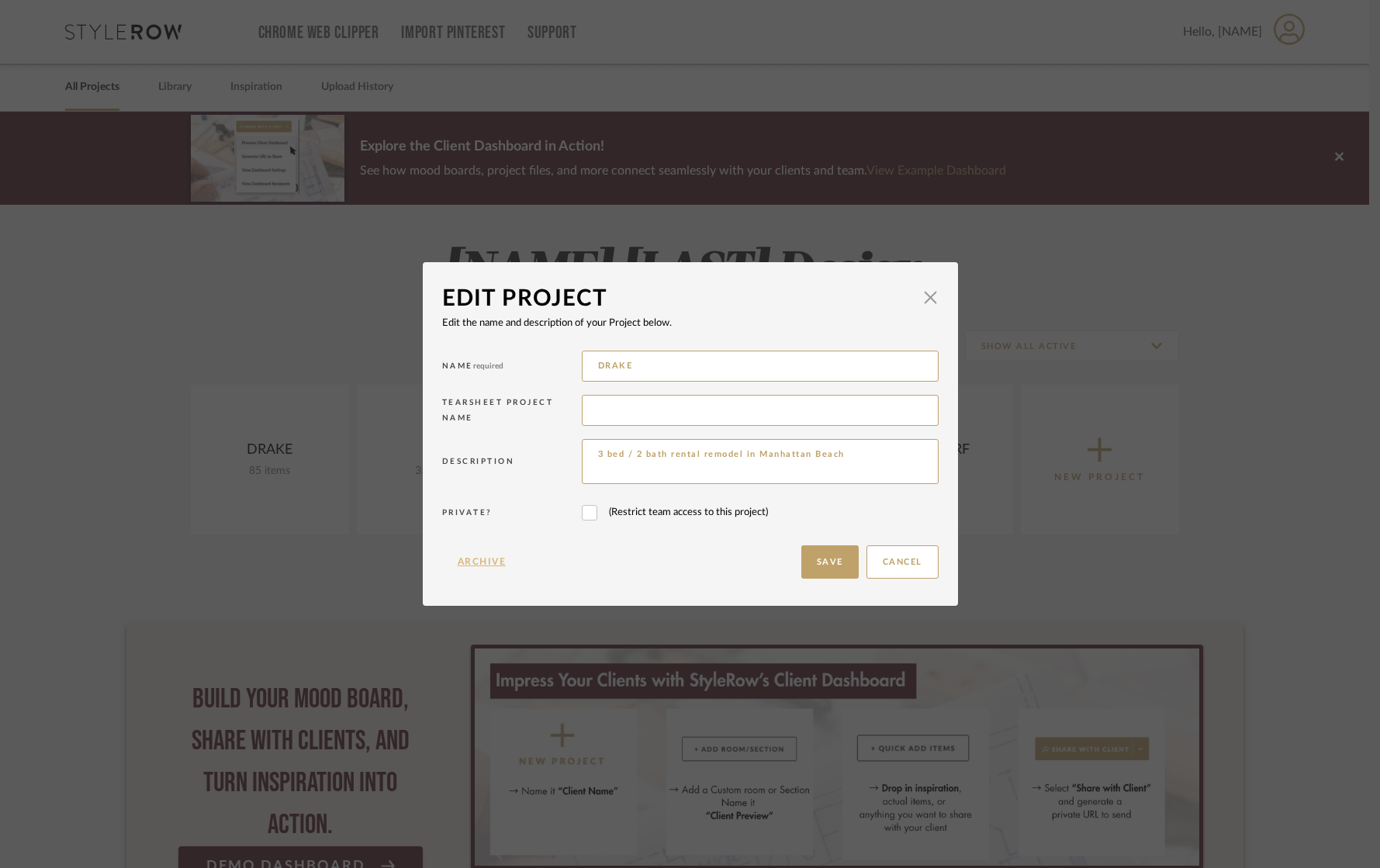 click on "Archive" at bounding box center [482, 562] 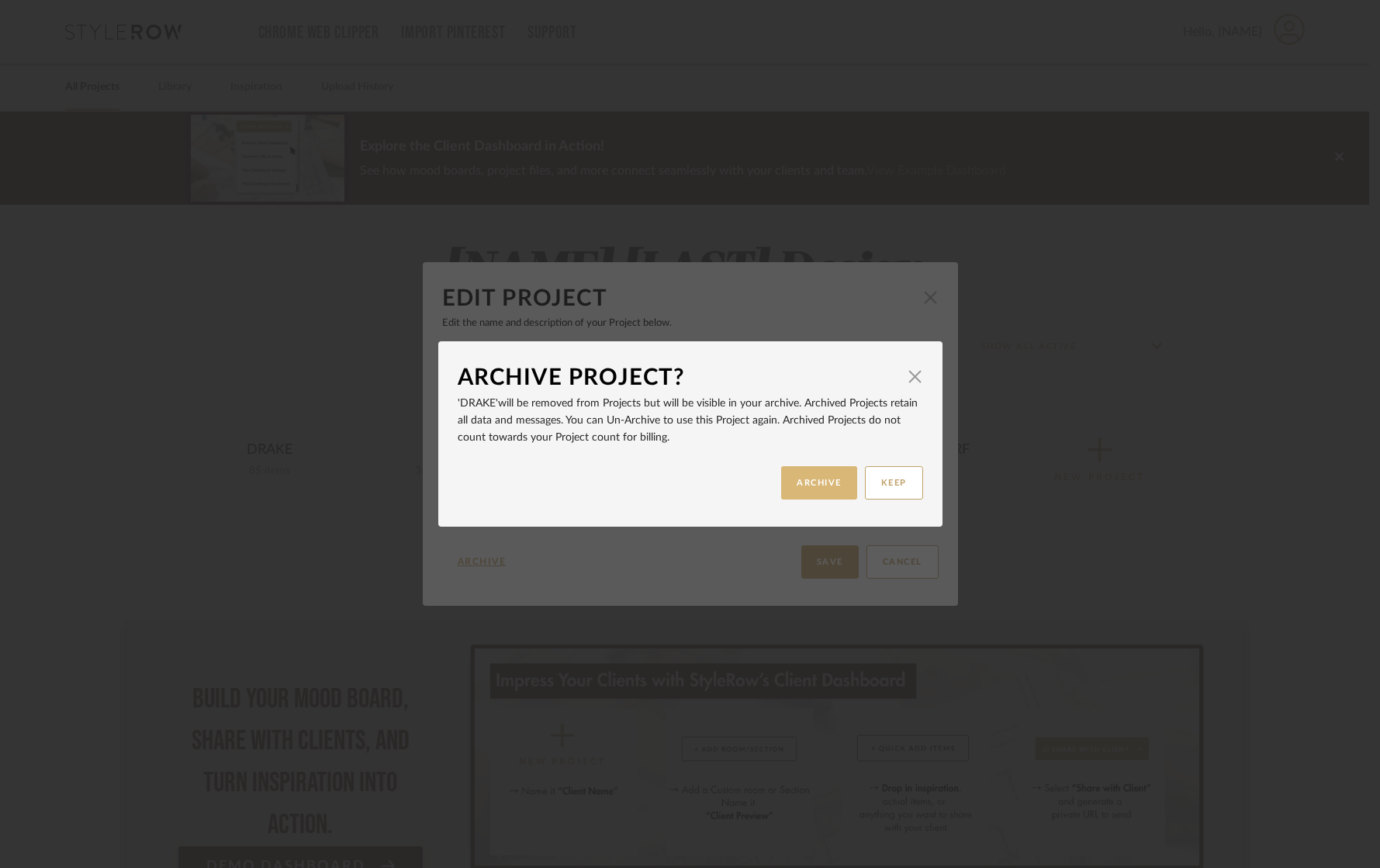 click on "ARCHIVE" at bounding box center (819, 482) 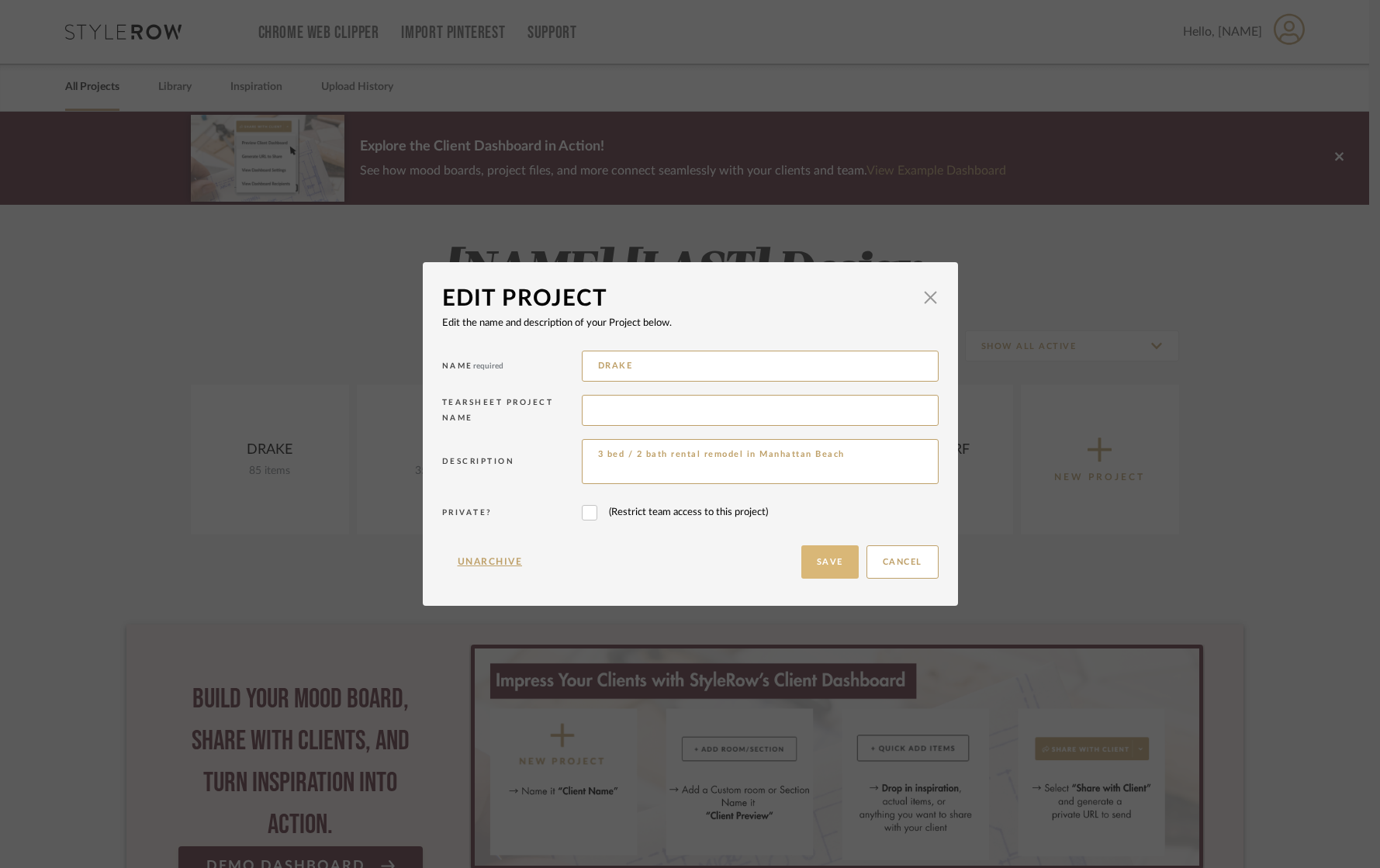 click on "Save" at bounding box center (830, 562) 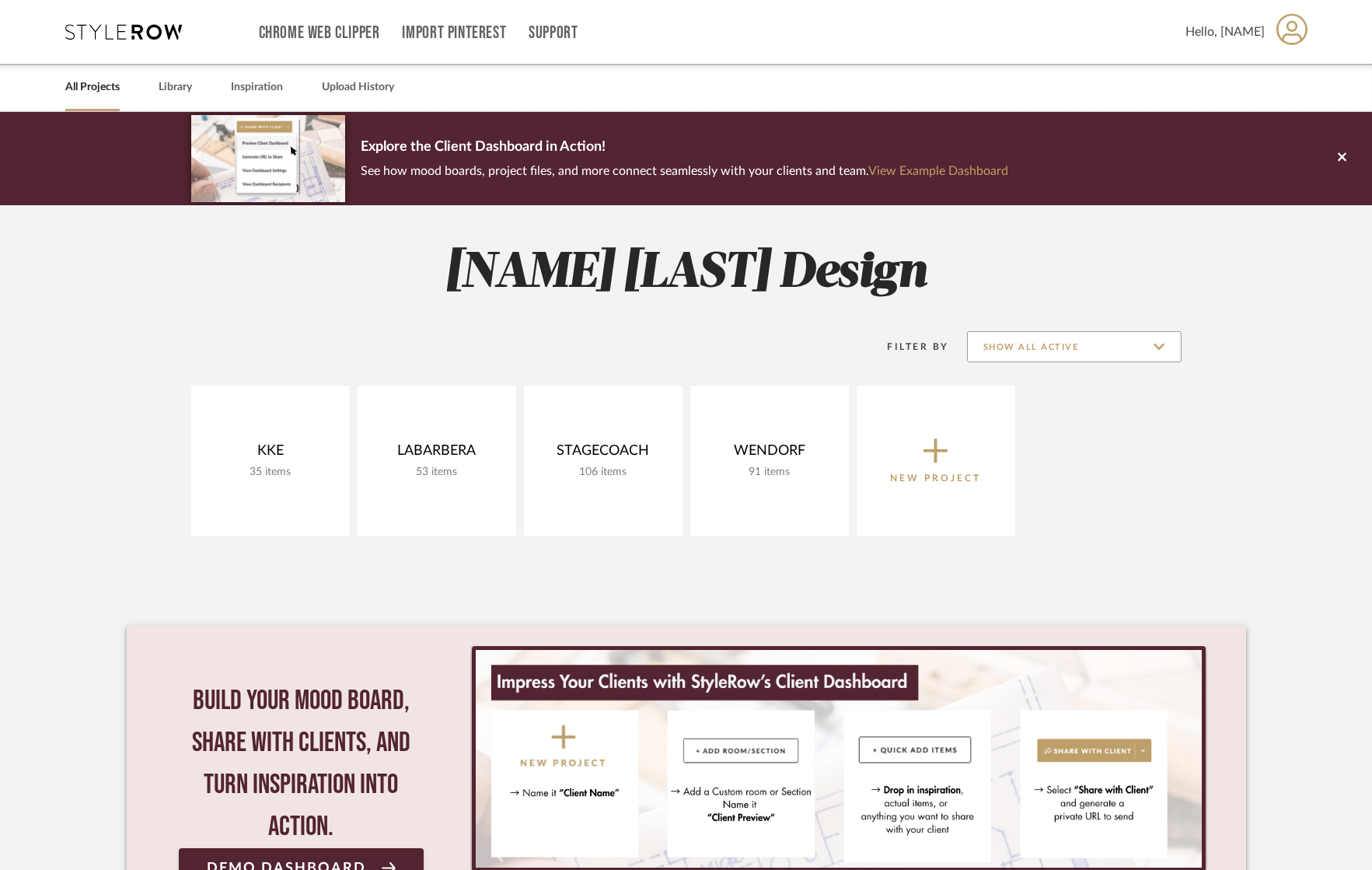 click on "Show All Active" 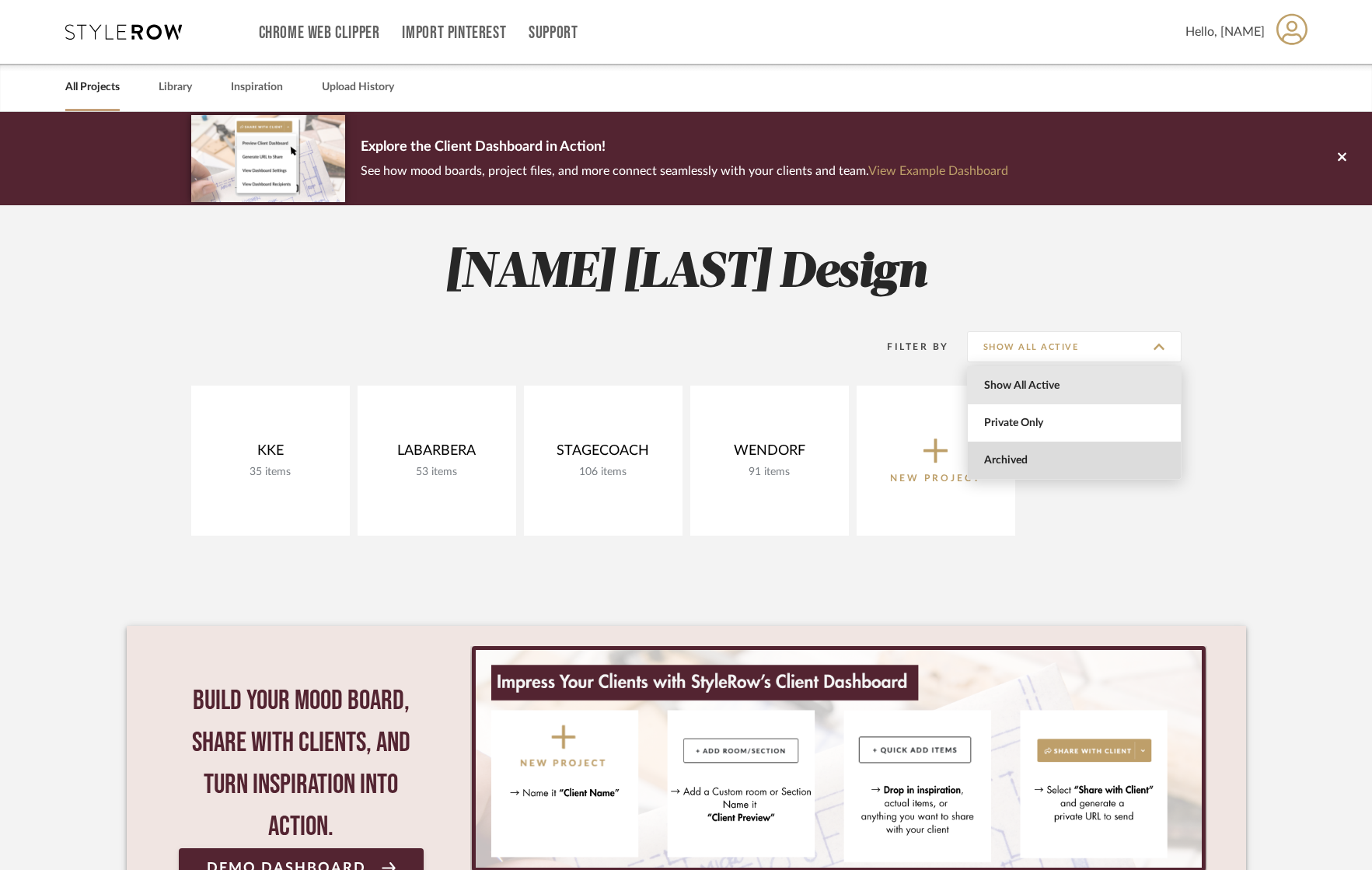click on "Archived" at bounding box center (1076, 460) 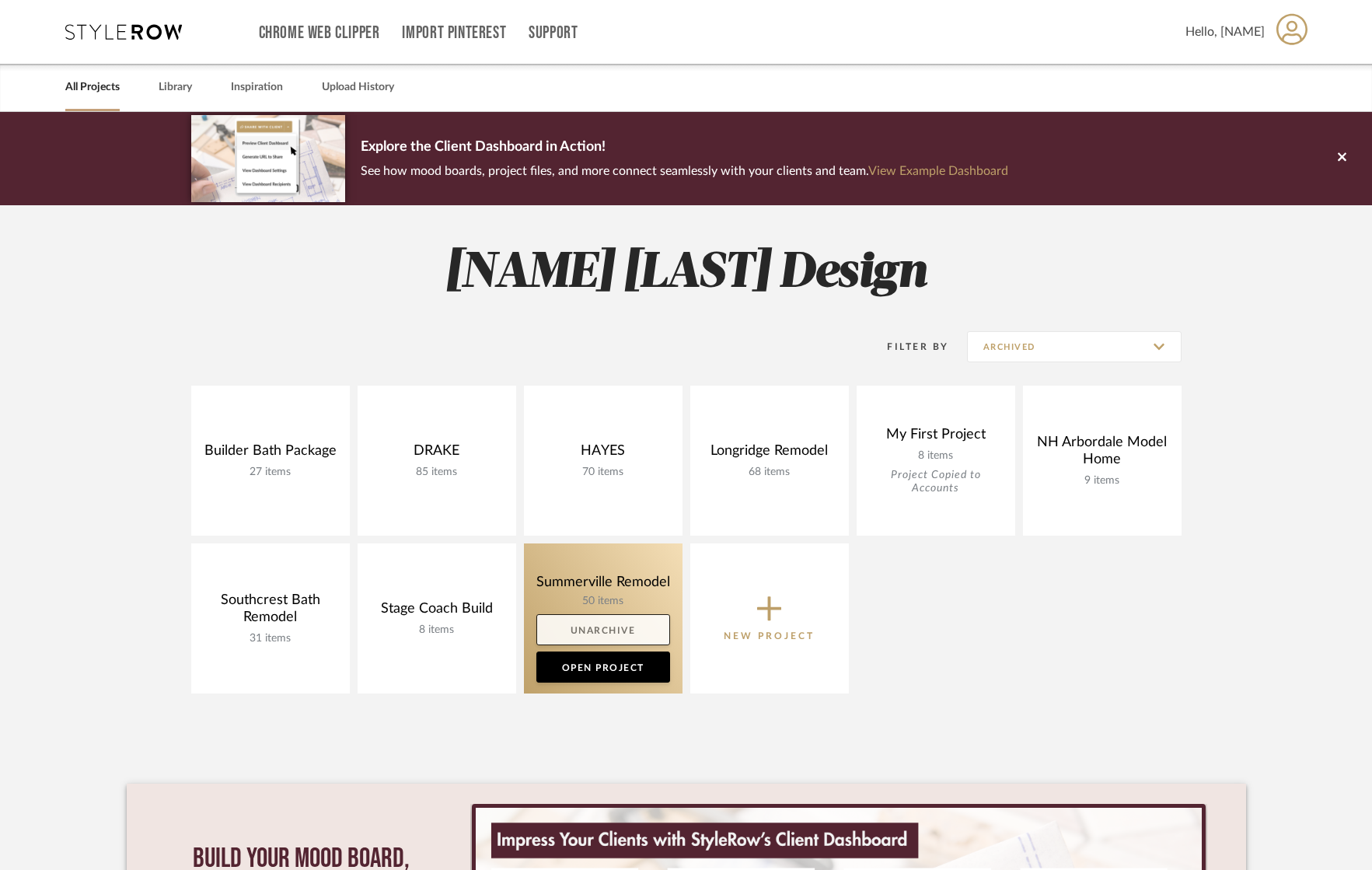 click on "Unarchive" 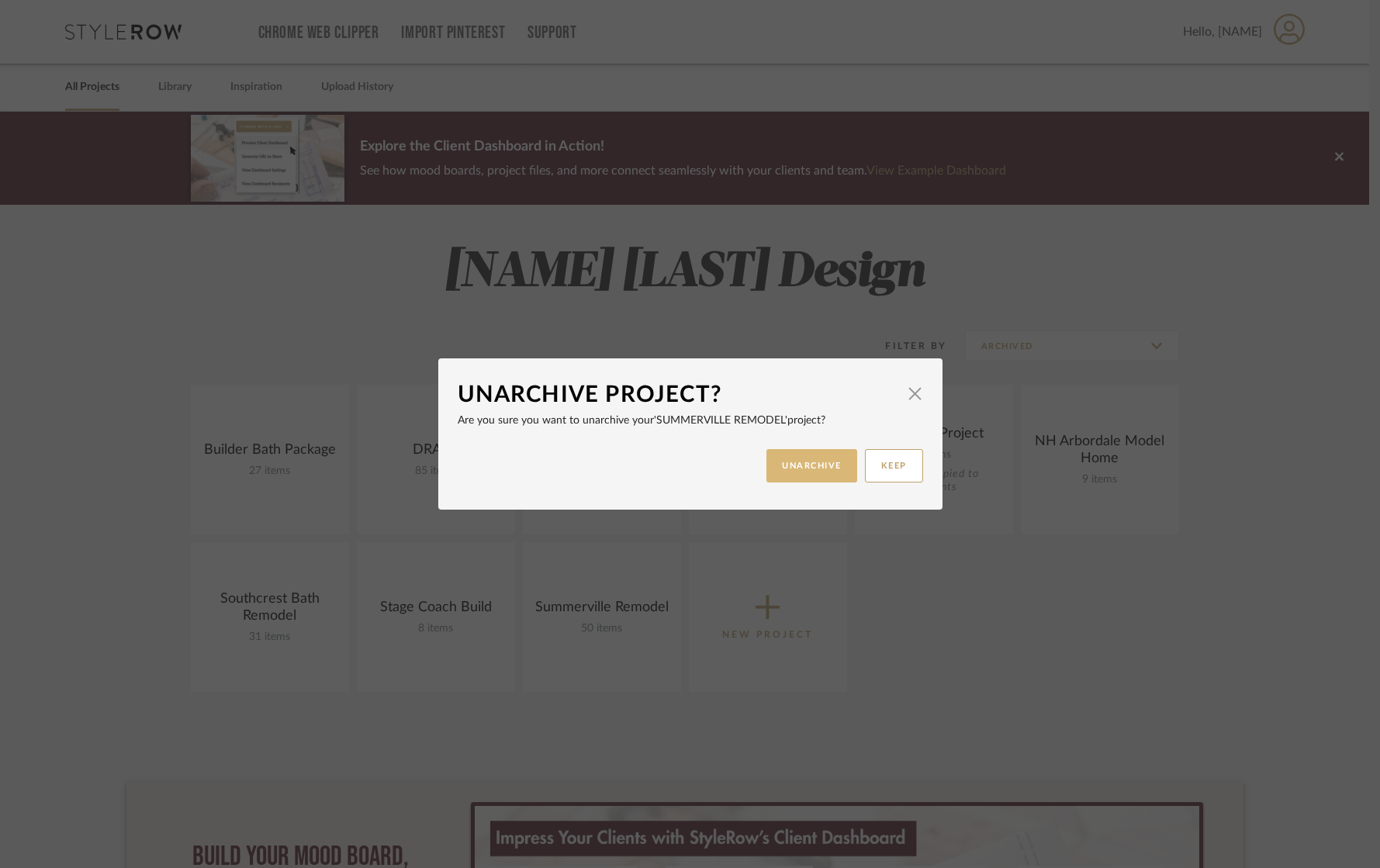 click on "UNARCHIVE" at bounding box center (811, 465) 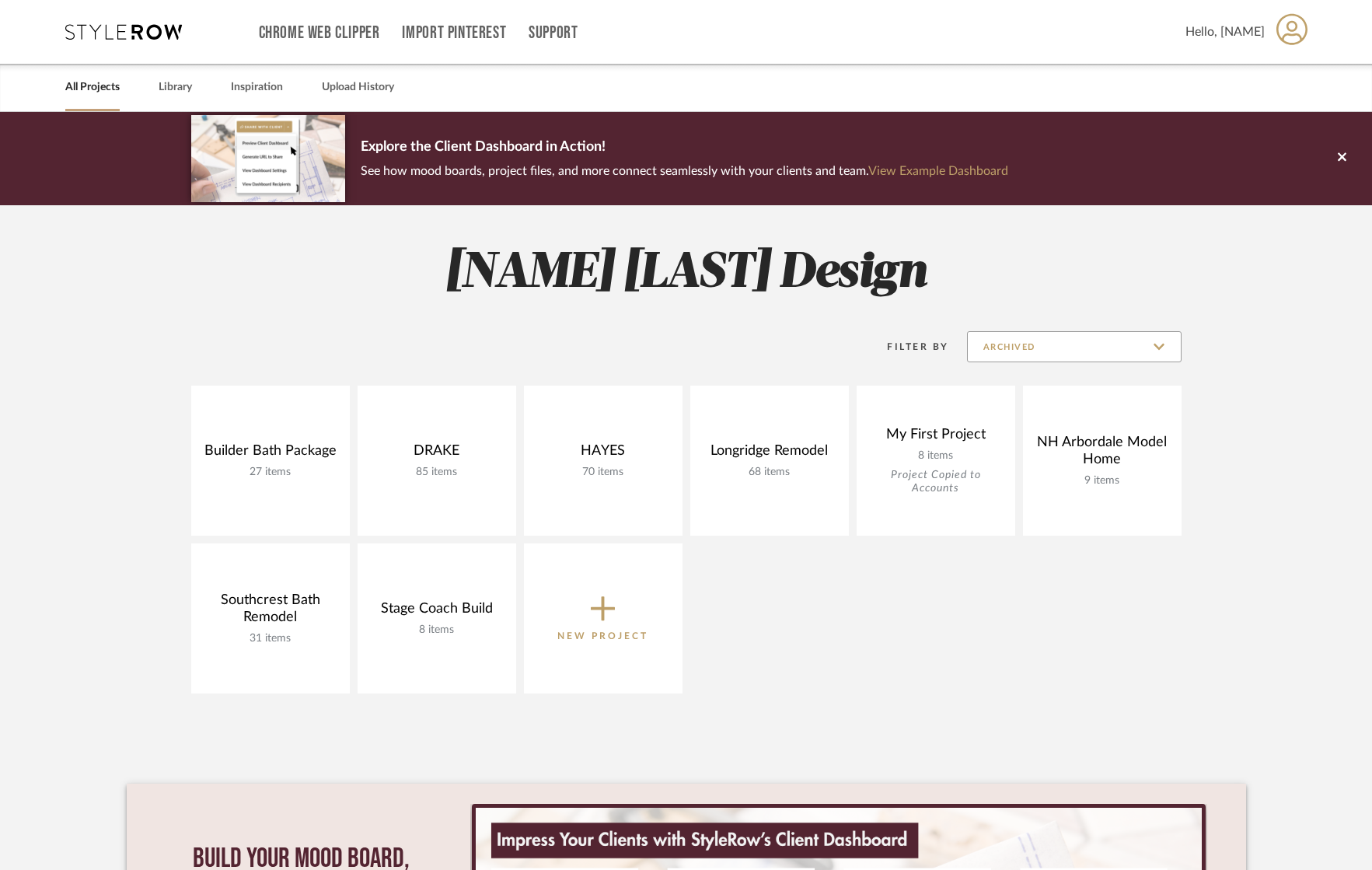 click on "Archived" 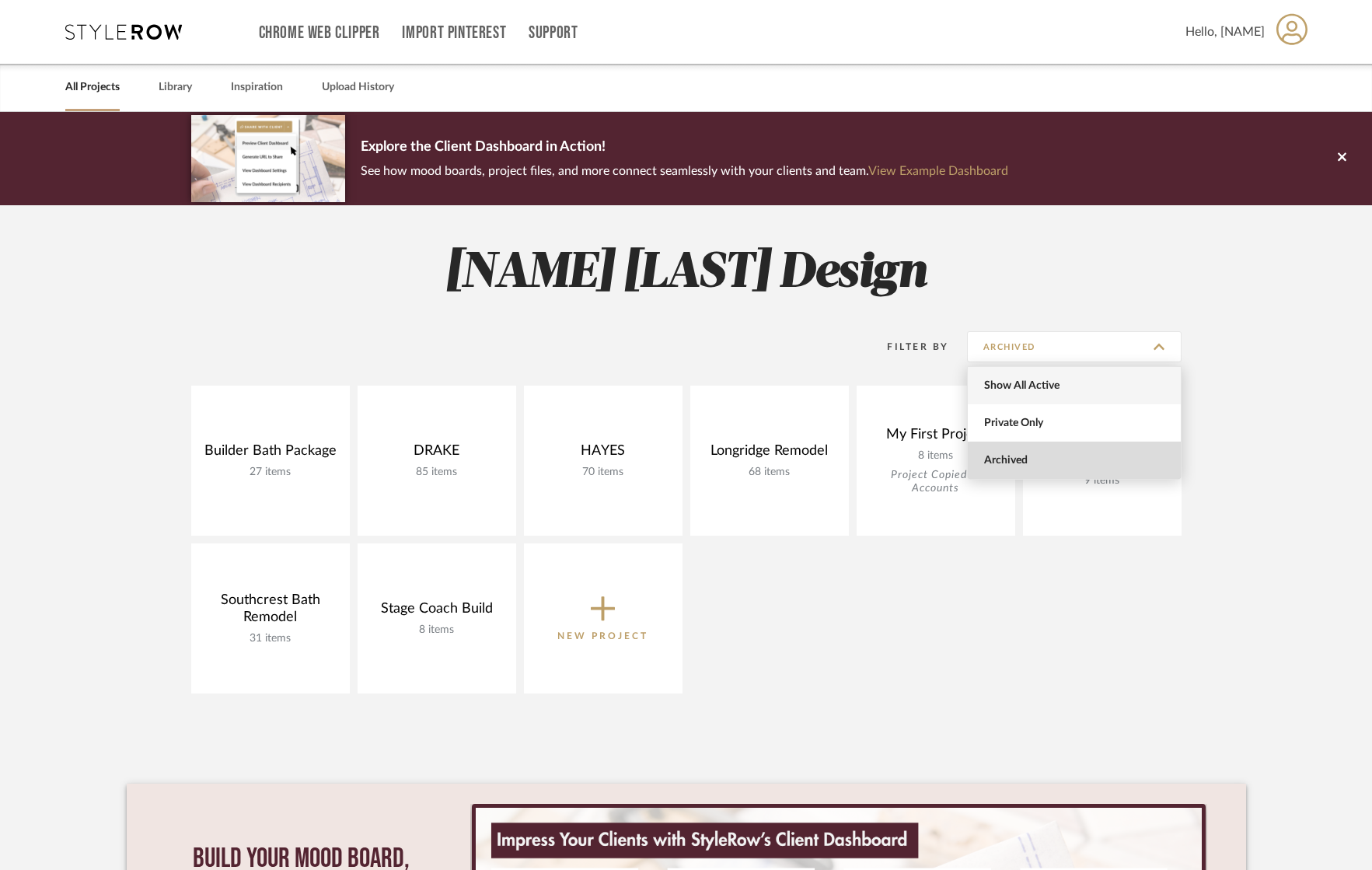click on "Show All Active" at bounding box center [1076, 386] 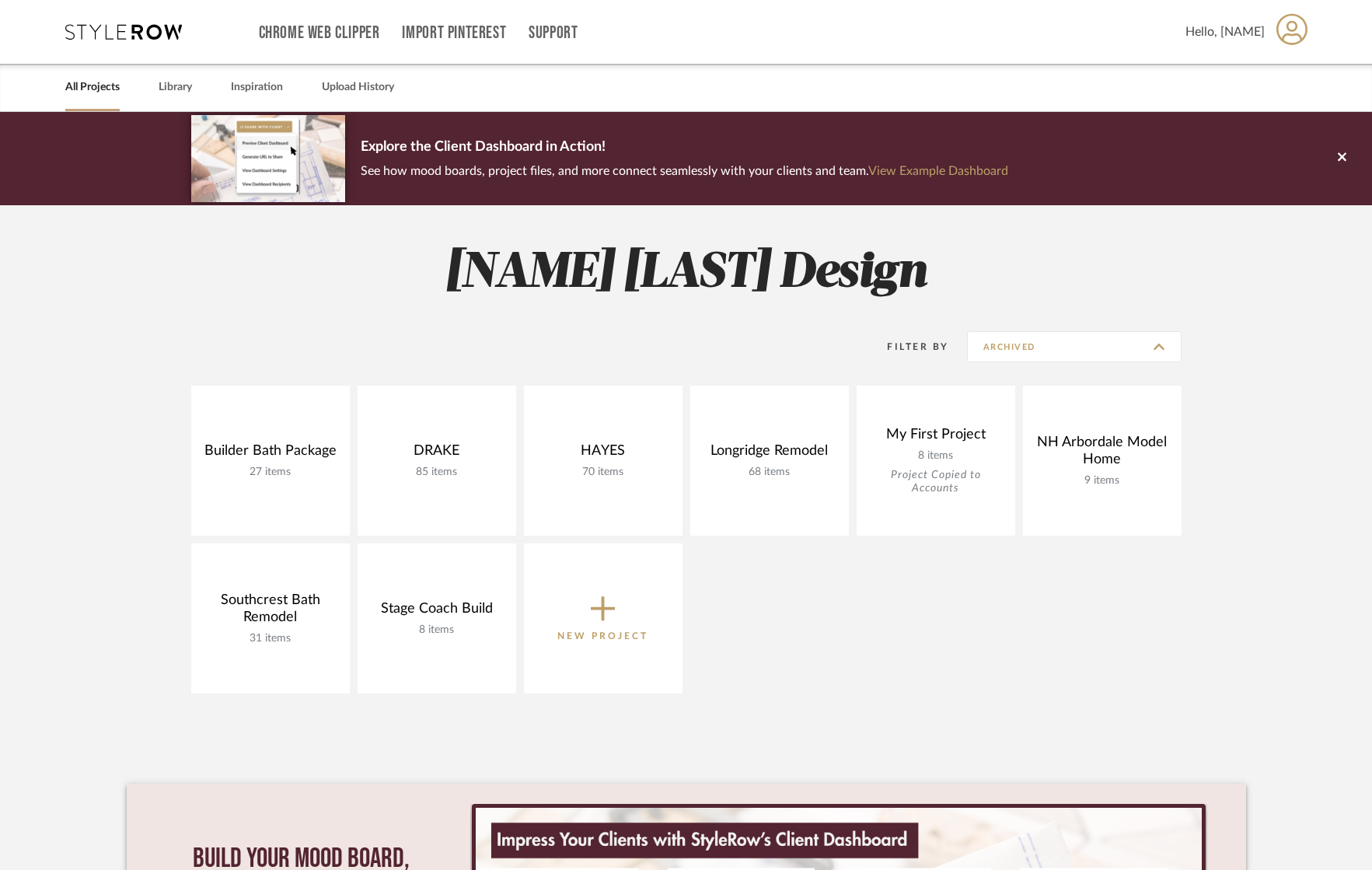 type on "Show All Active" 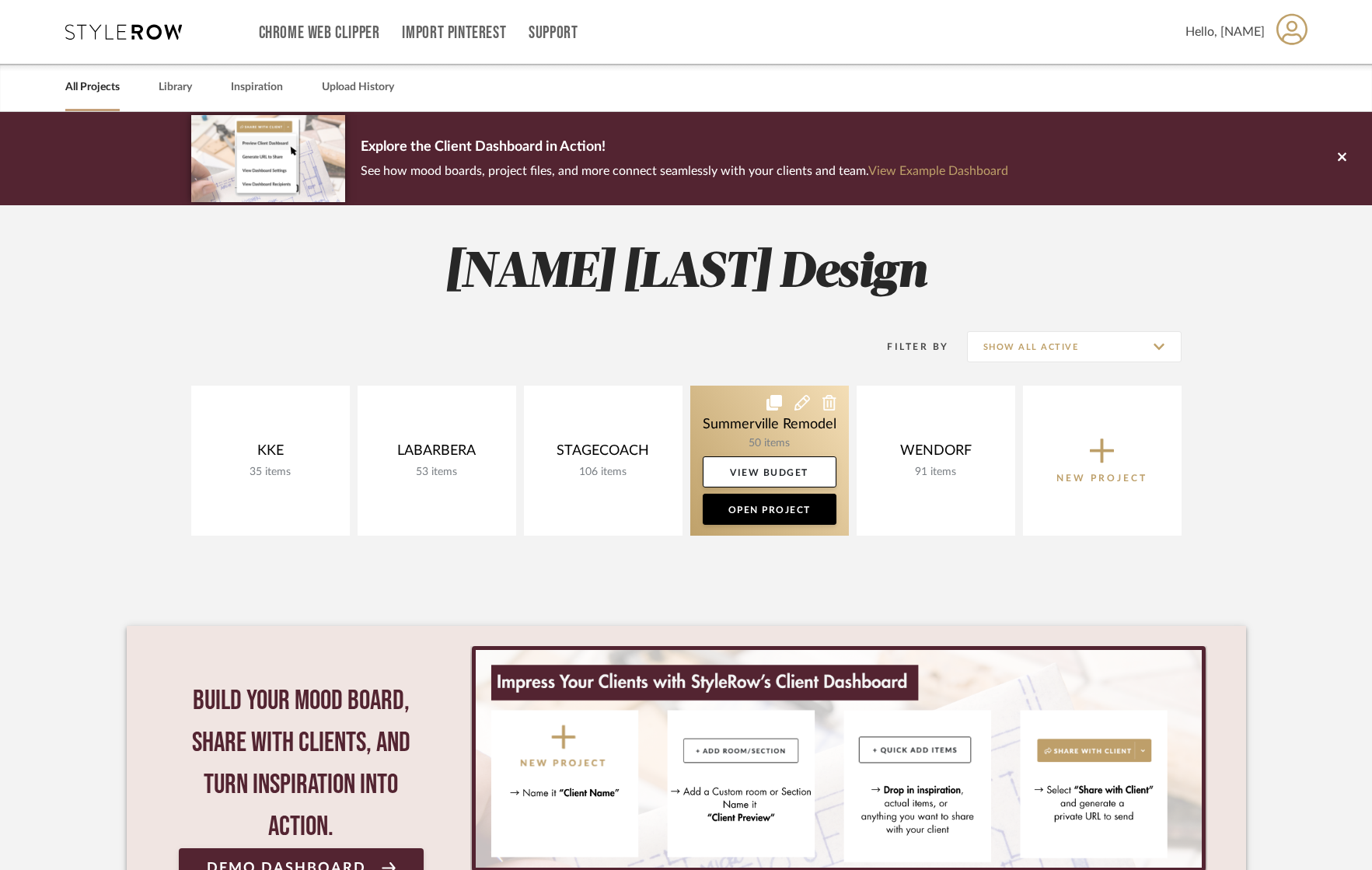 click 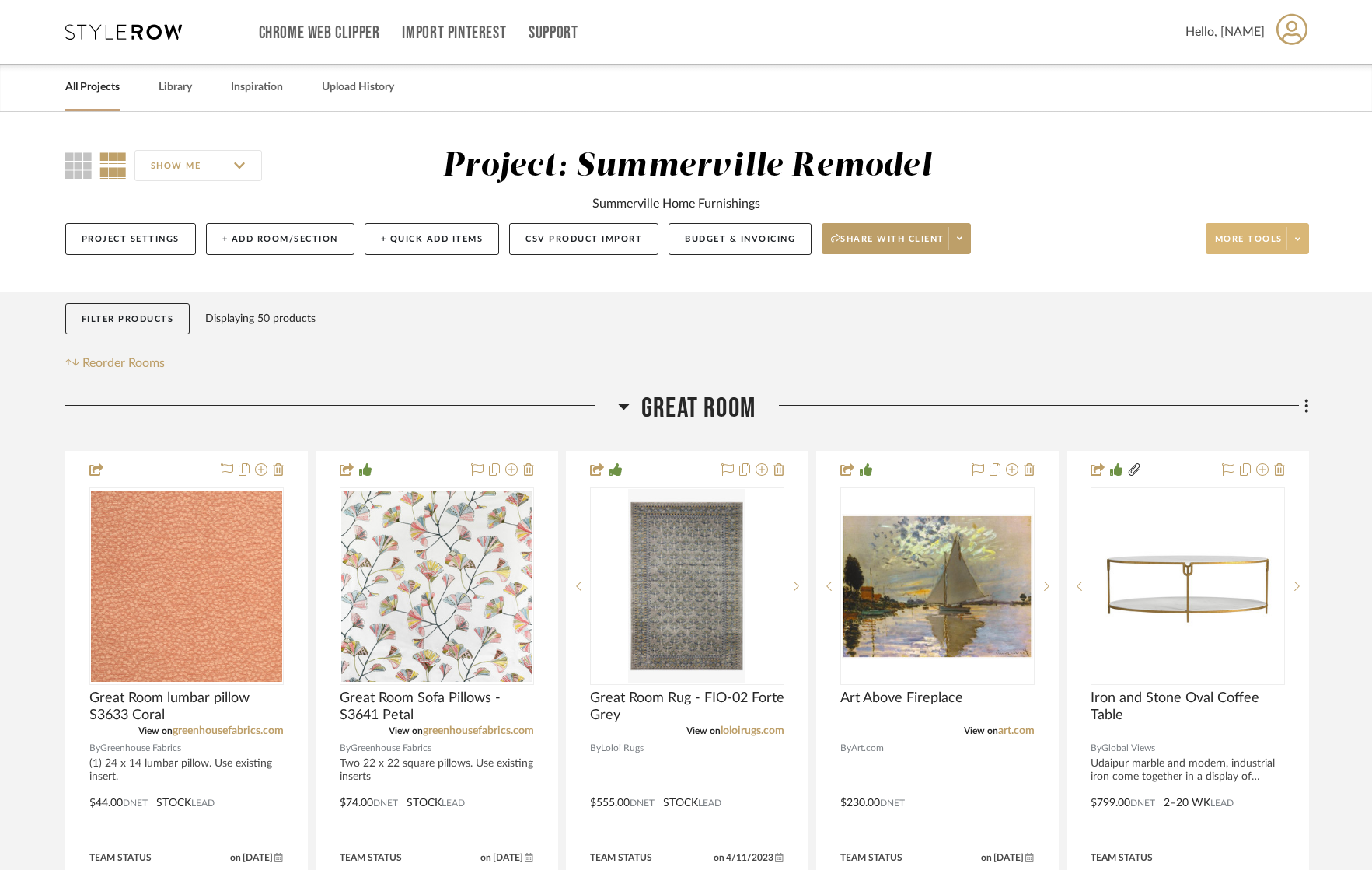 click 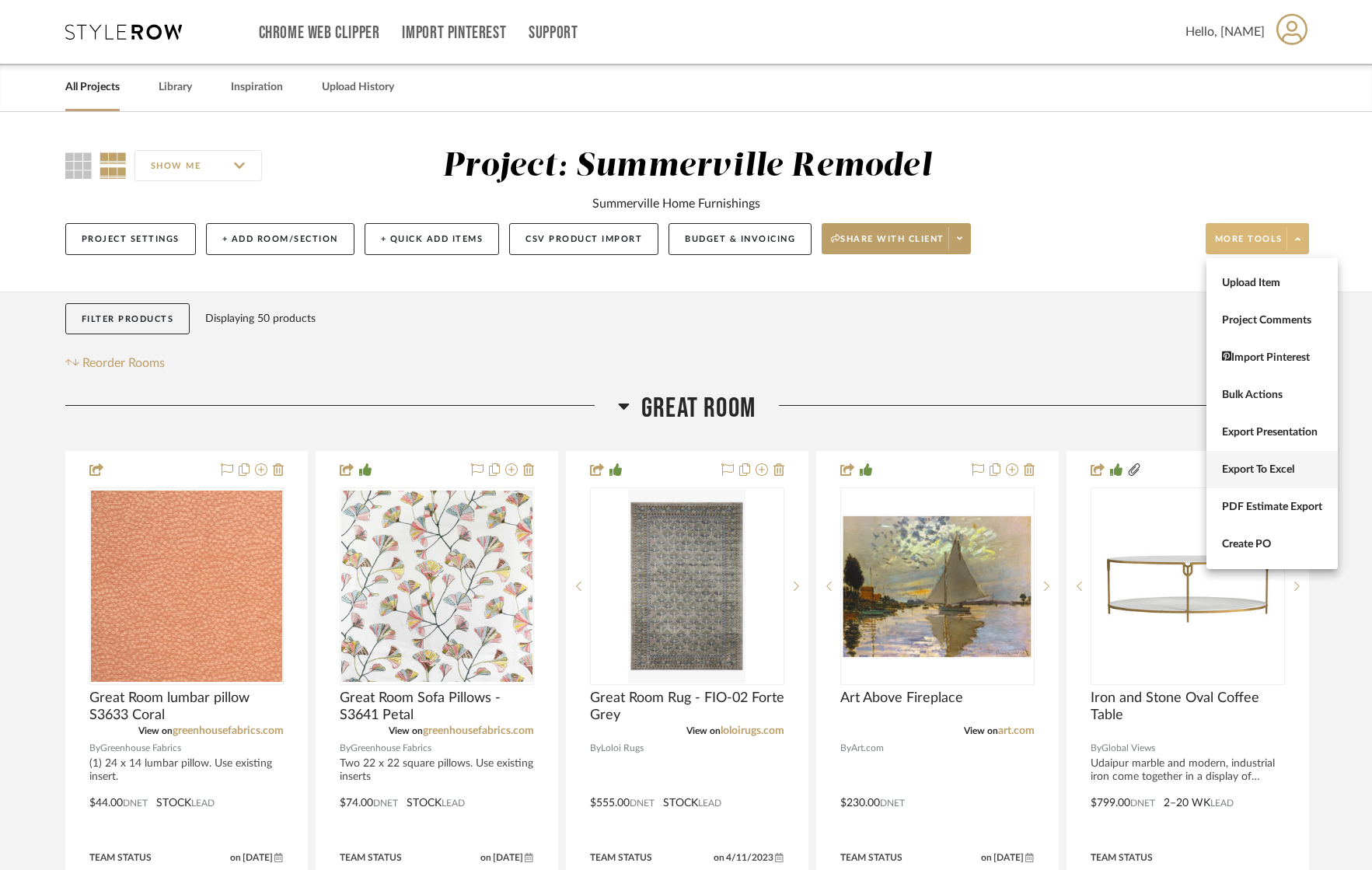 click on "Export To Excel" at bounding box center (1272, 470) 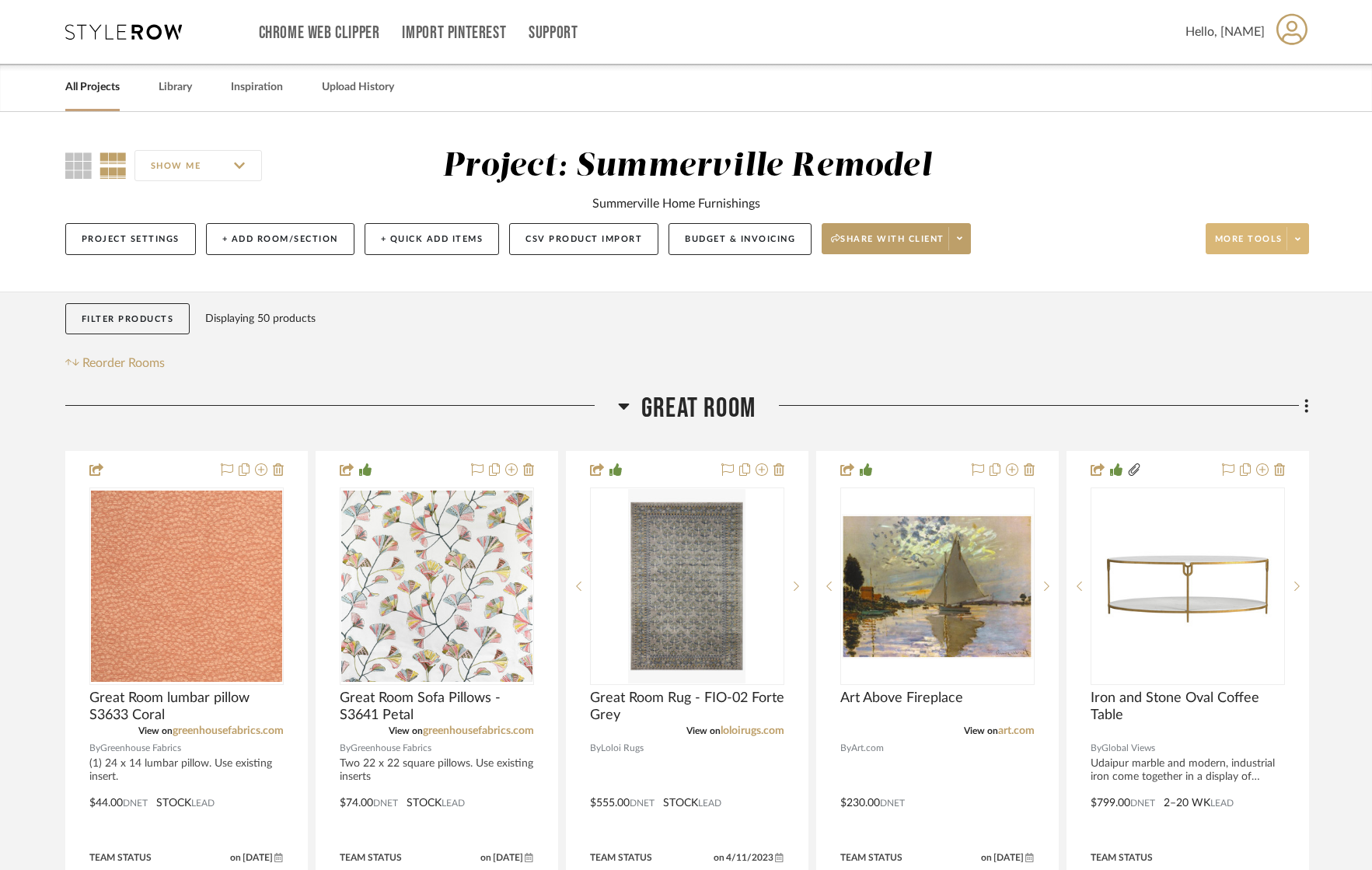 click on "All Projects" at bounding box center (93, 87) 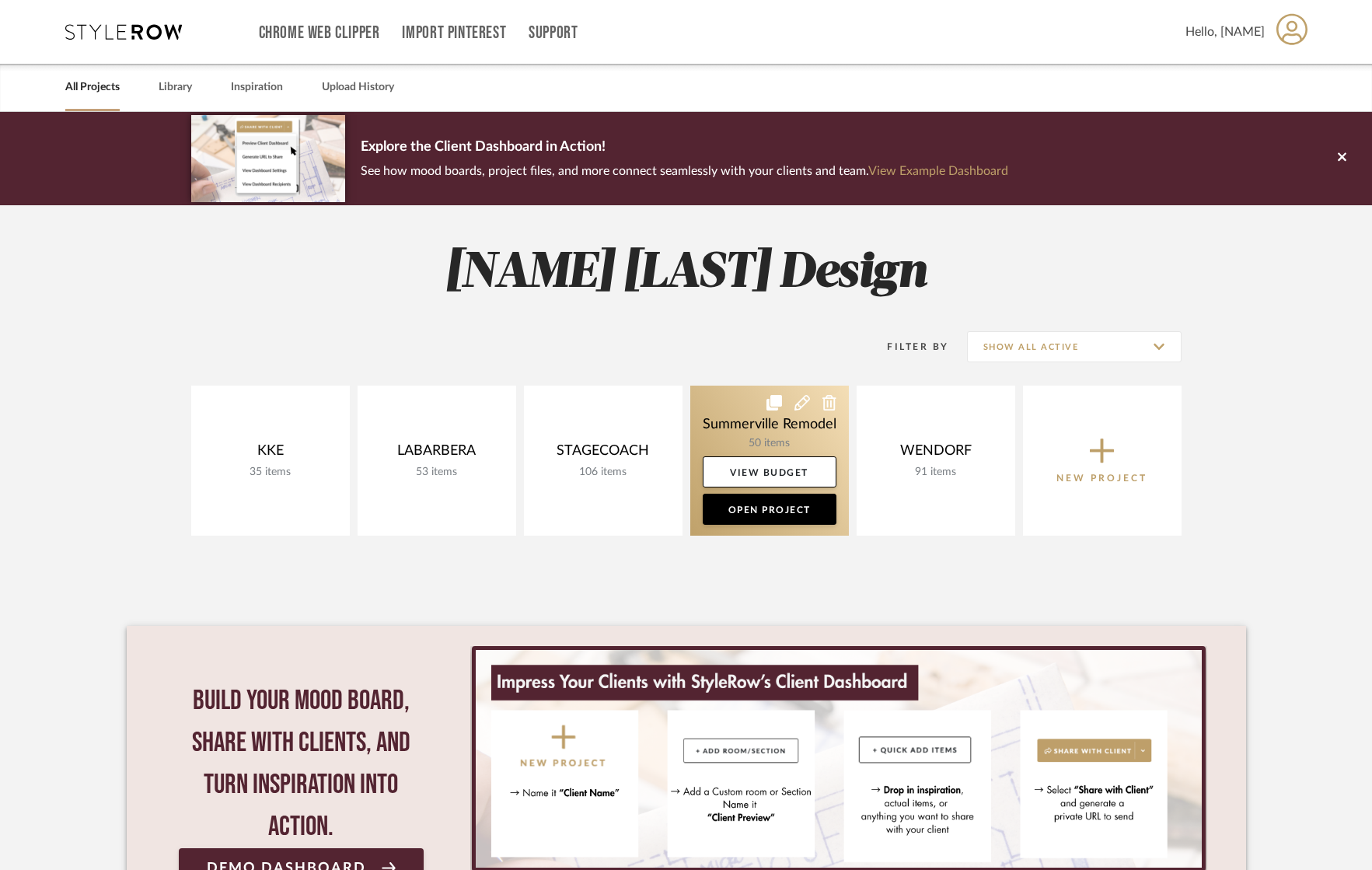 click 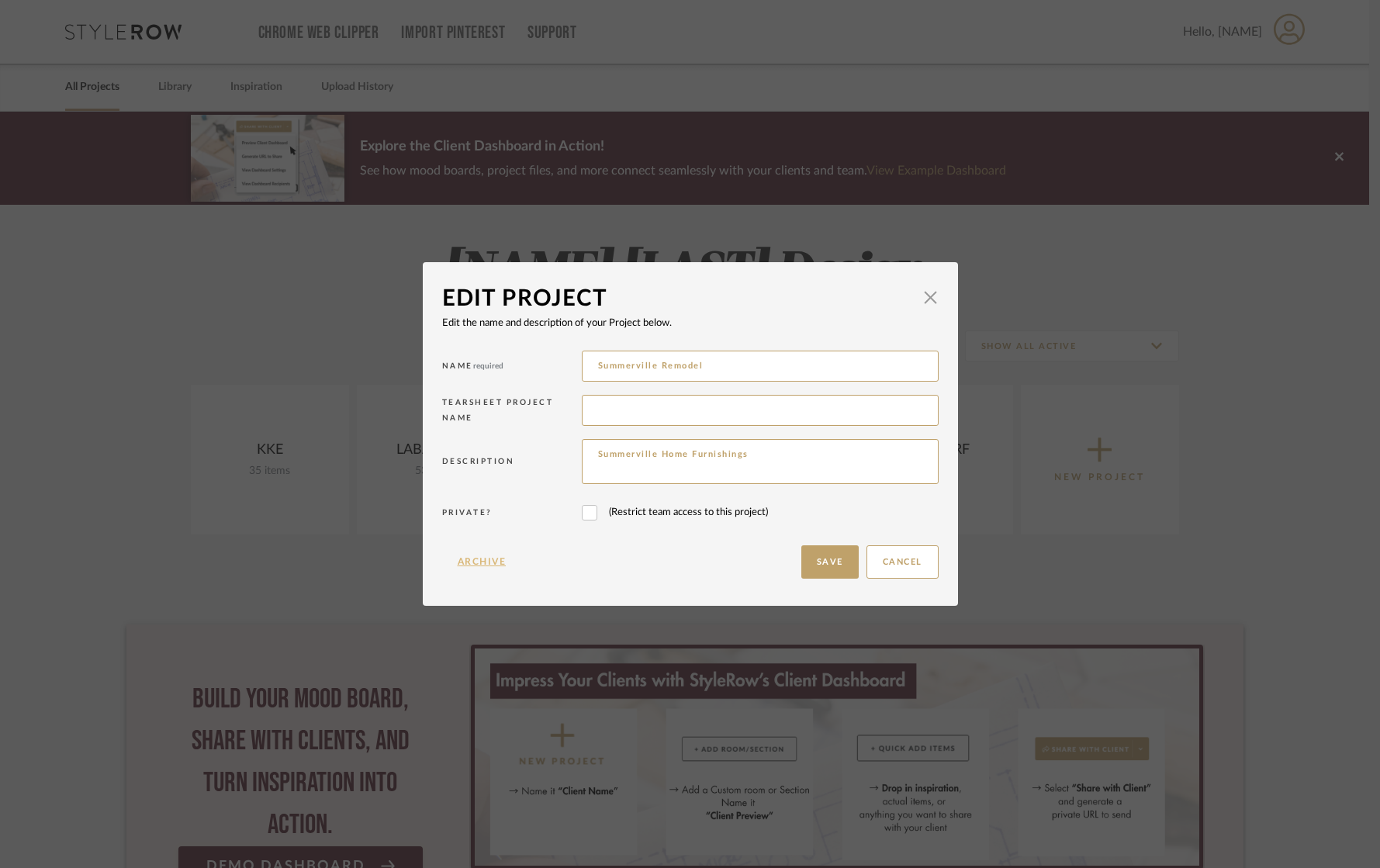 click on "Archive" at bounding box center (482, 562) 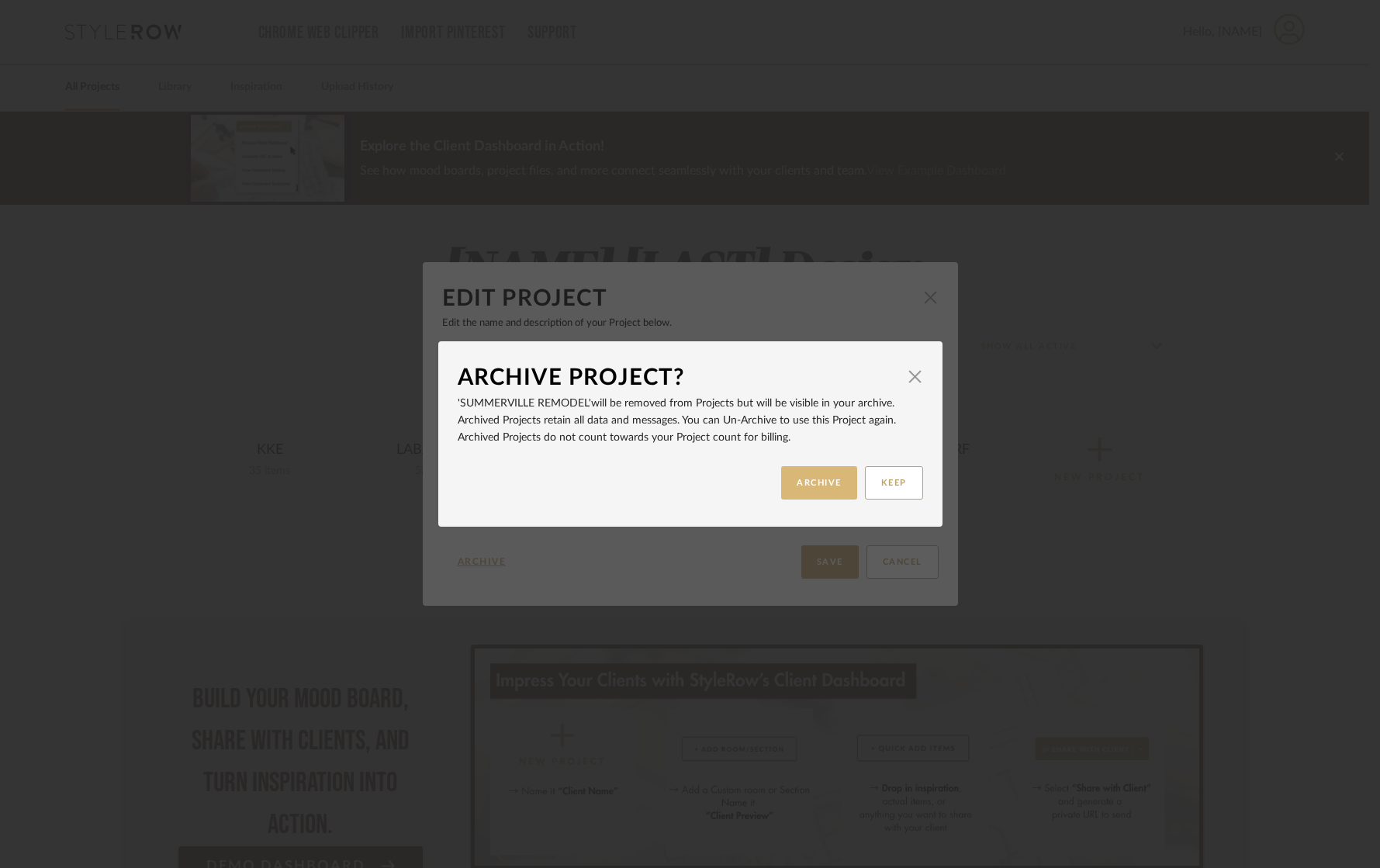 click on "ARCHIVE" at bounding box center (819, 482) 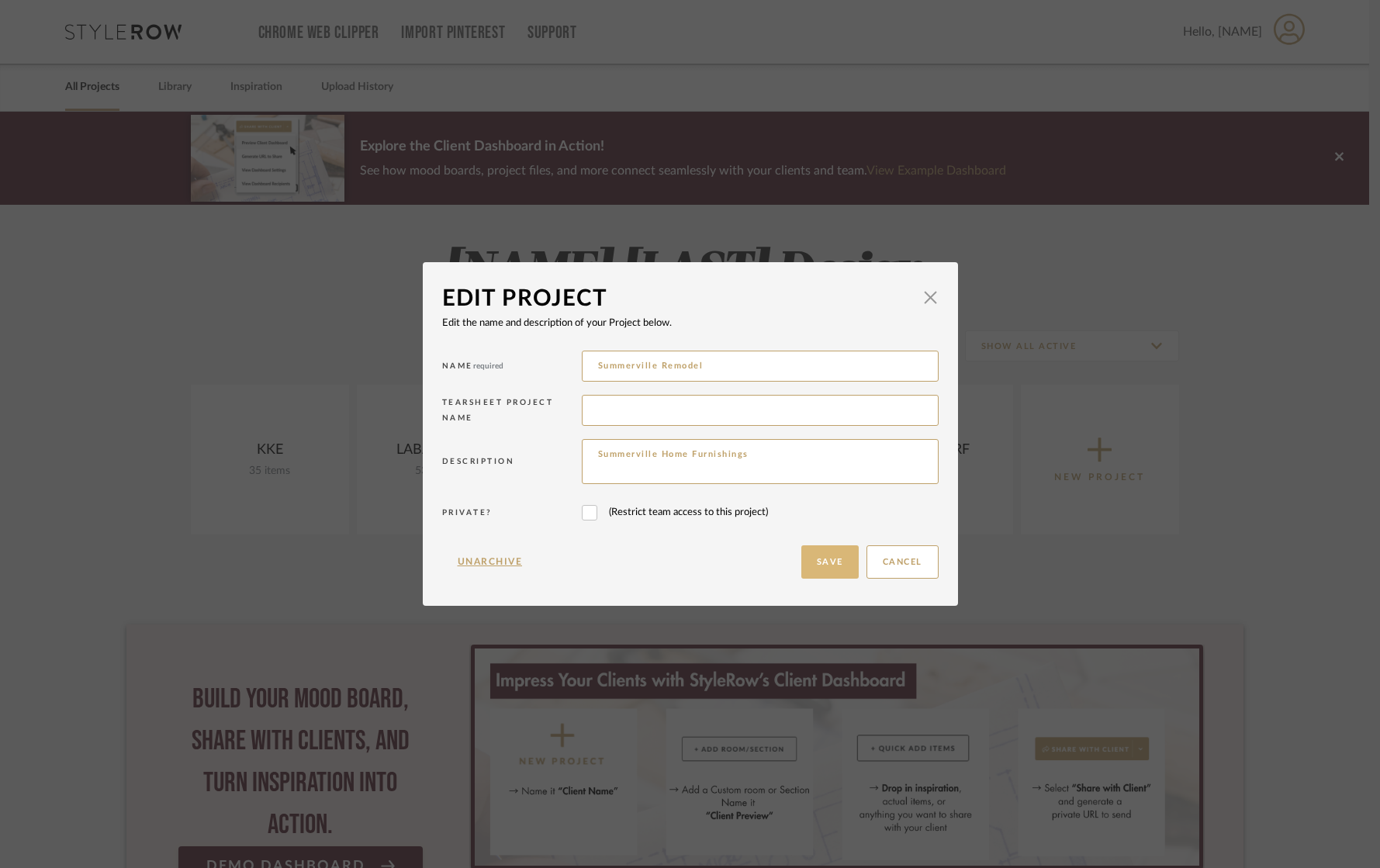 click on "Save" at bounding box center [830, 562] 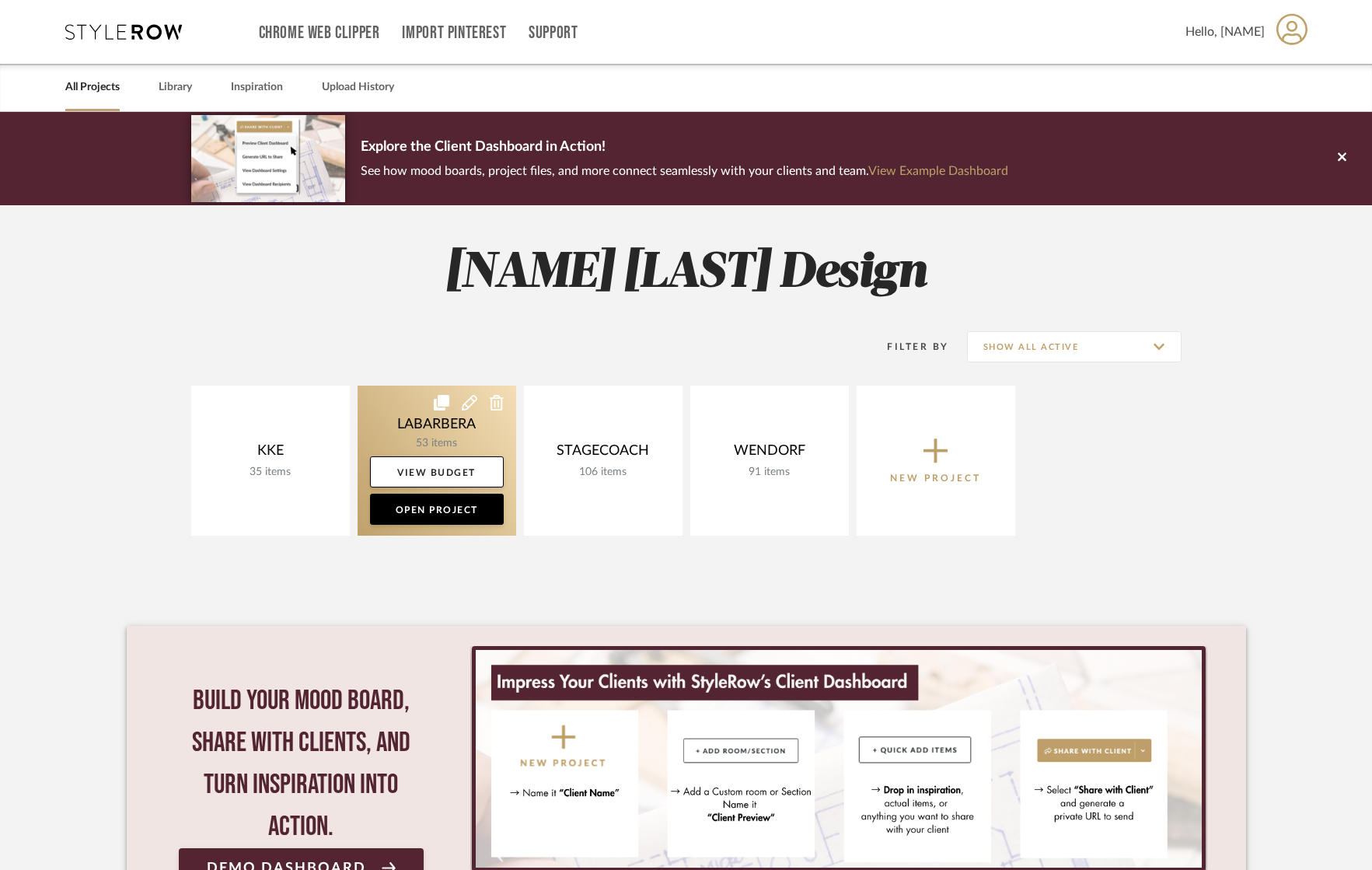 click 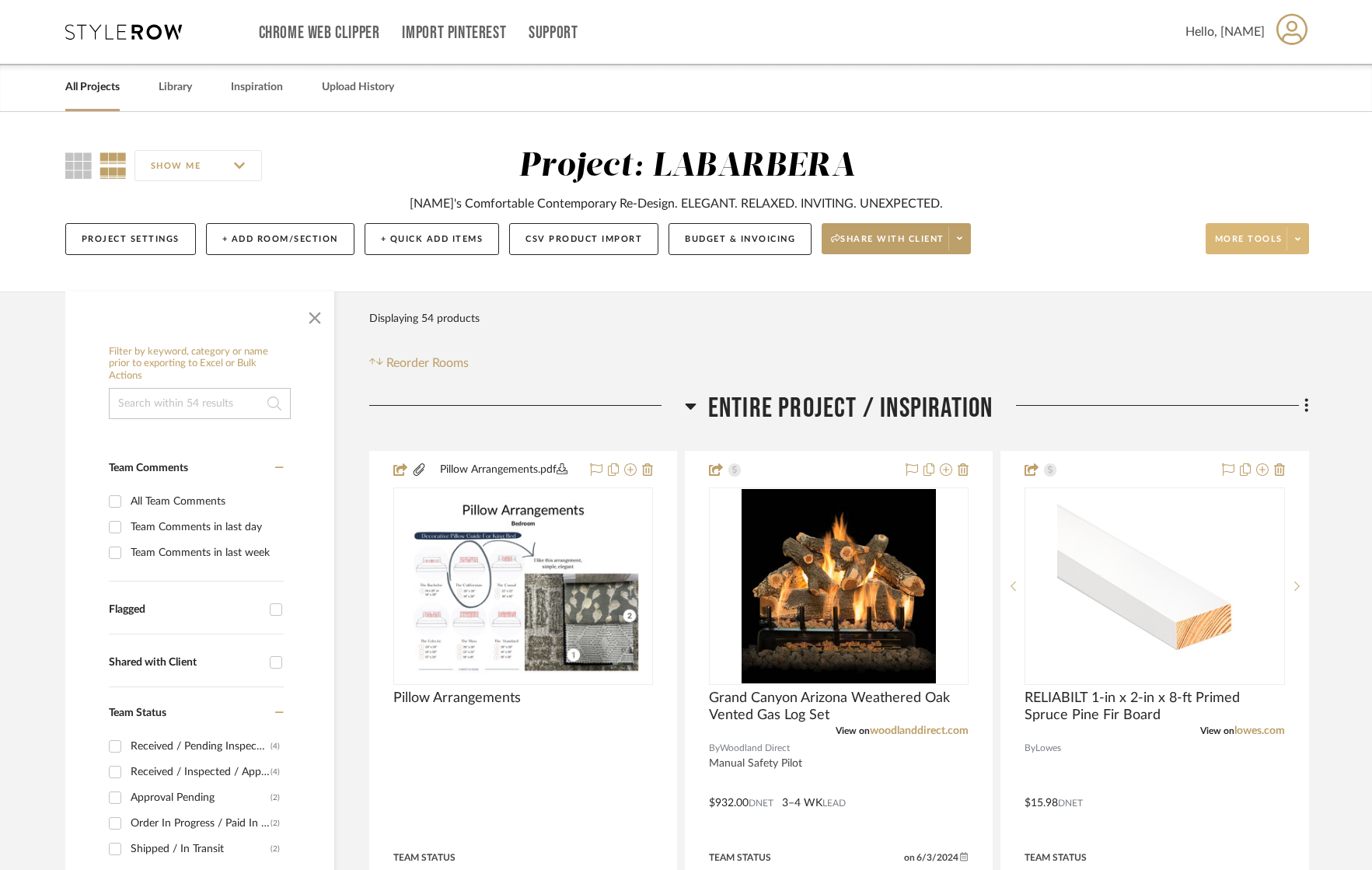 click 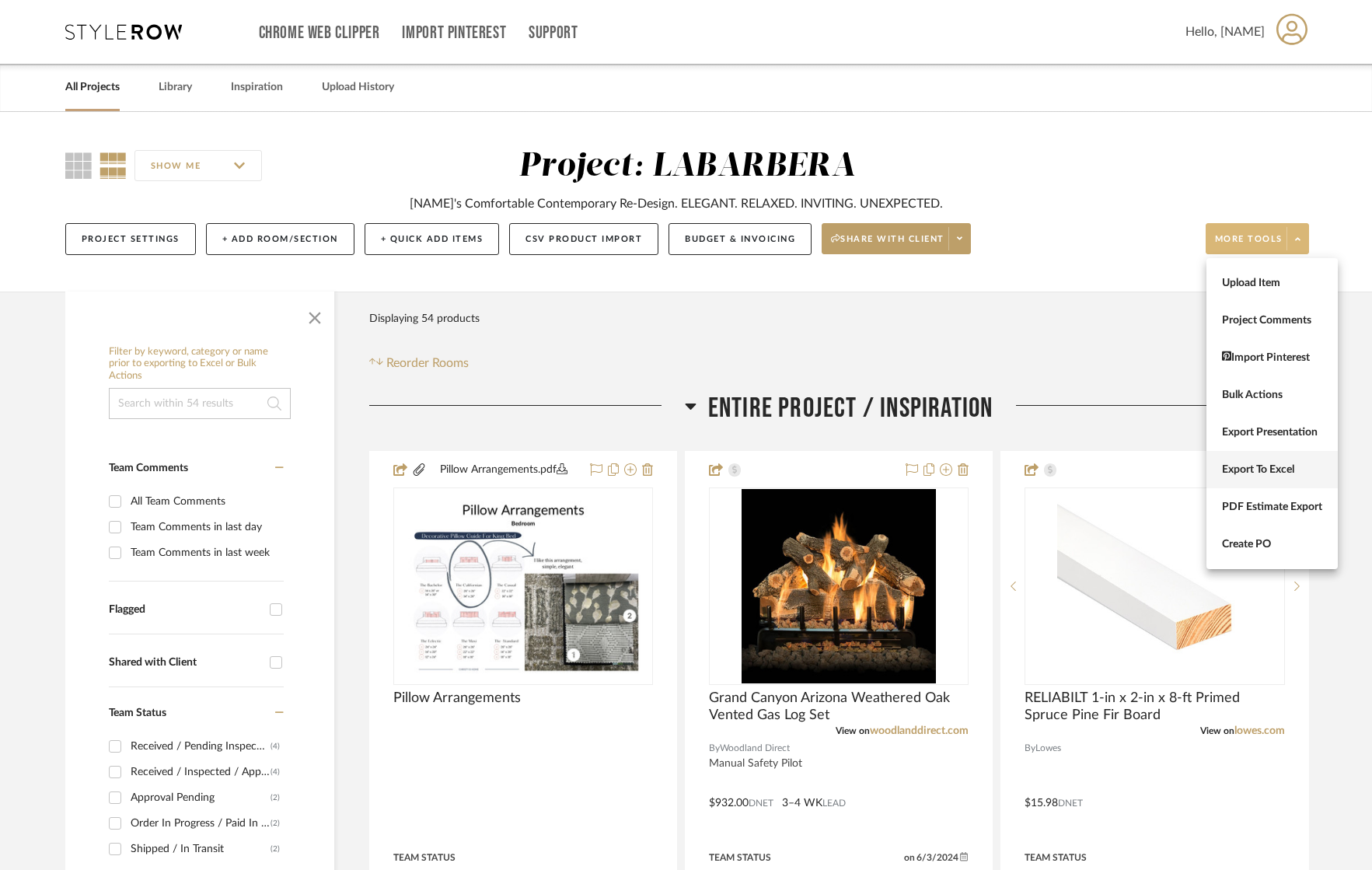 click on "Export To Excel" at bounding box center (1272, 470) 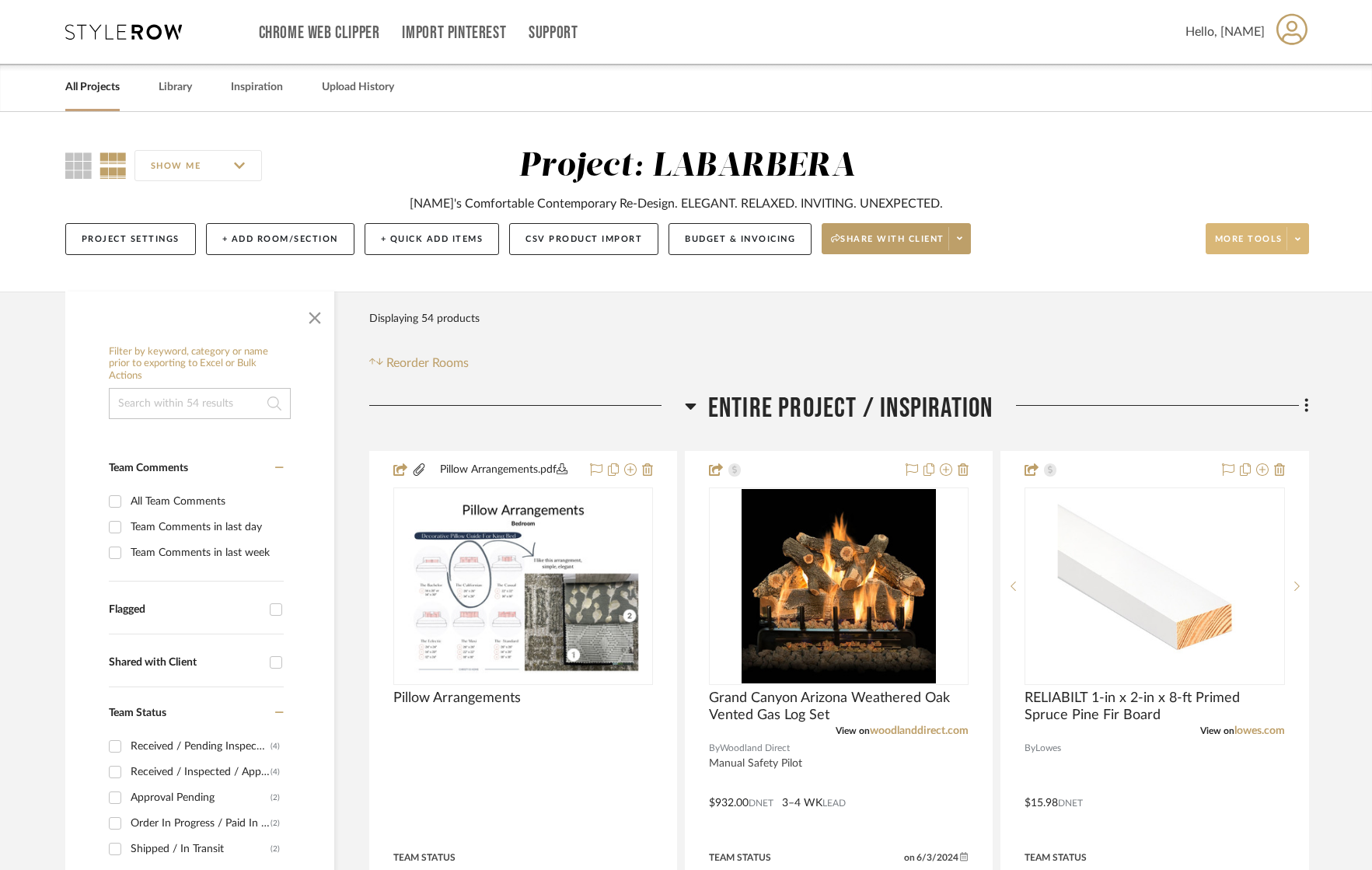 click on "All Projects" at bounding box center (93, 87) 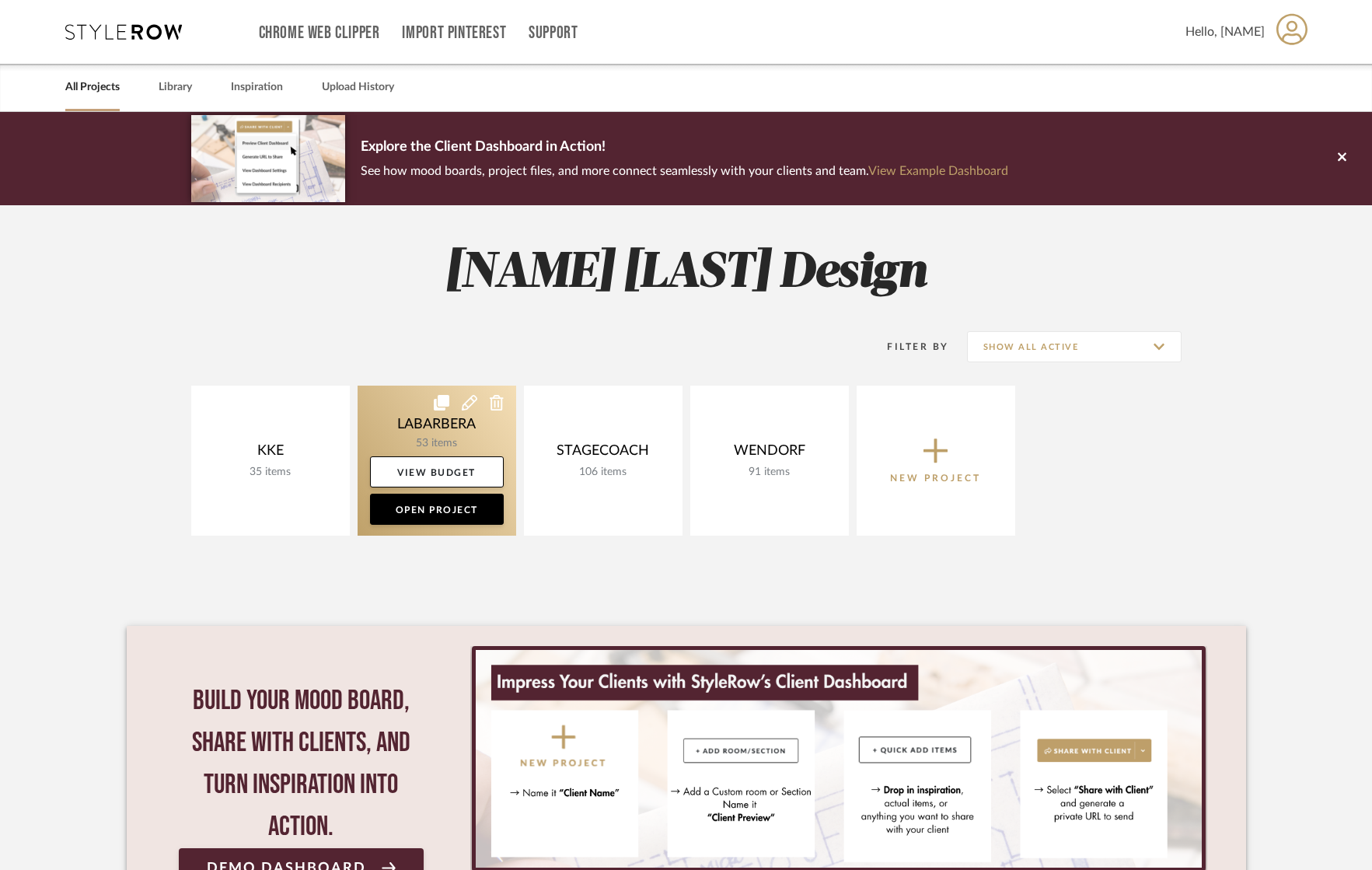 click 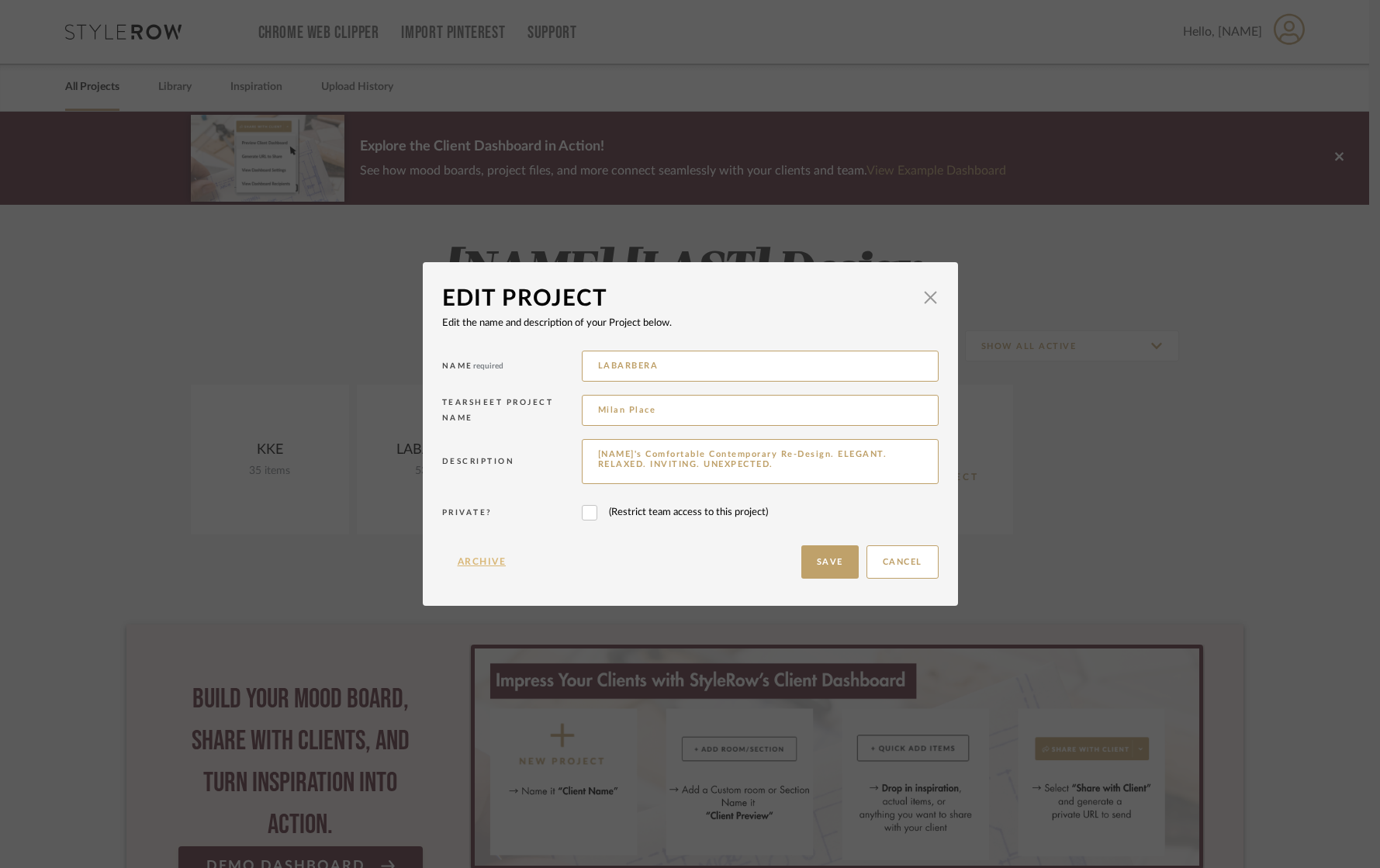 click on "Archive" at bounding box center [482, 562] 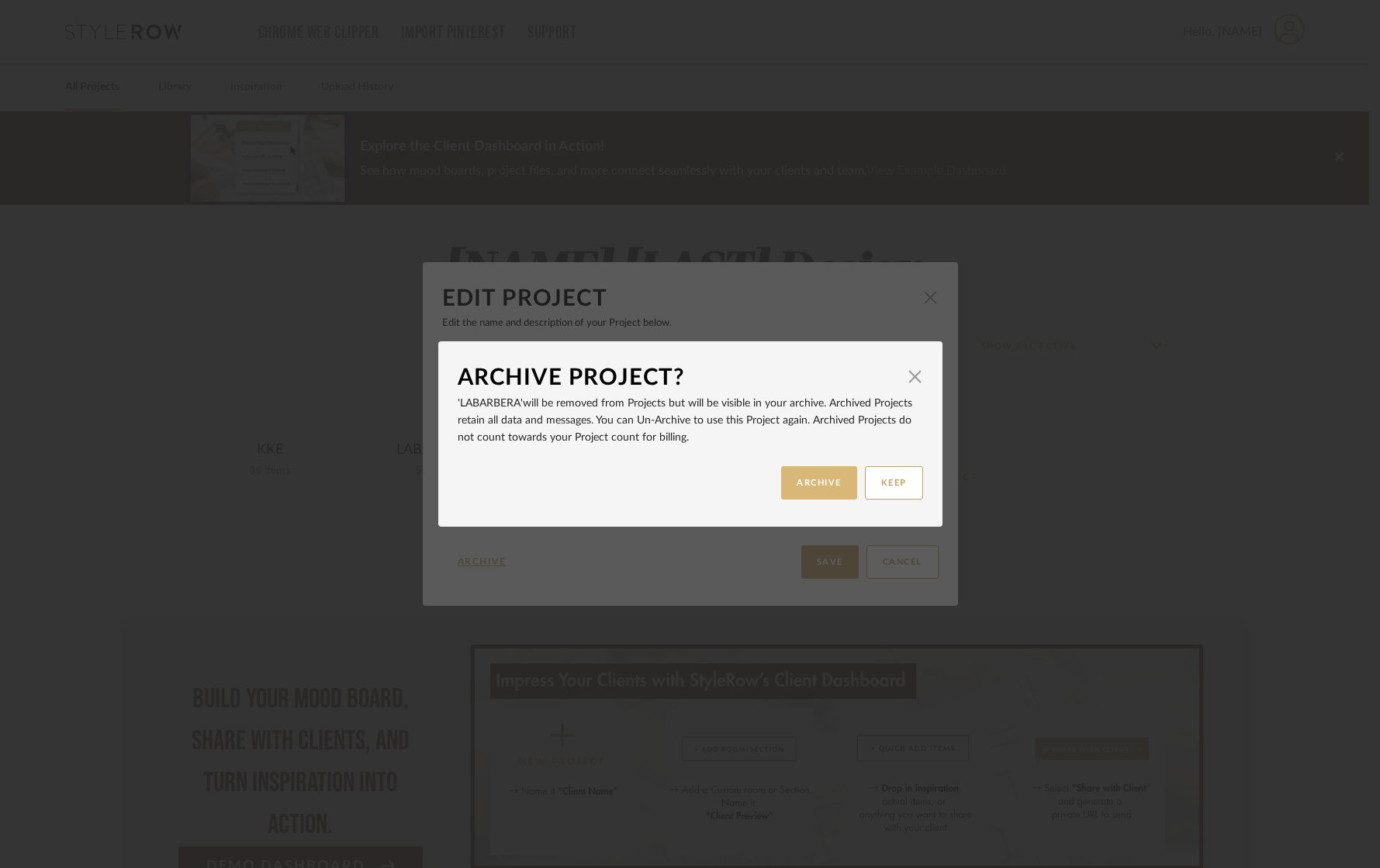click on "ARCHIVE" at bounding box center (819, 482) 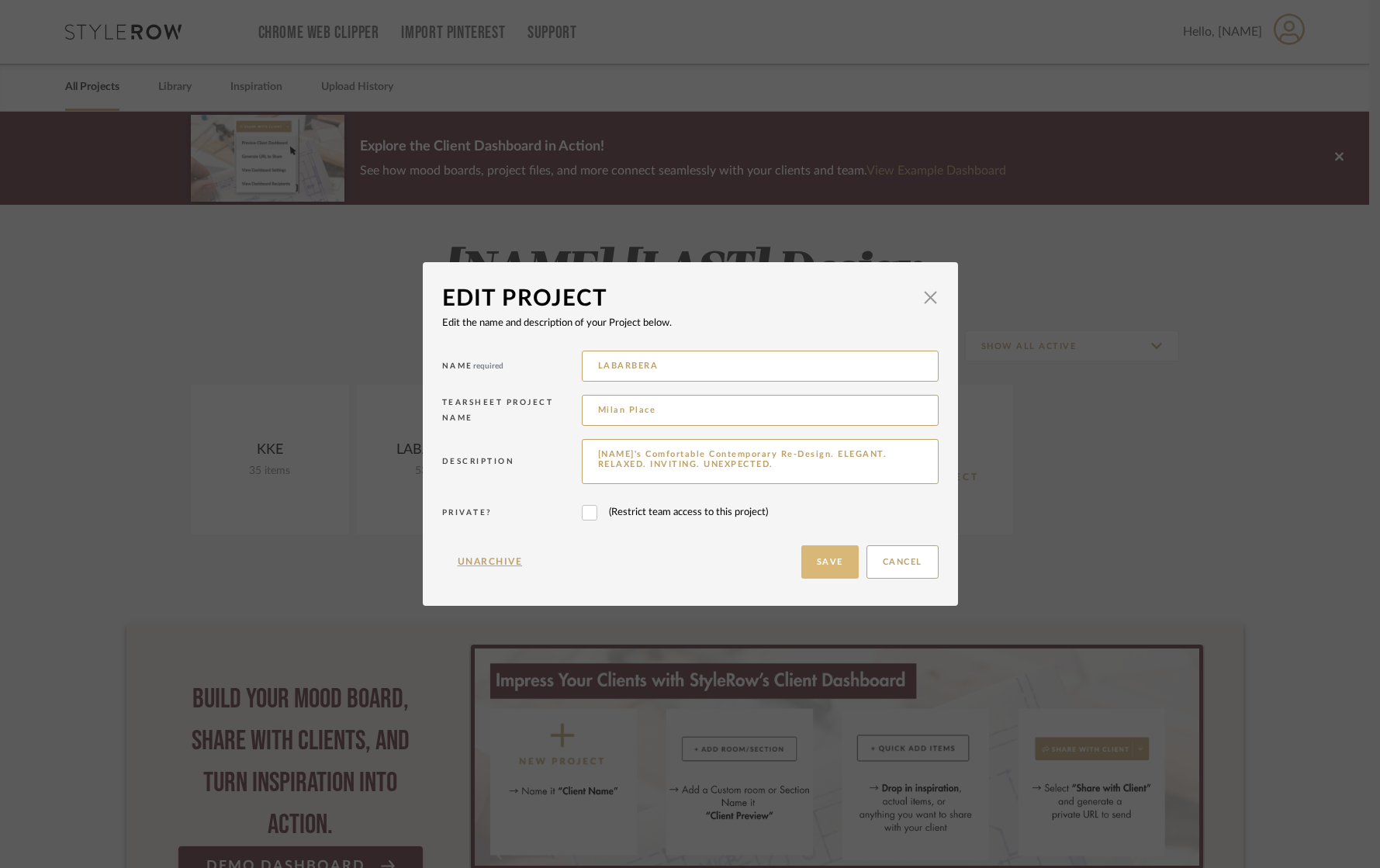 click on "Save" at bounding box center (830, 562) 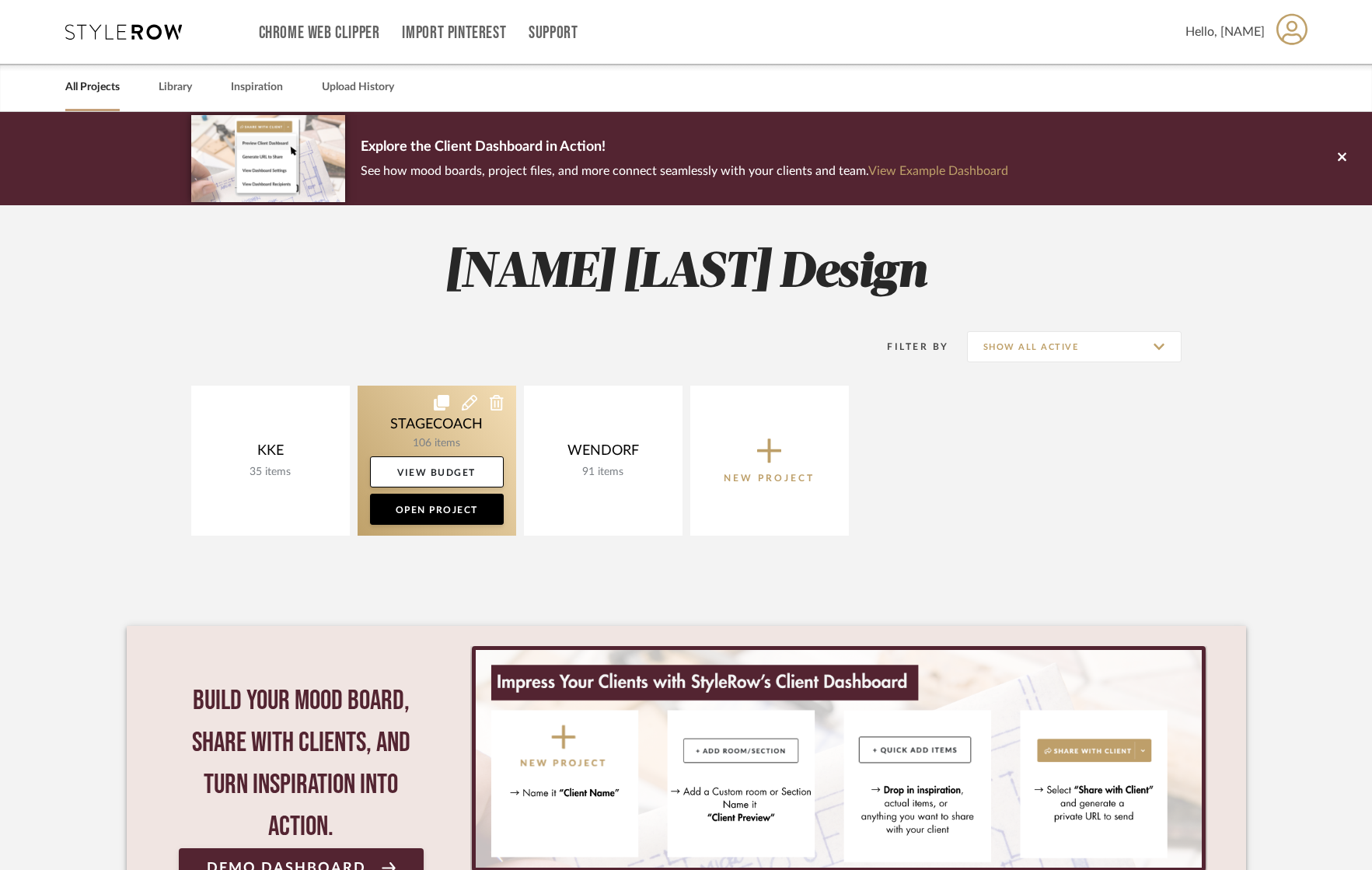 click 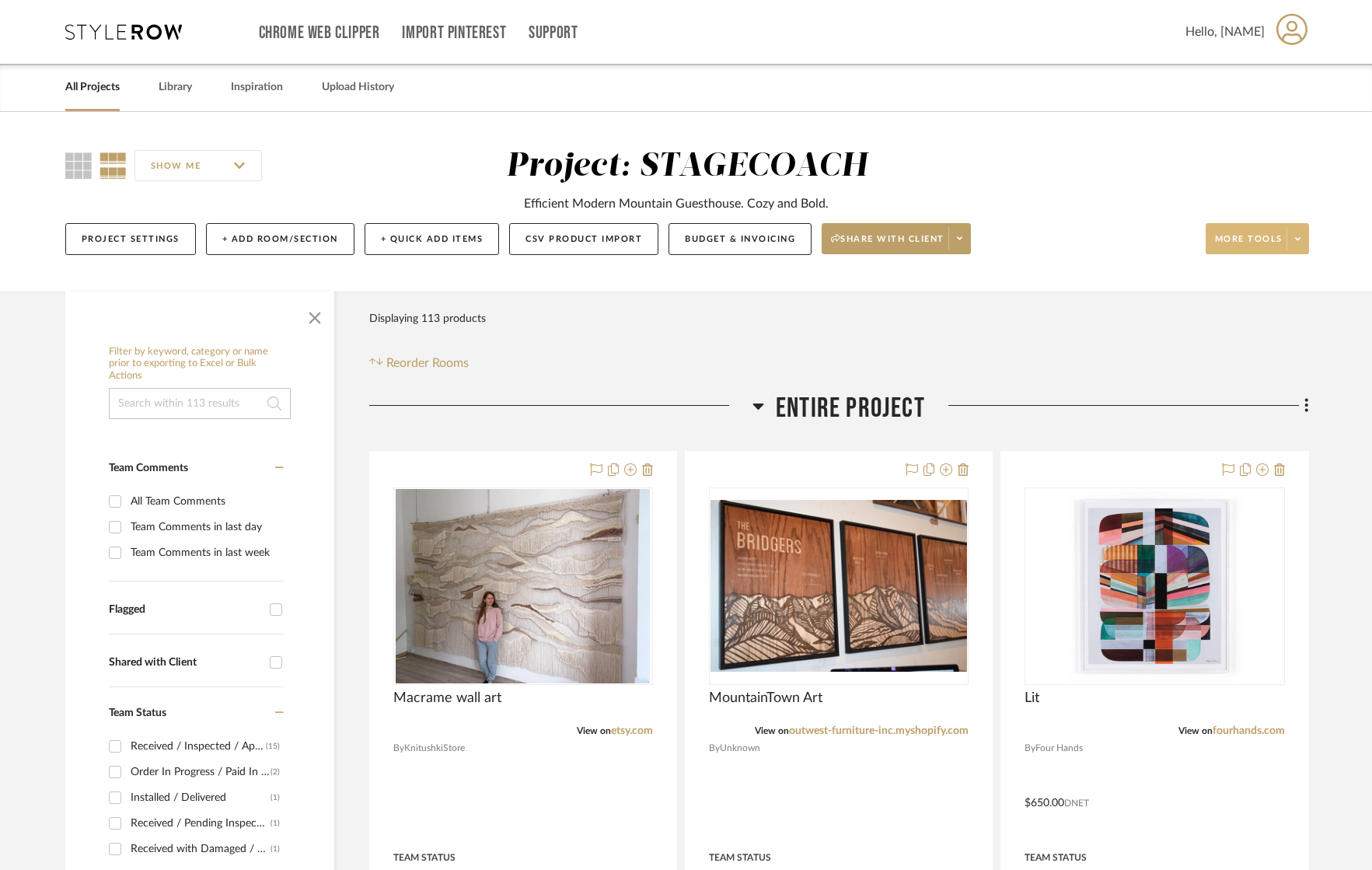 click 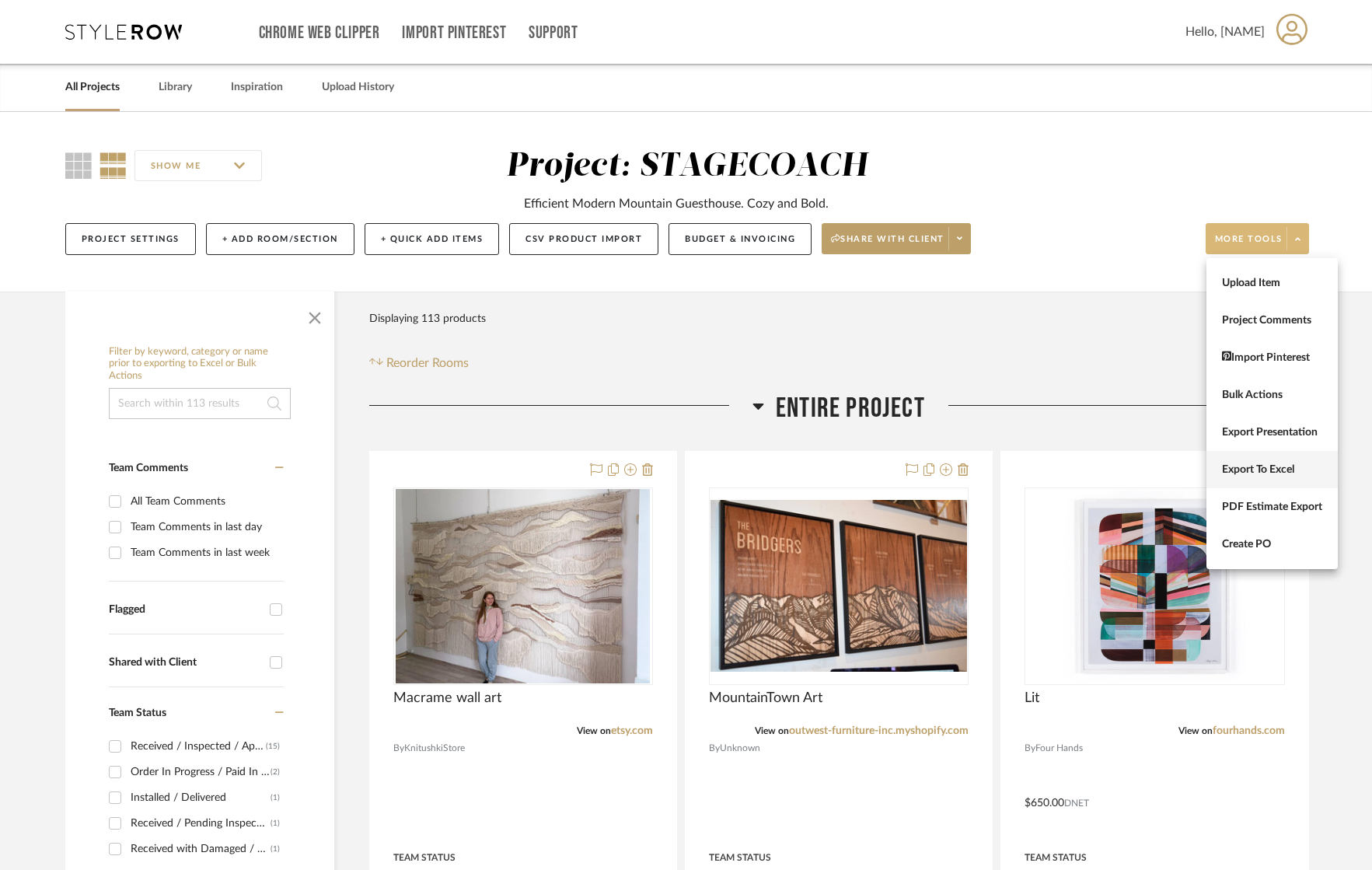click on "Export To Excel" at bounding box center (1272, 470) 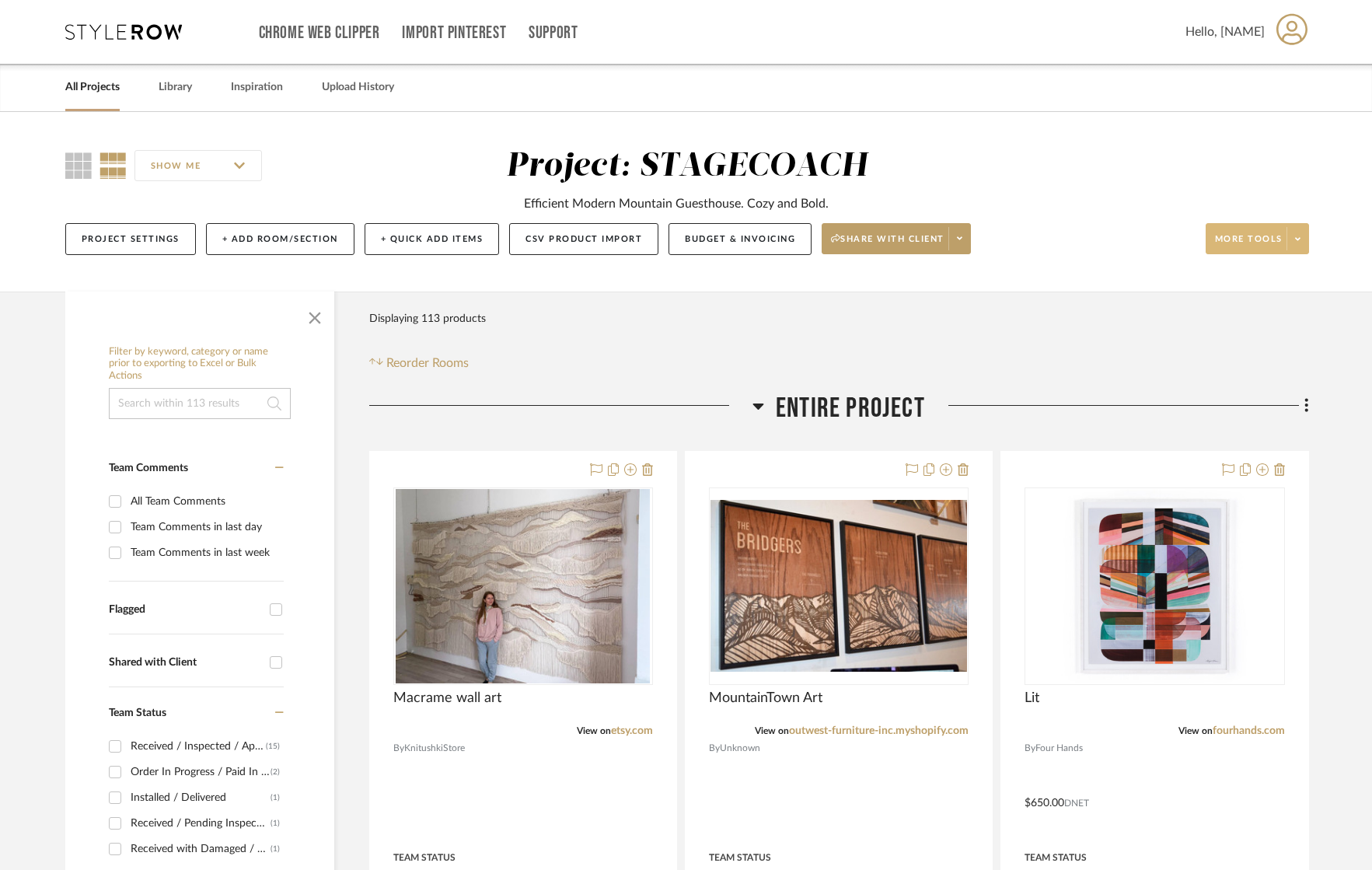 click on "All Projects" at bounding box center (93, 87) 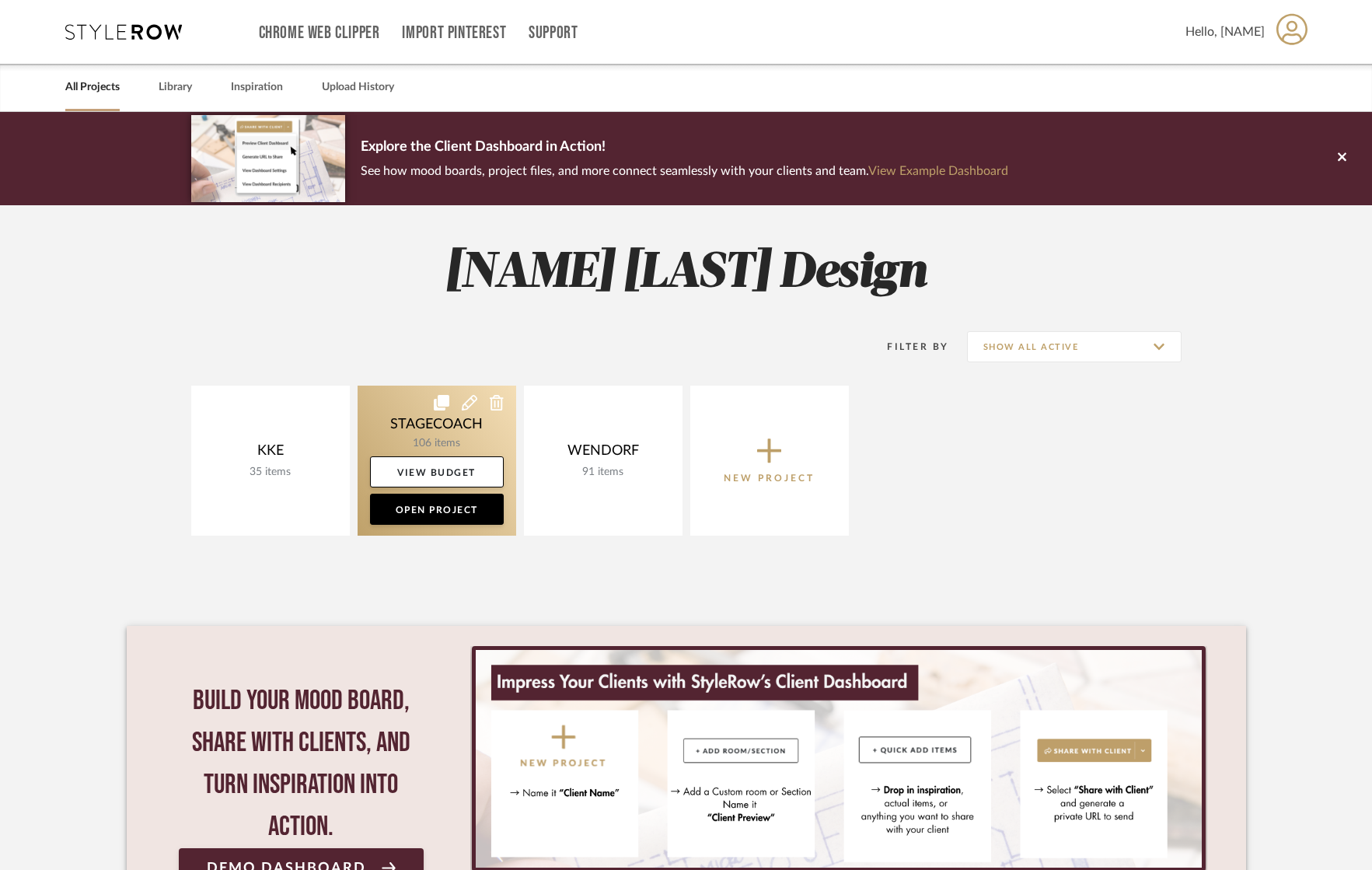 click 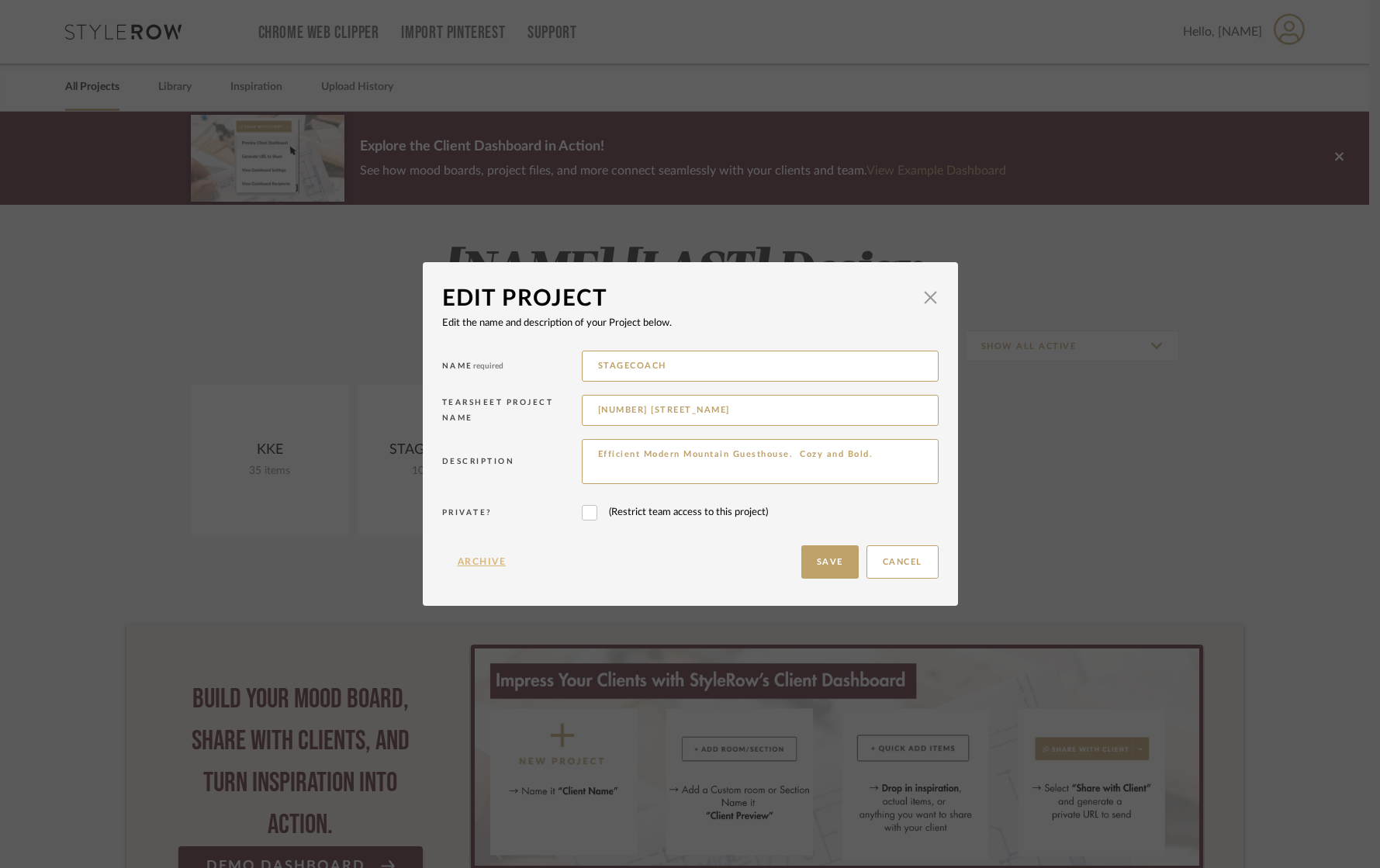 click on "Archive" at bounding box center (482, 562) 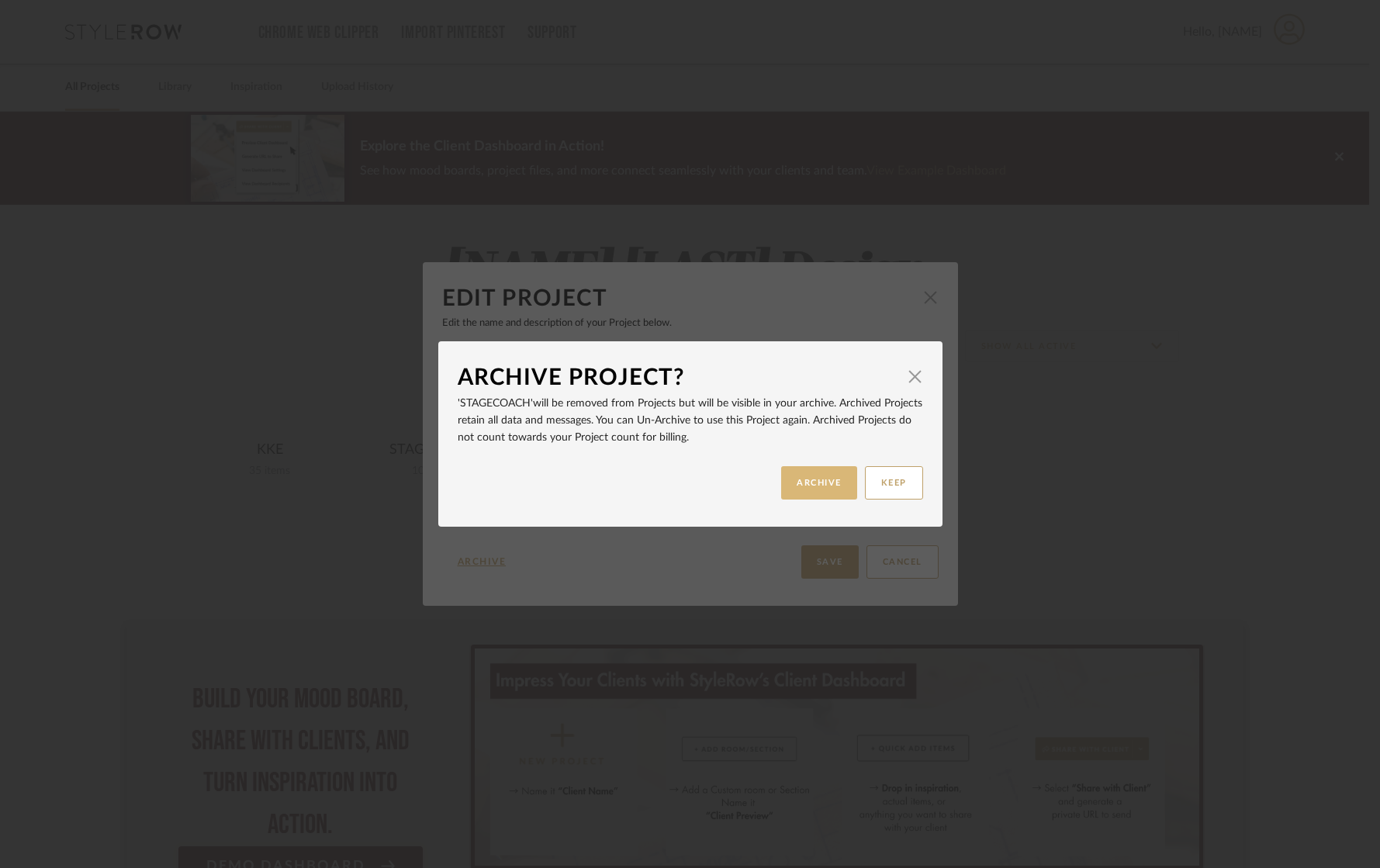 click on "ARCHIVE" at bounding box center [819, 482] 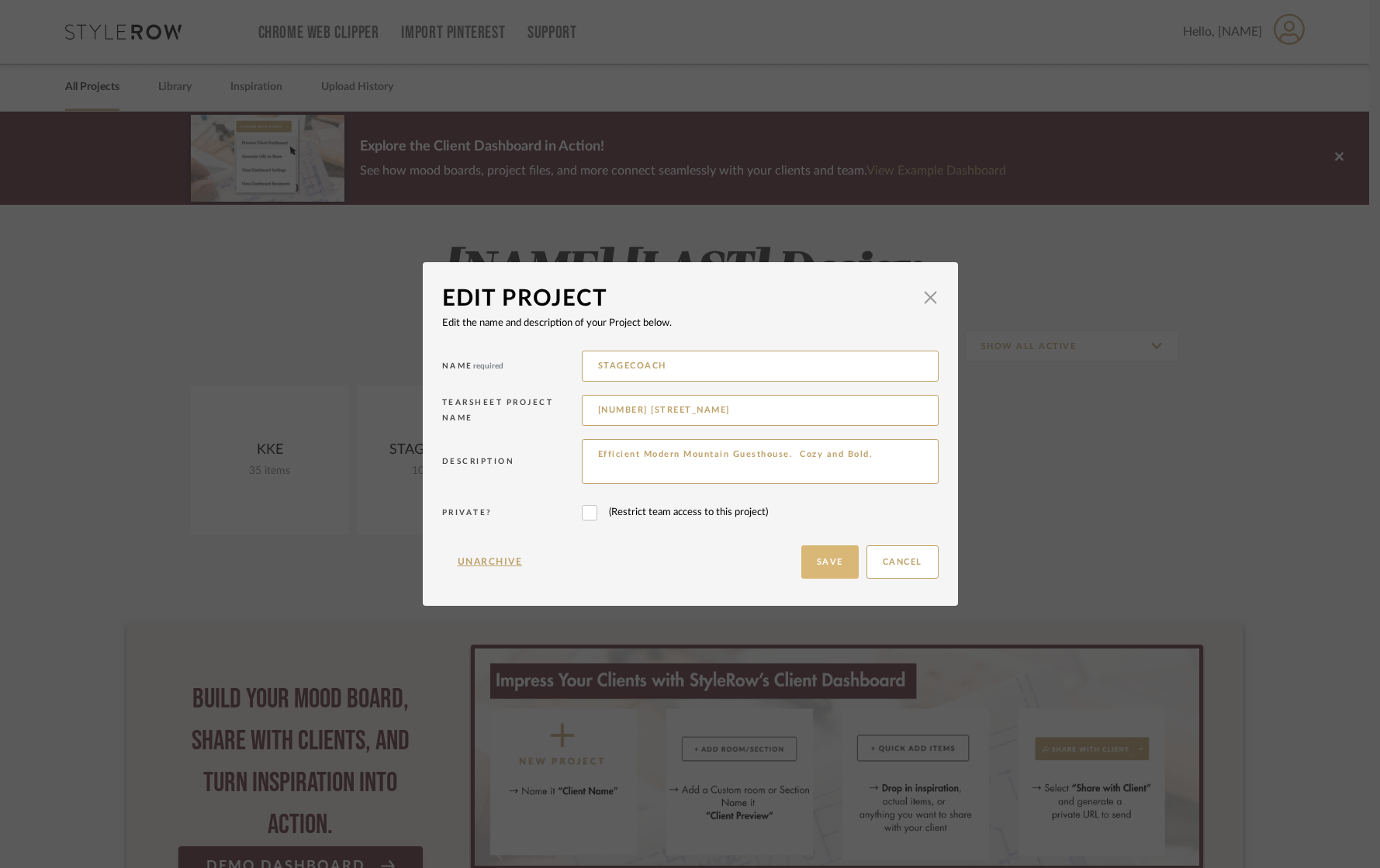 click on "Save" at bounding box center (830, 562) 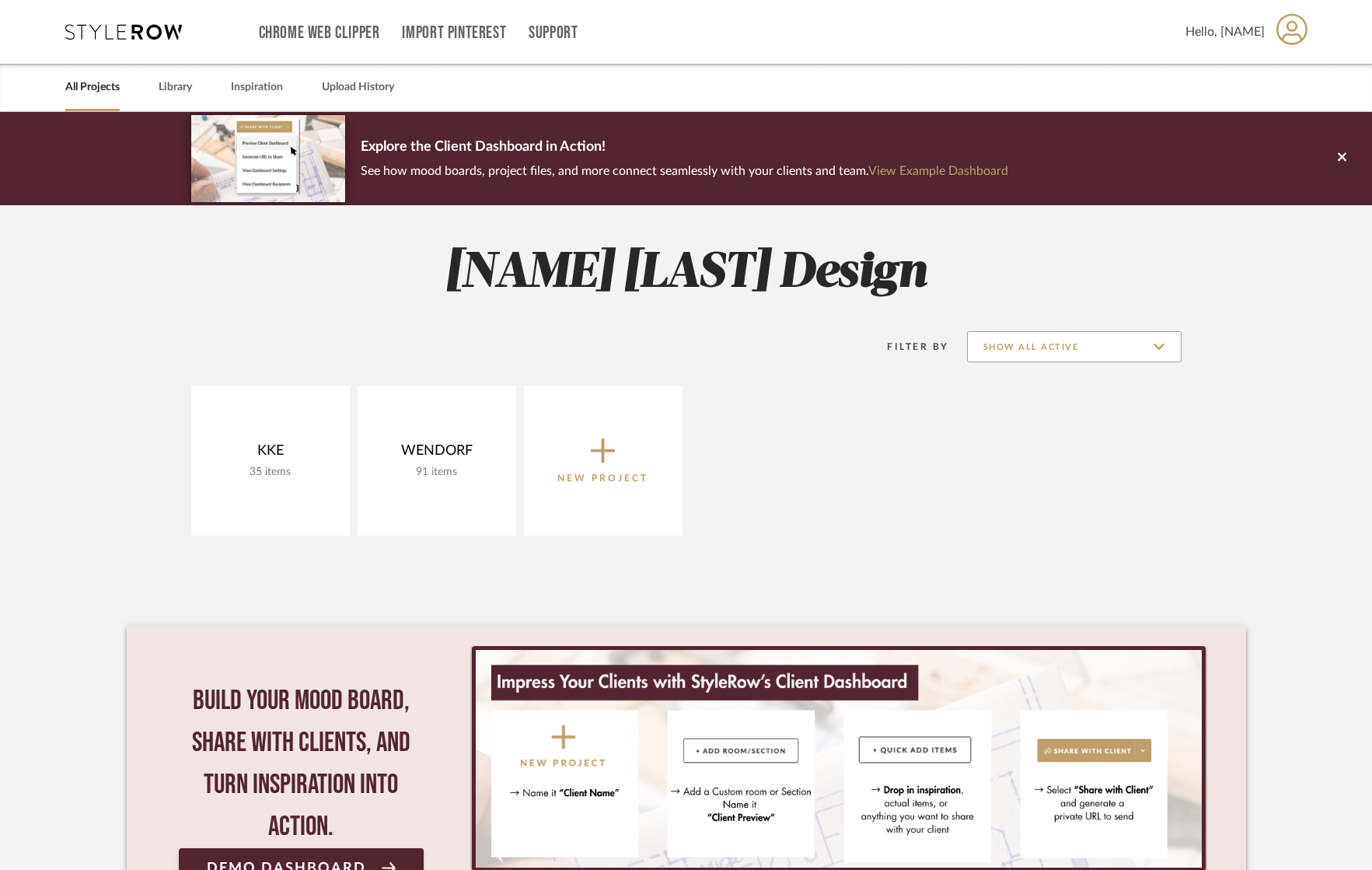 click on "Show All Active" 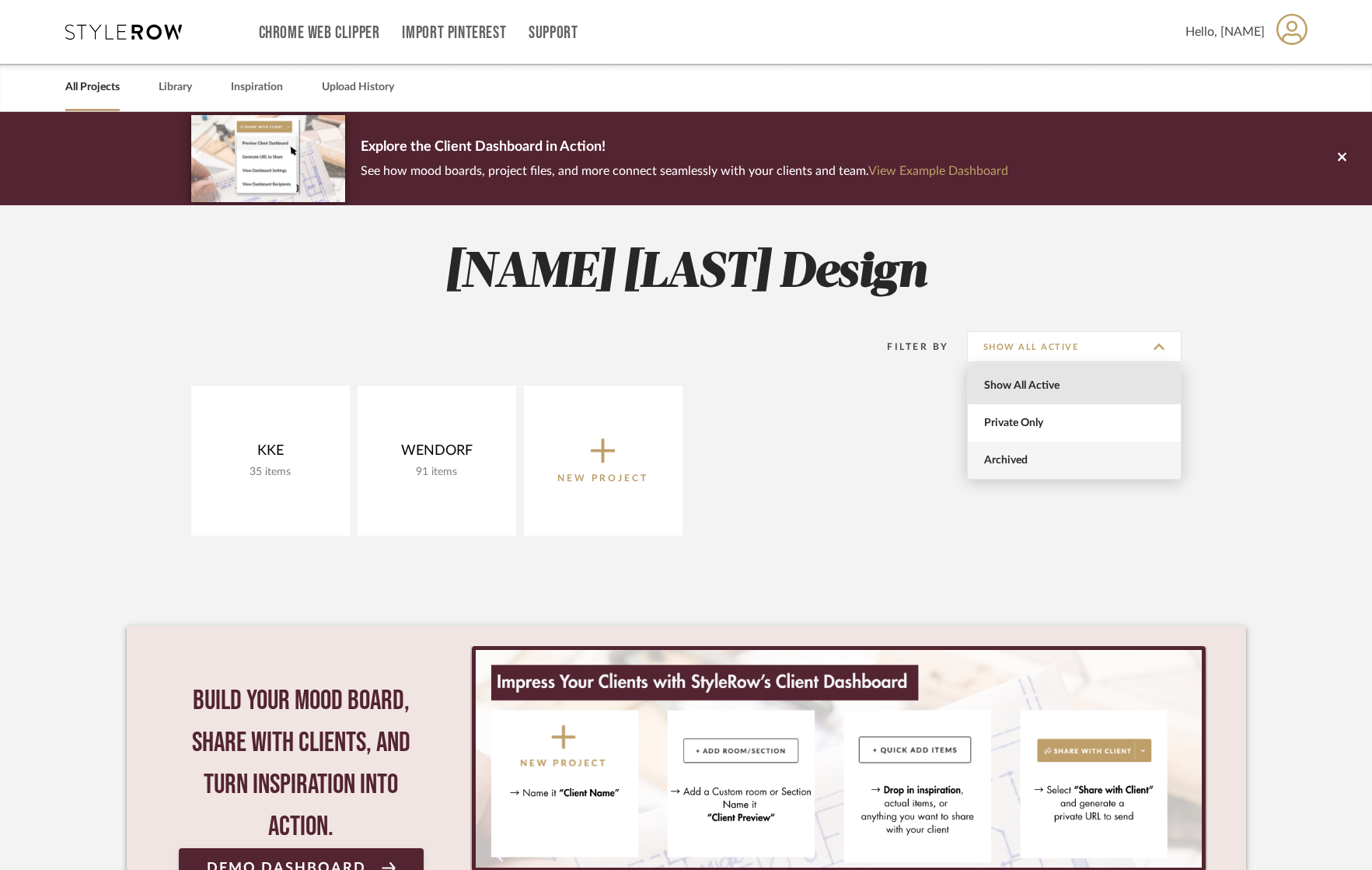 click on "Archived" at bounding box center [1076, 460] 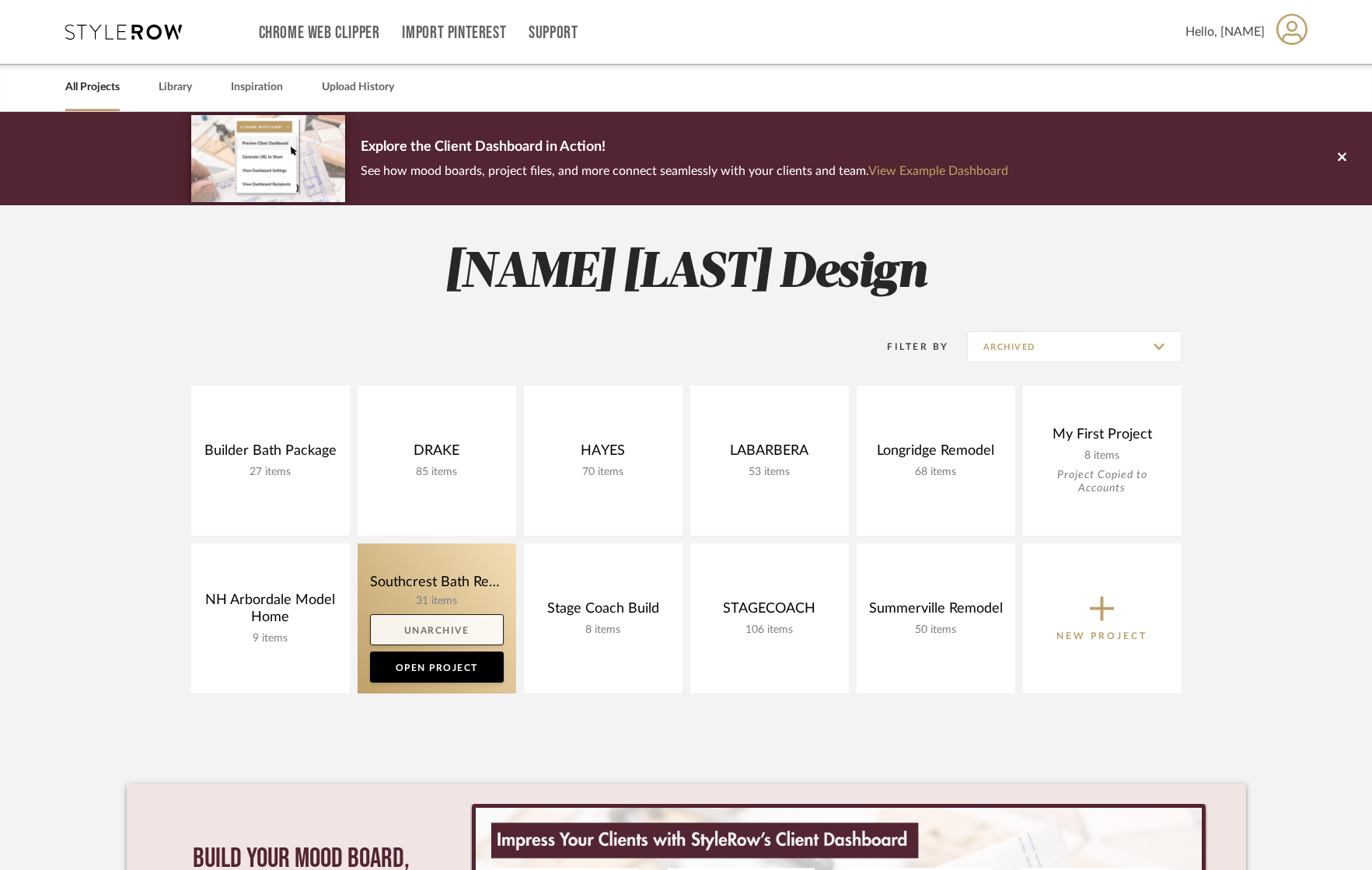 click on "Unarchive" 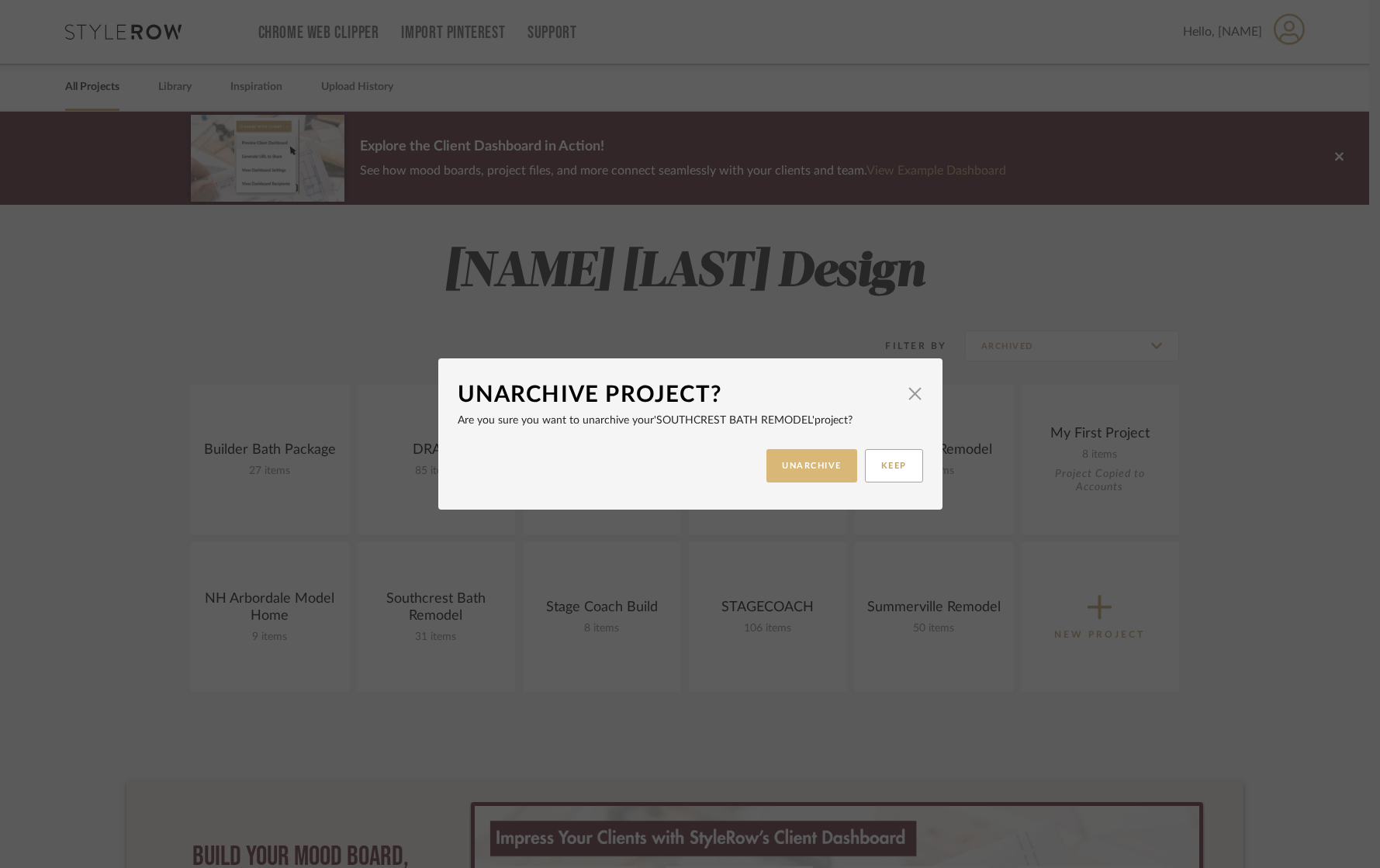 click on "UNARCHIVE" at bounding box center (811, 465) 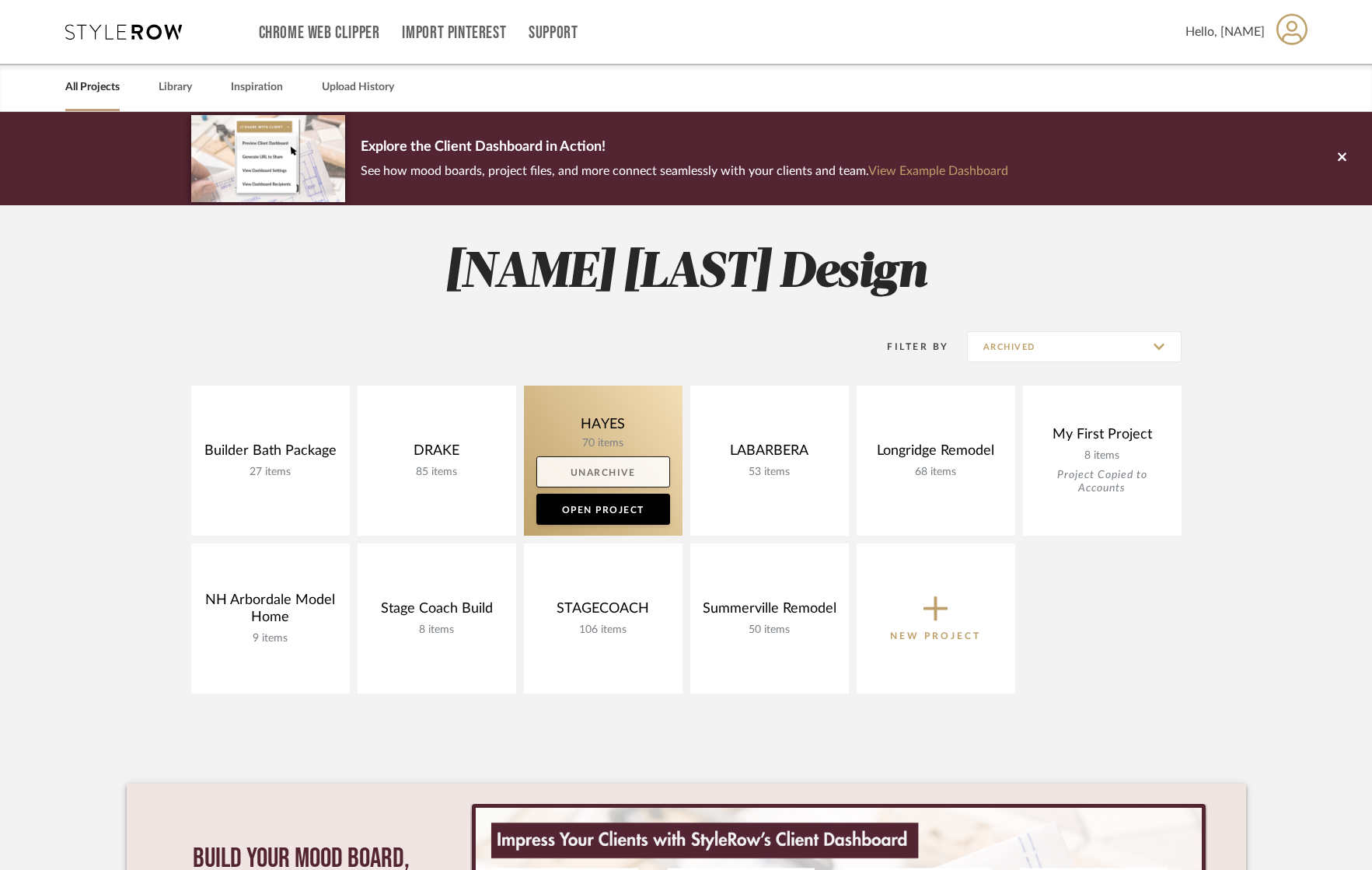 click on "Unarchive" 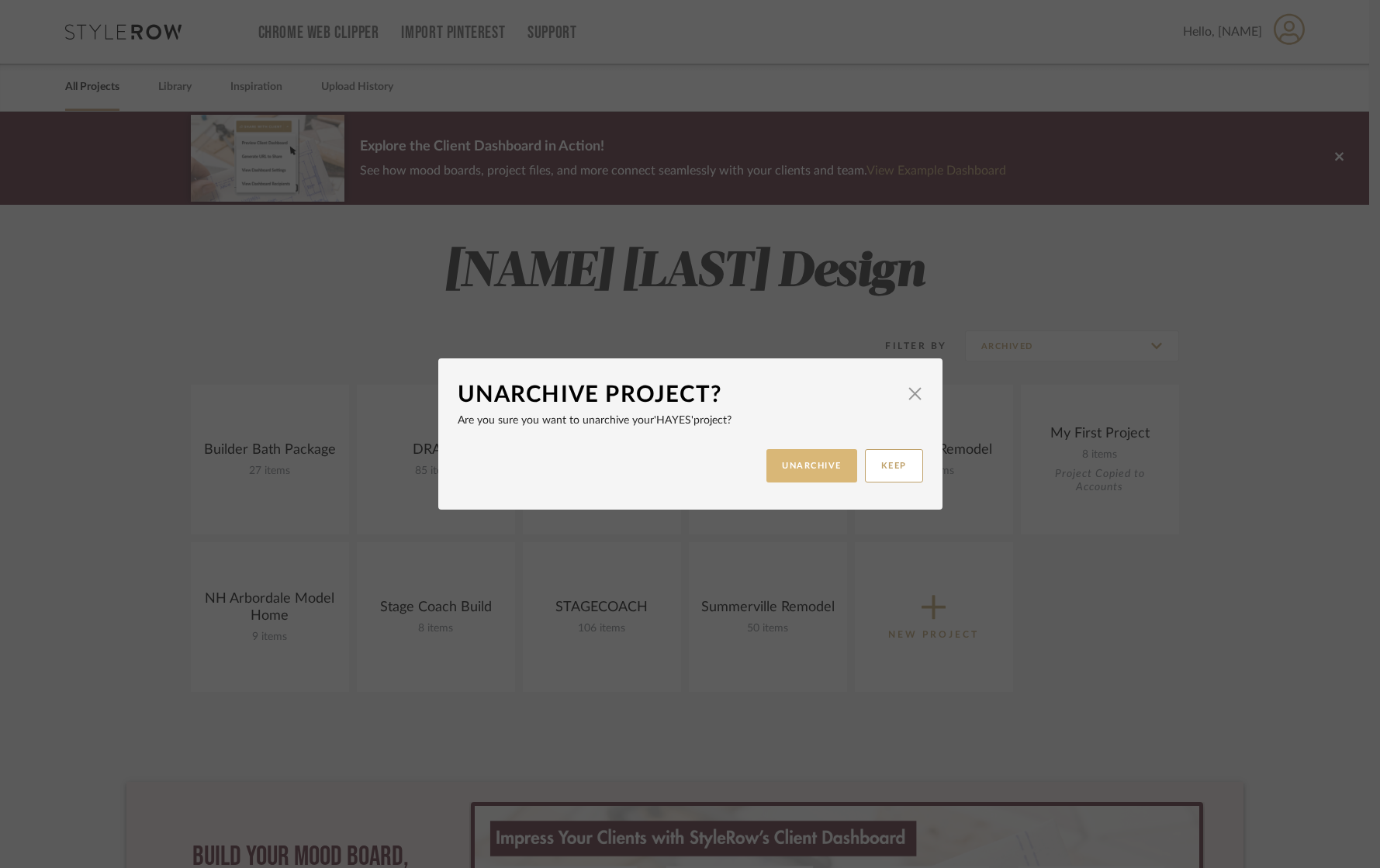 click on "UNARCHIVE" at bounding box center (811, 465) 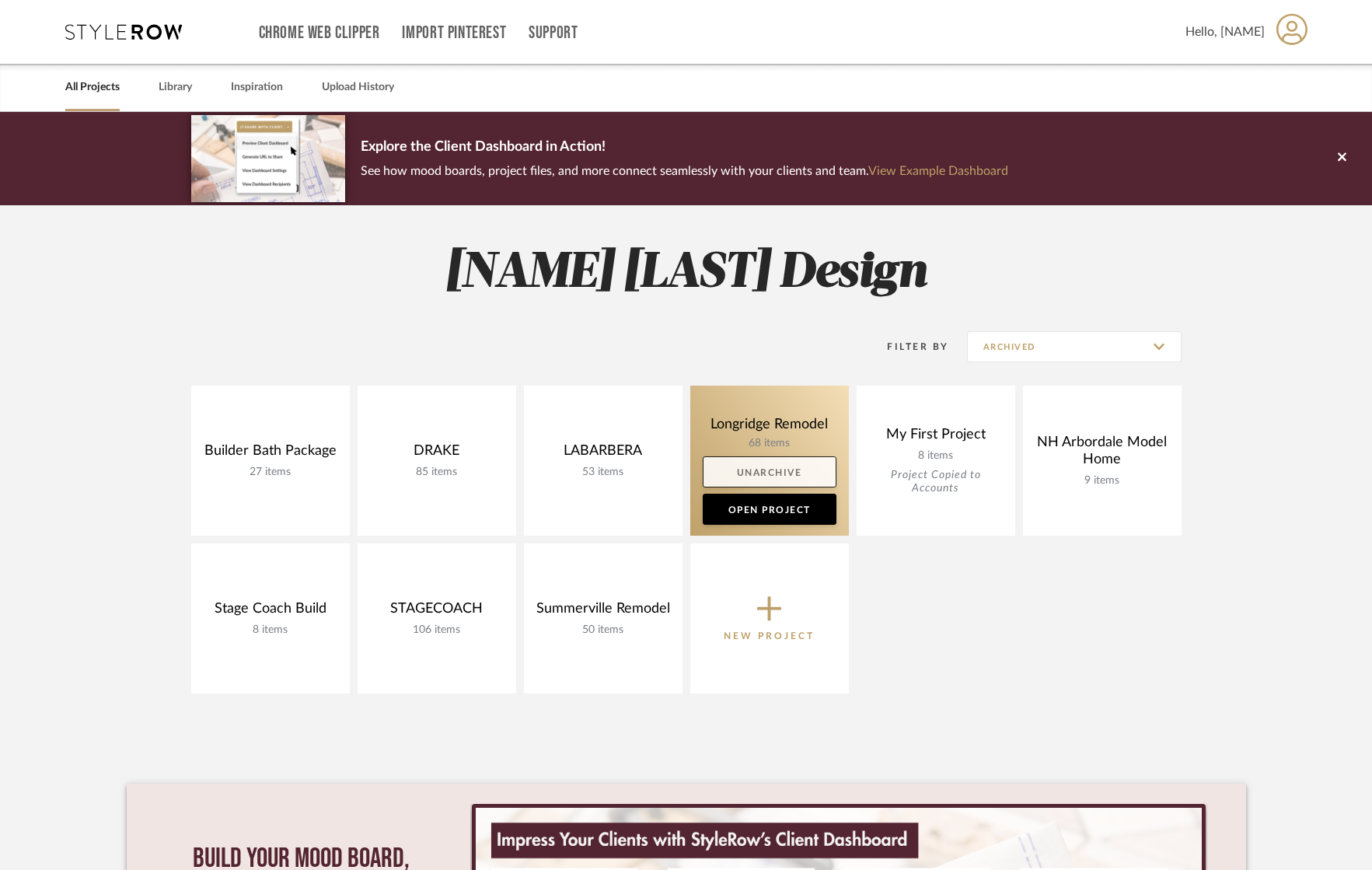 click on "Unarchive" 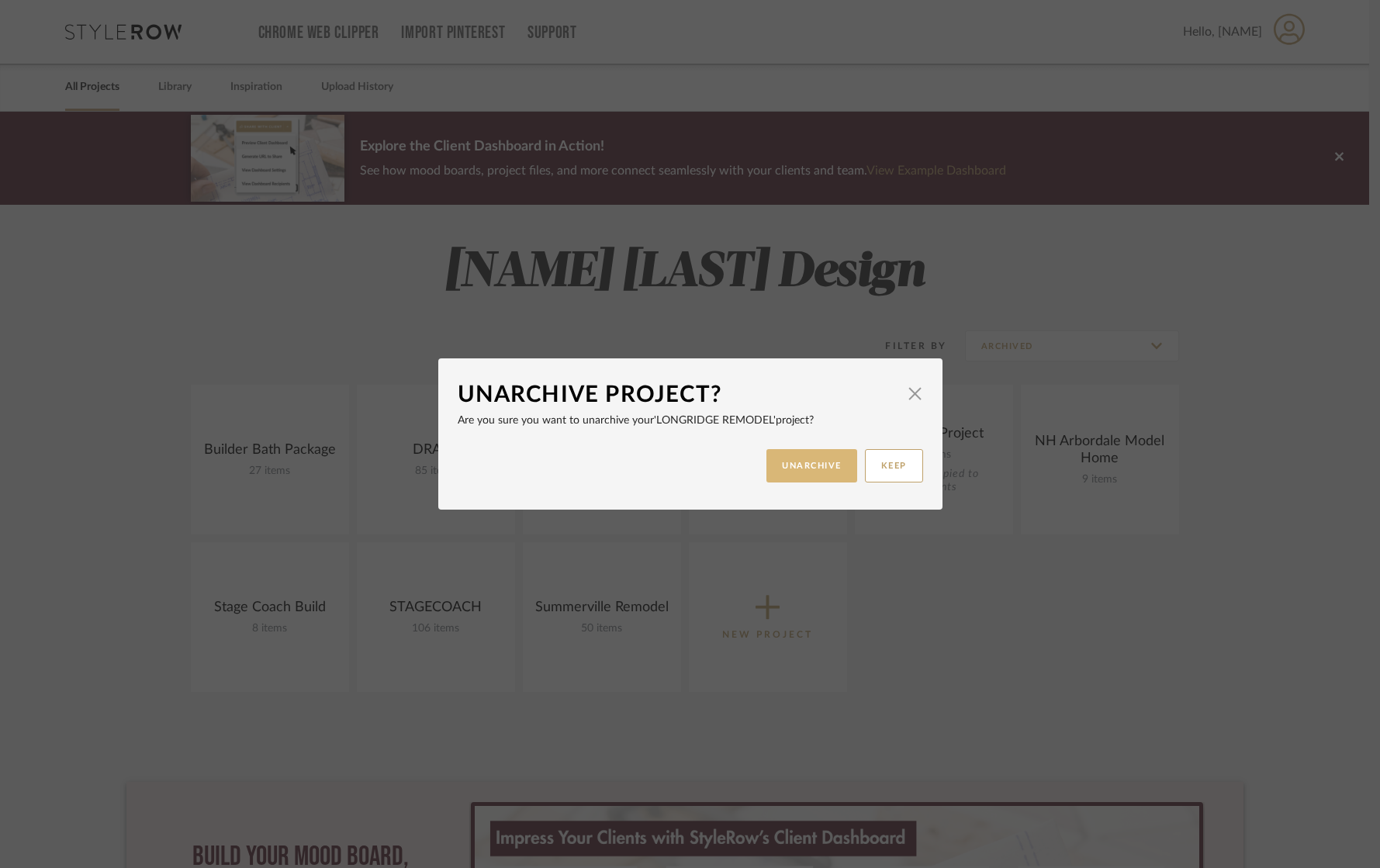 click on "UNARCHIVE" at bounding box center (811, 465) 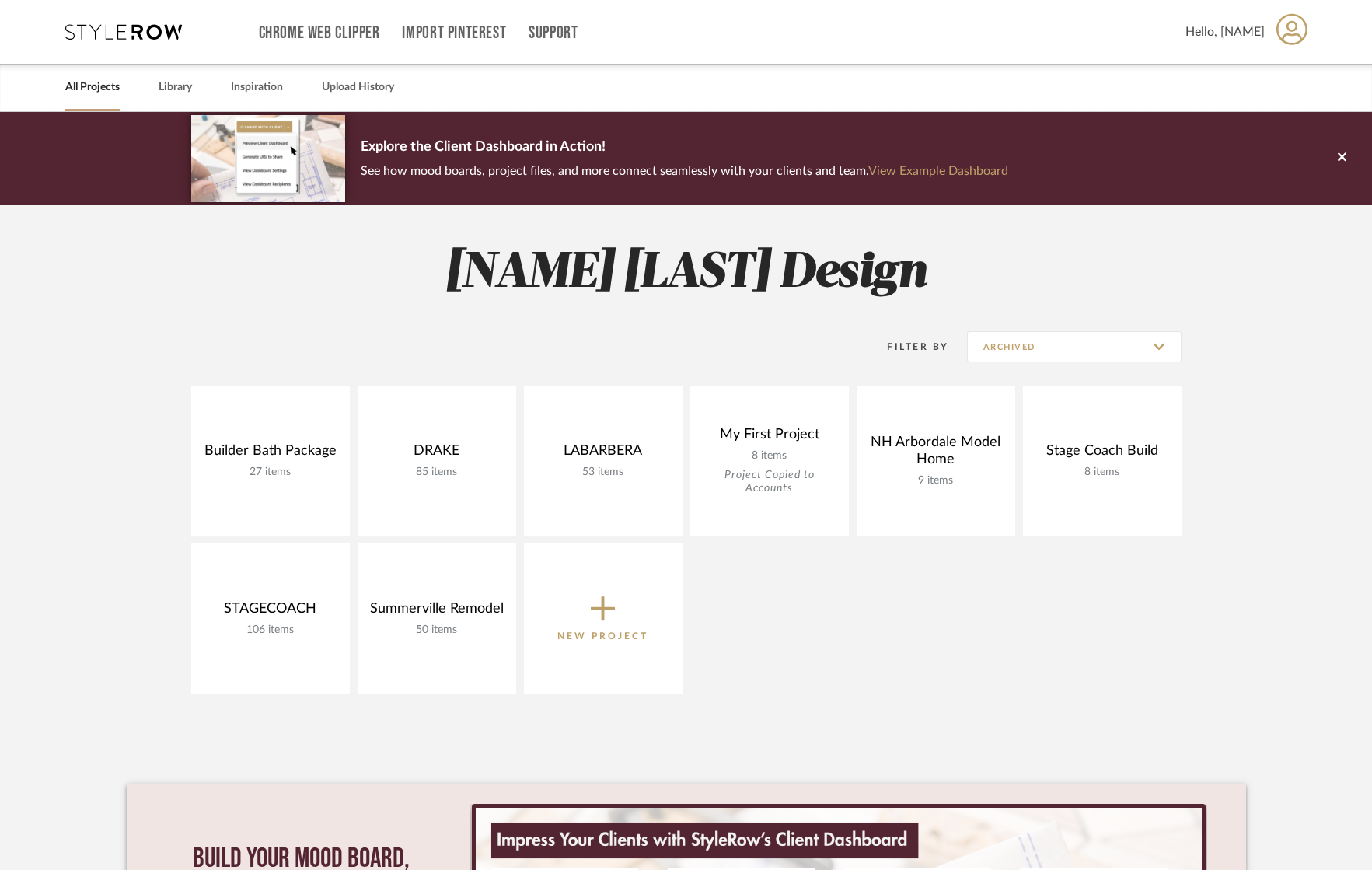 click on "All Projects" at bounding box center [93, 87] 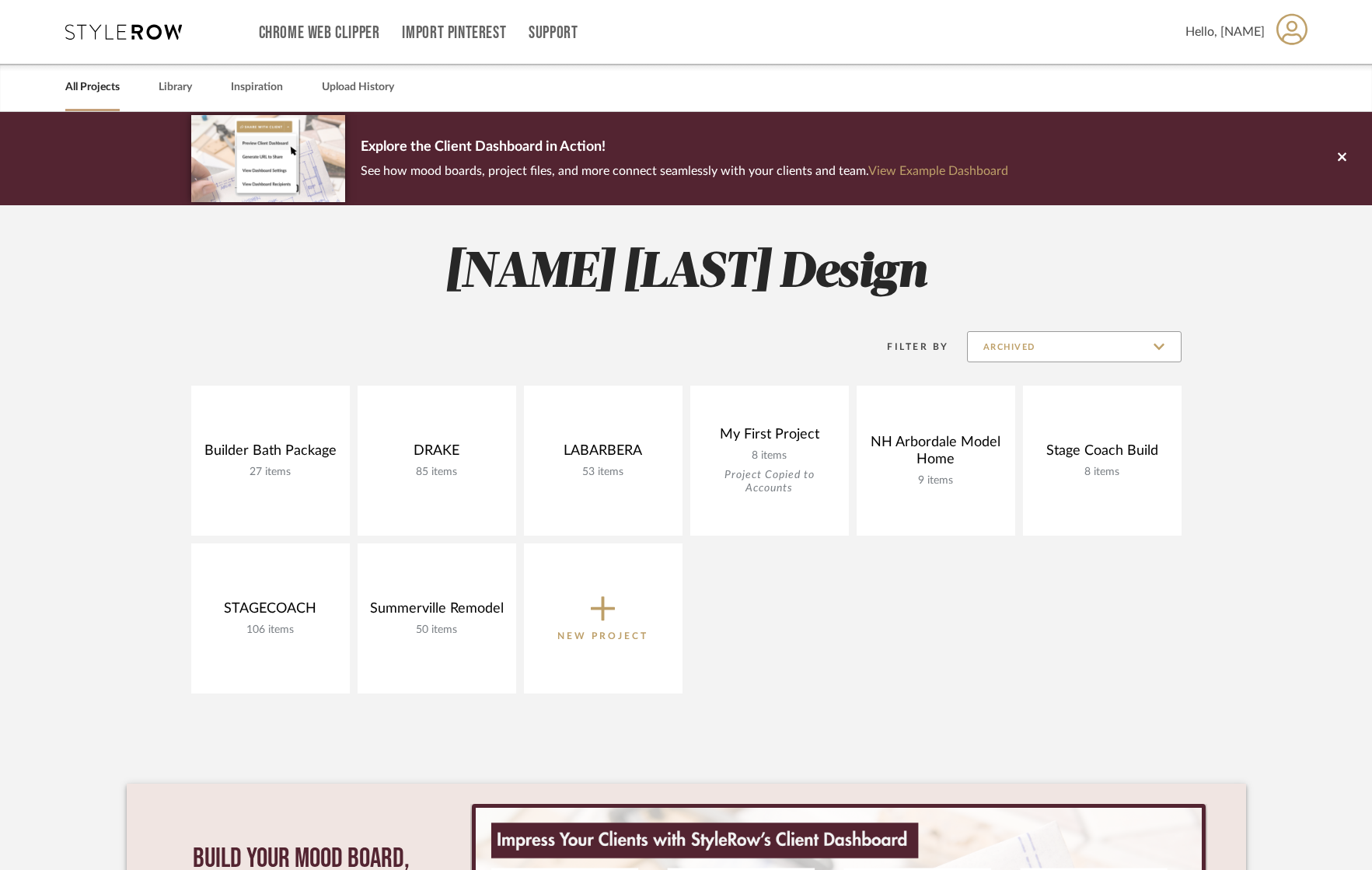 click on "Archived" 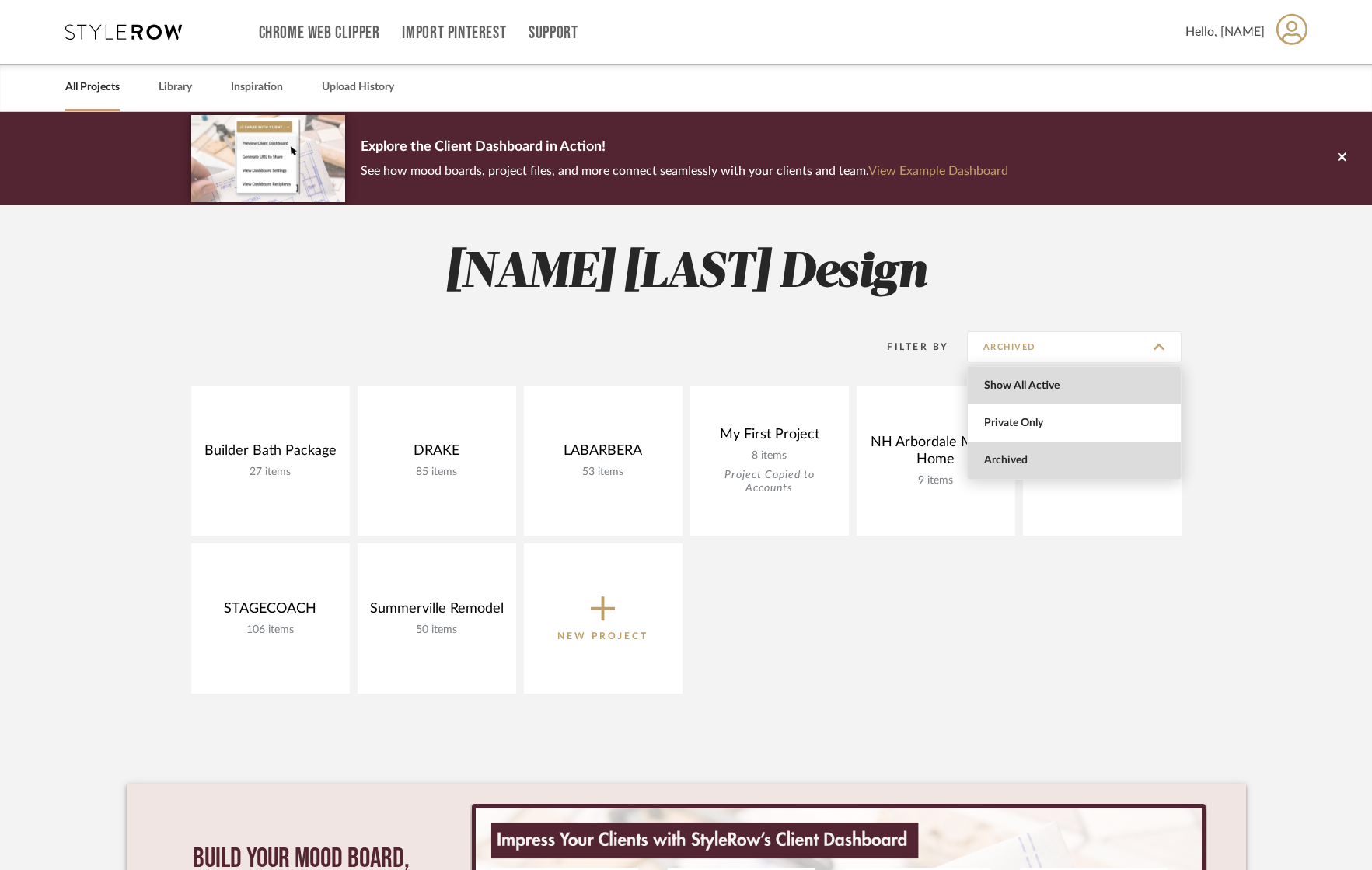 click on "Show All Active" at bounding box center (1076, 386) 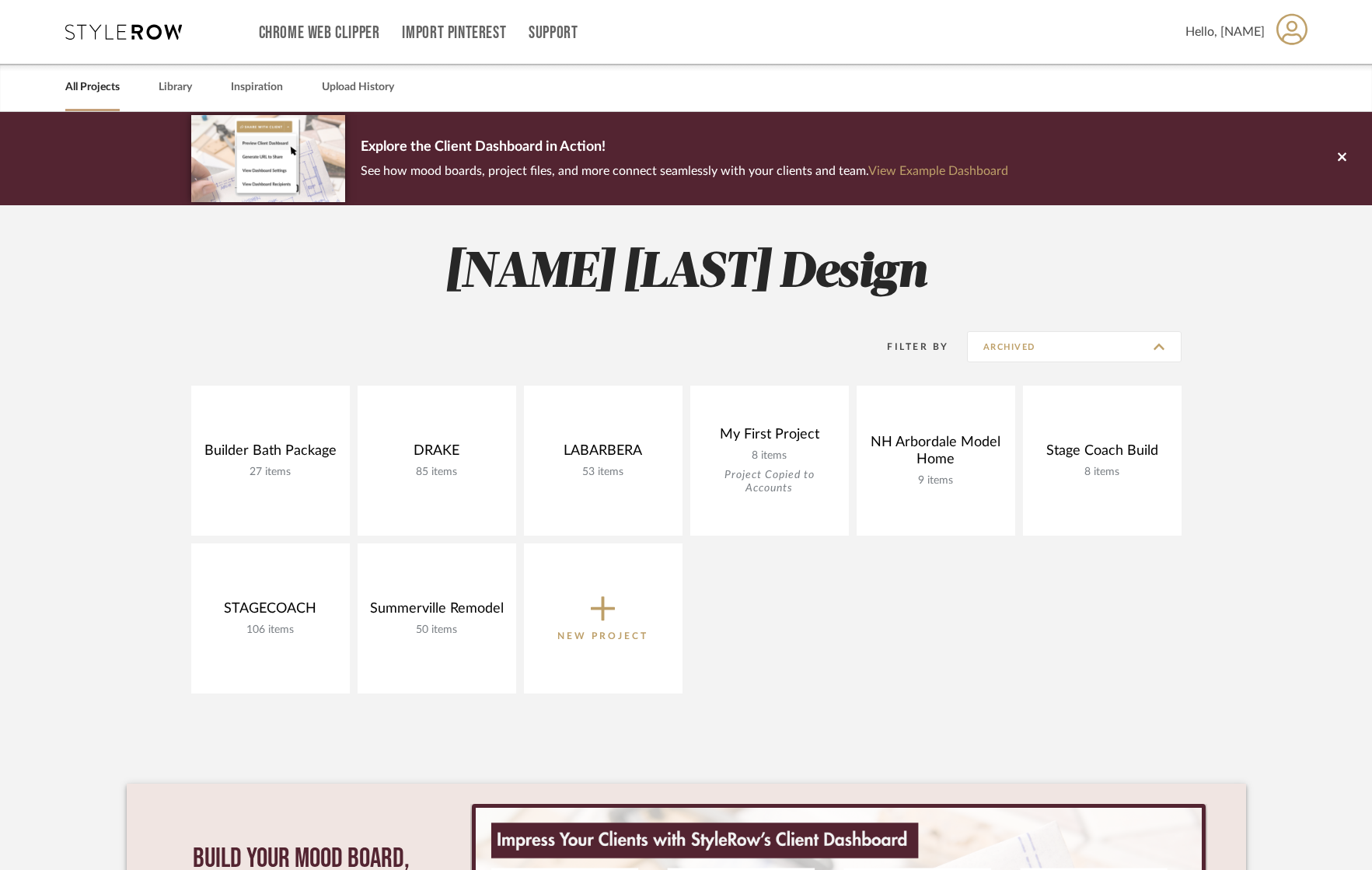 type on "Show All Active" 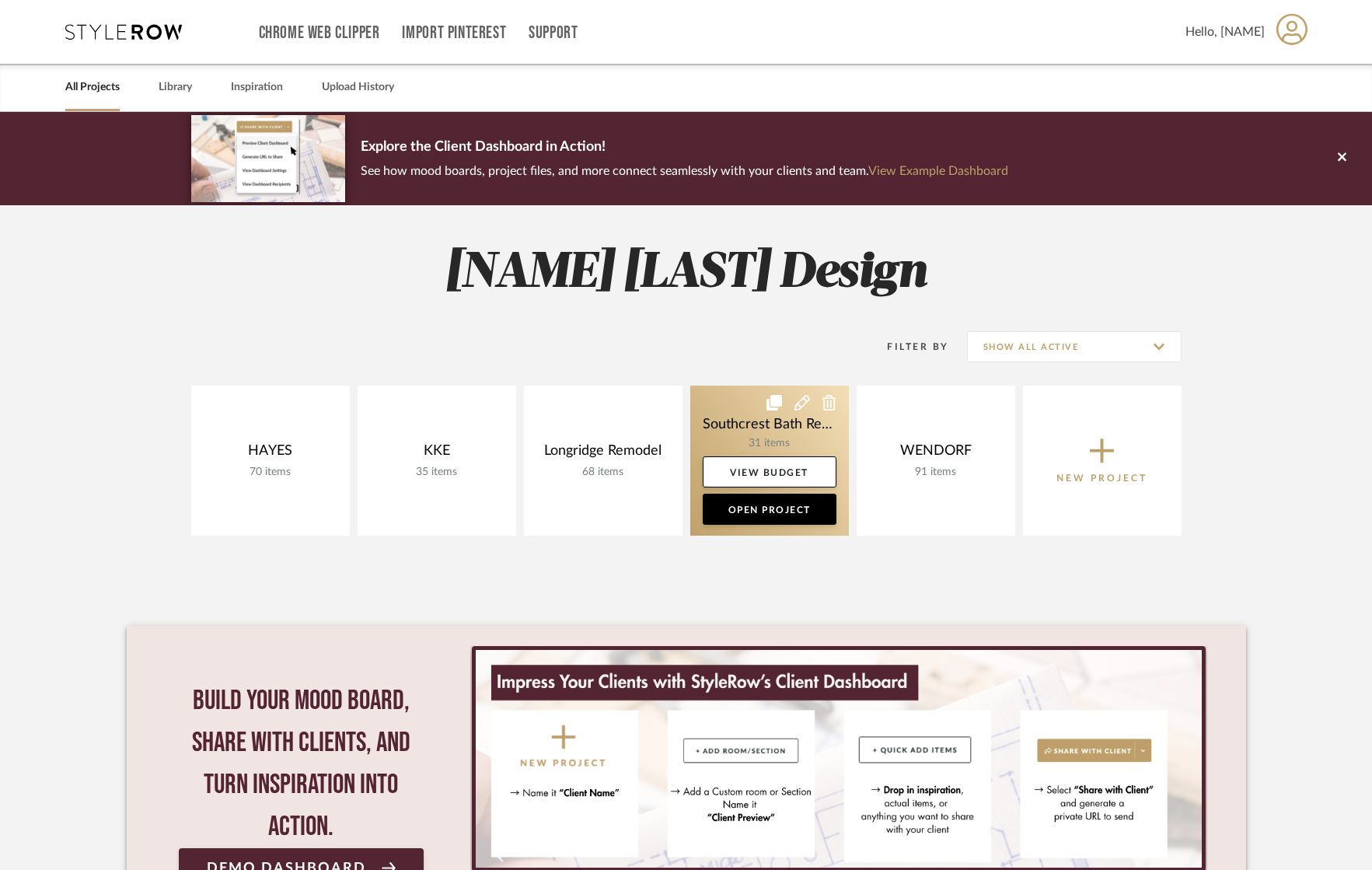 click 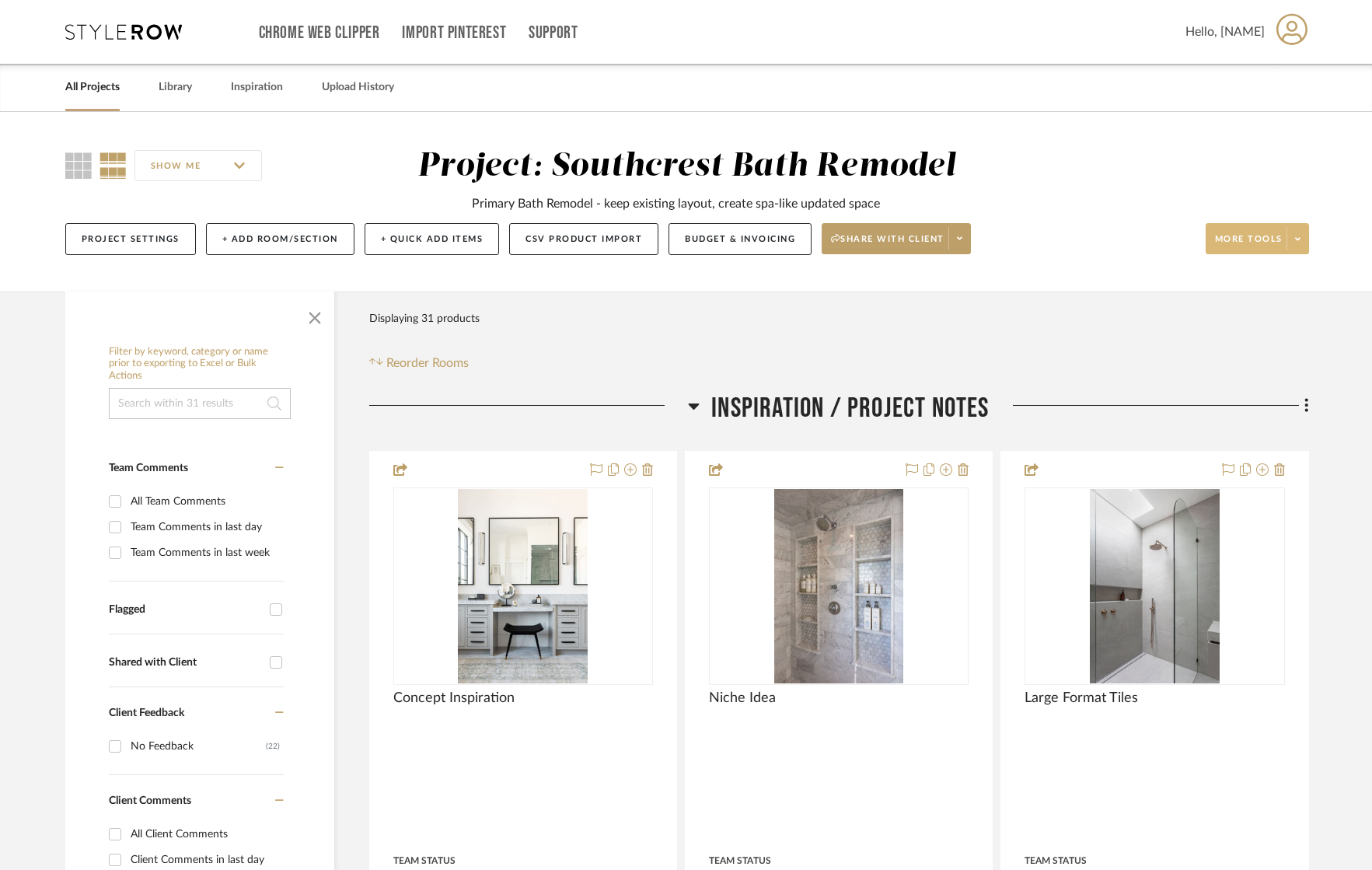 click 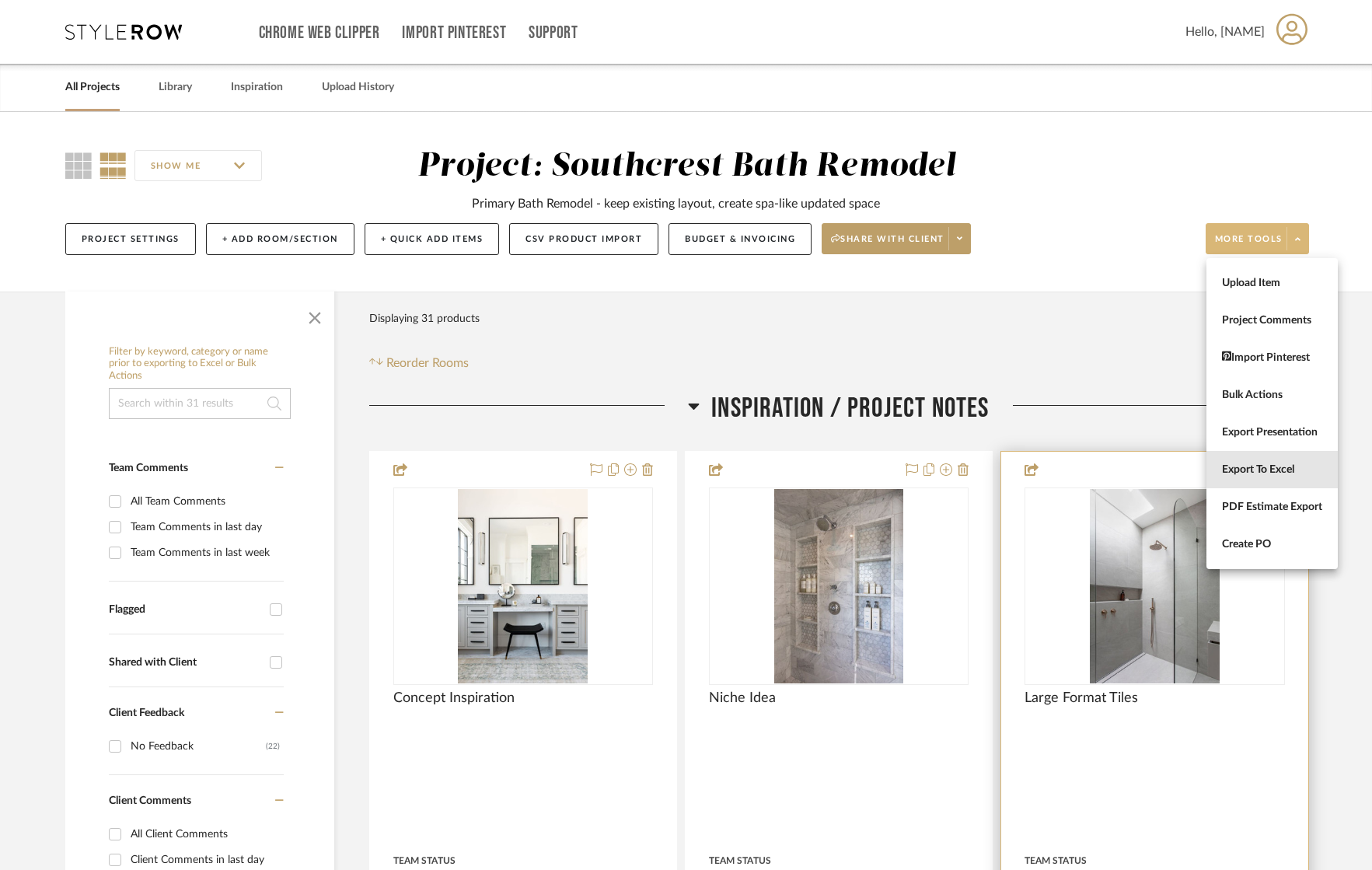 click on "Export To Excel" at bounding box center (1272, 470) 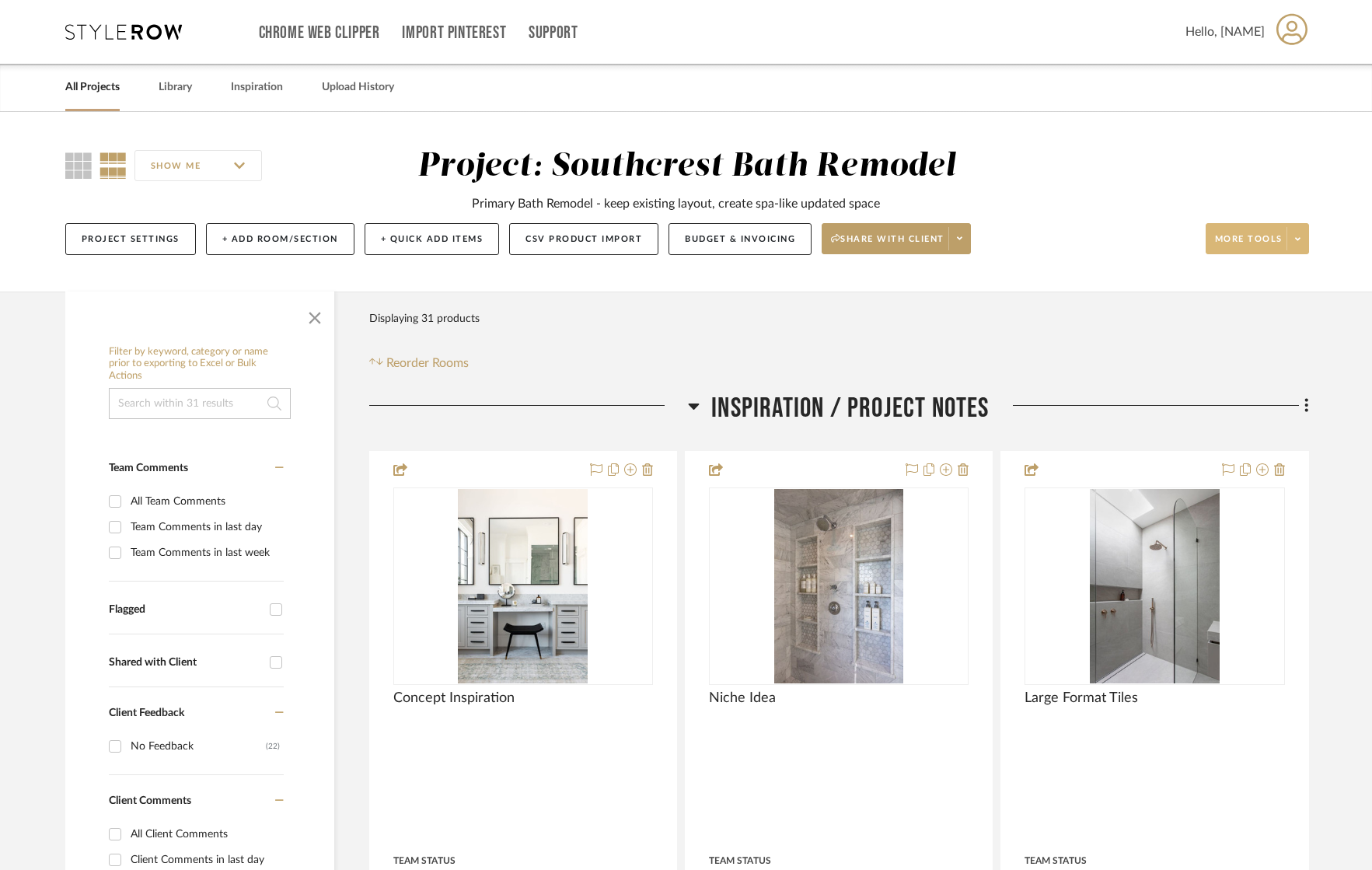 click on "All Projects" at bounding box center (93, 87) 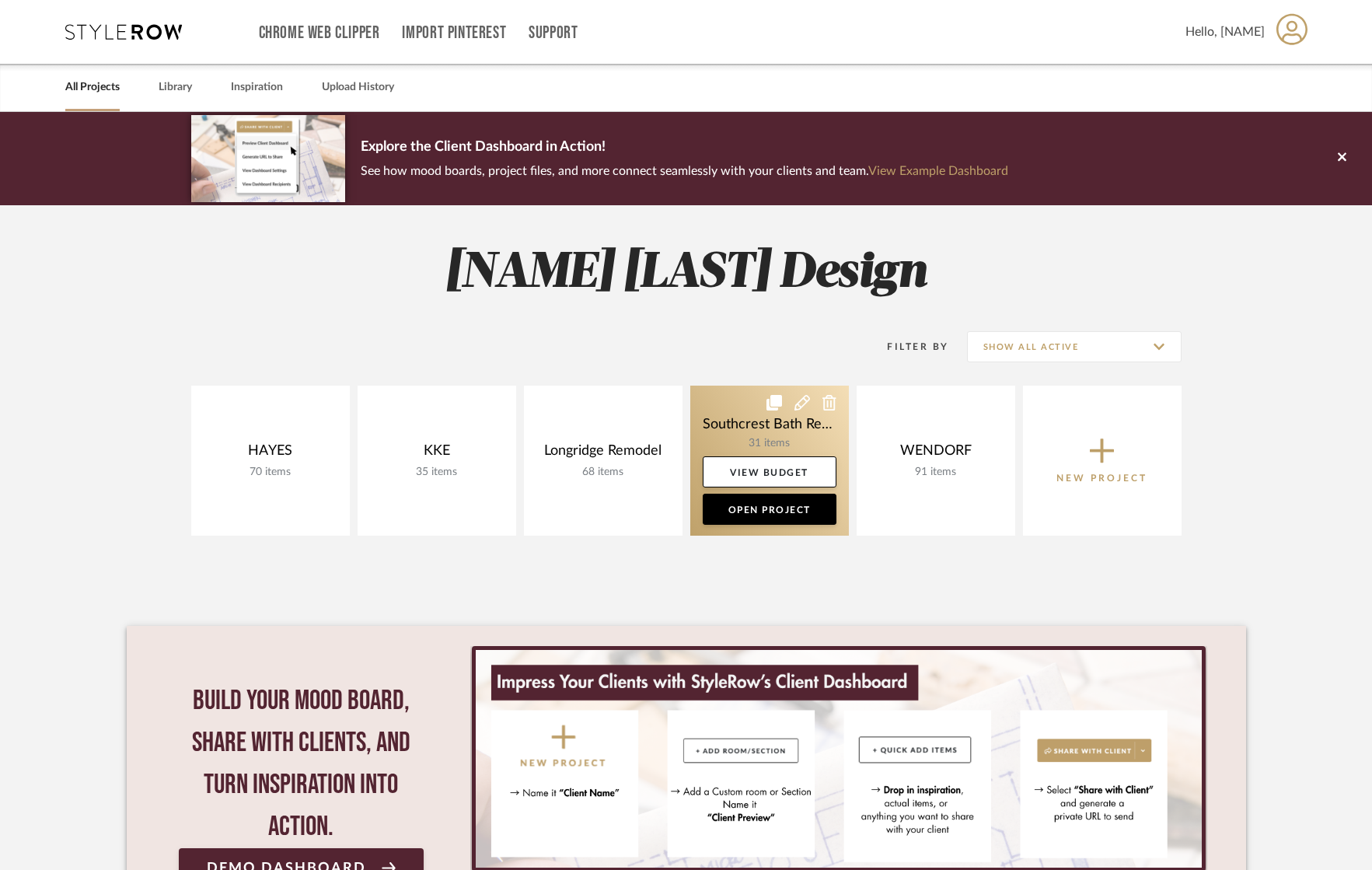 click 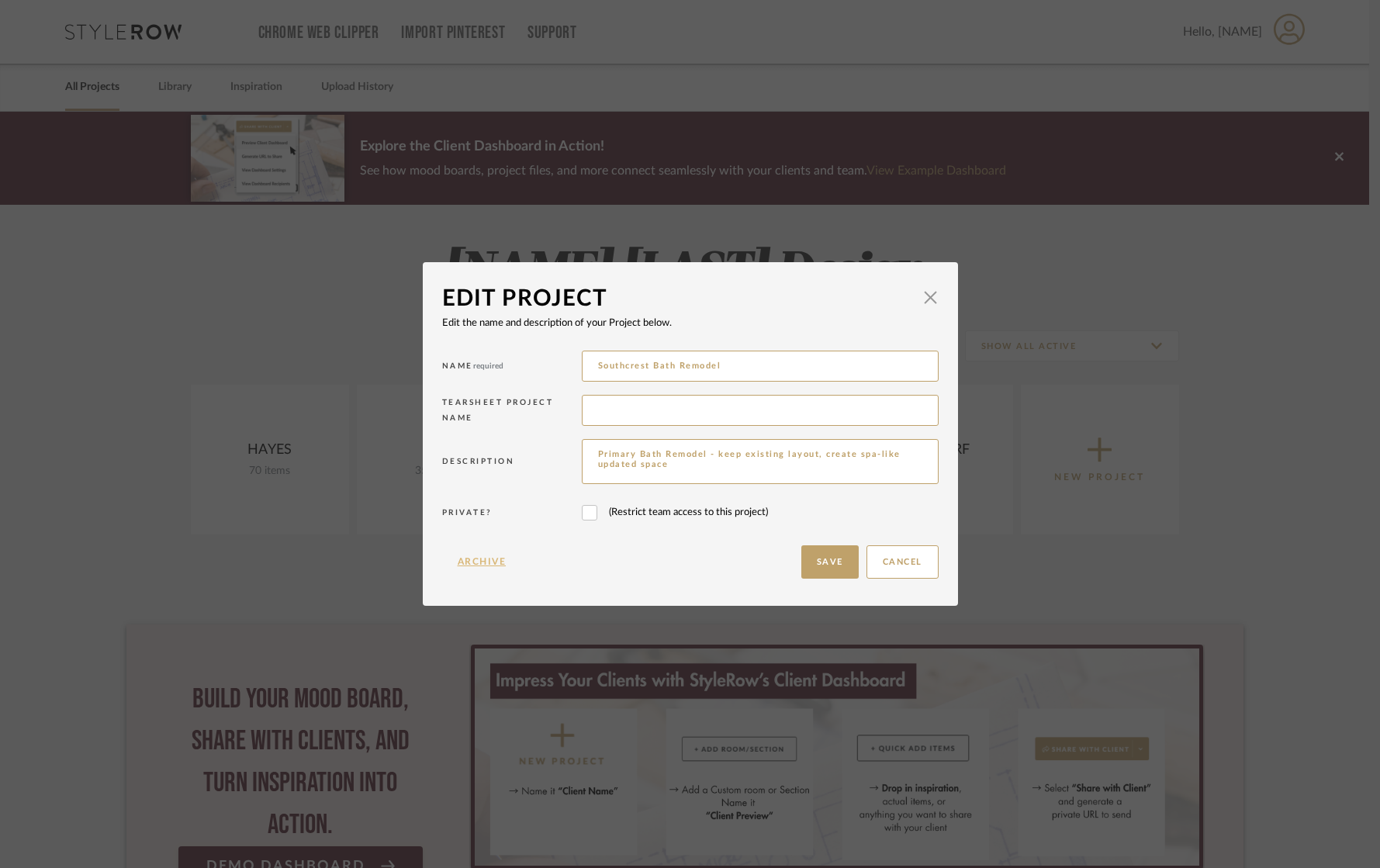 click on "Archive" at bounding box center [482, 562] 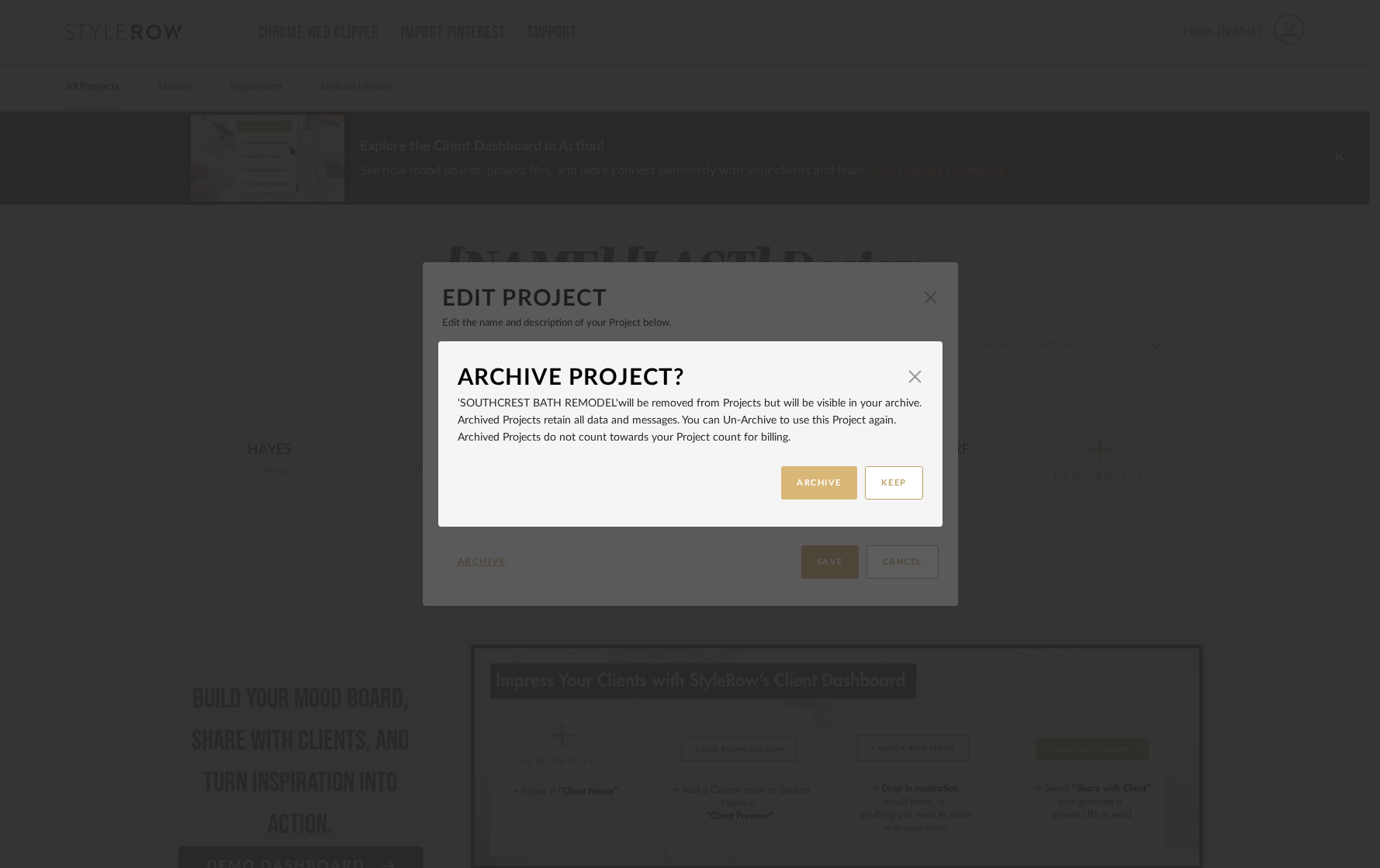 click on "ARCHIVE" at bounding box center (819, 482) 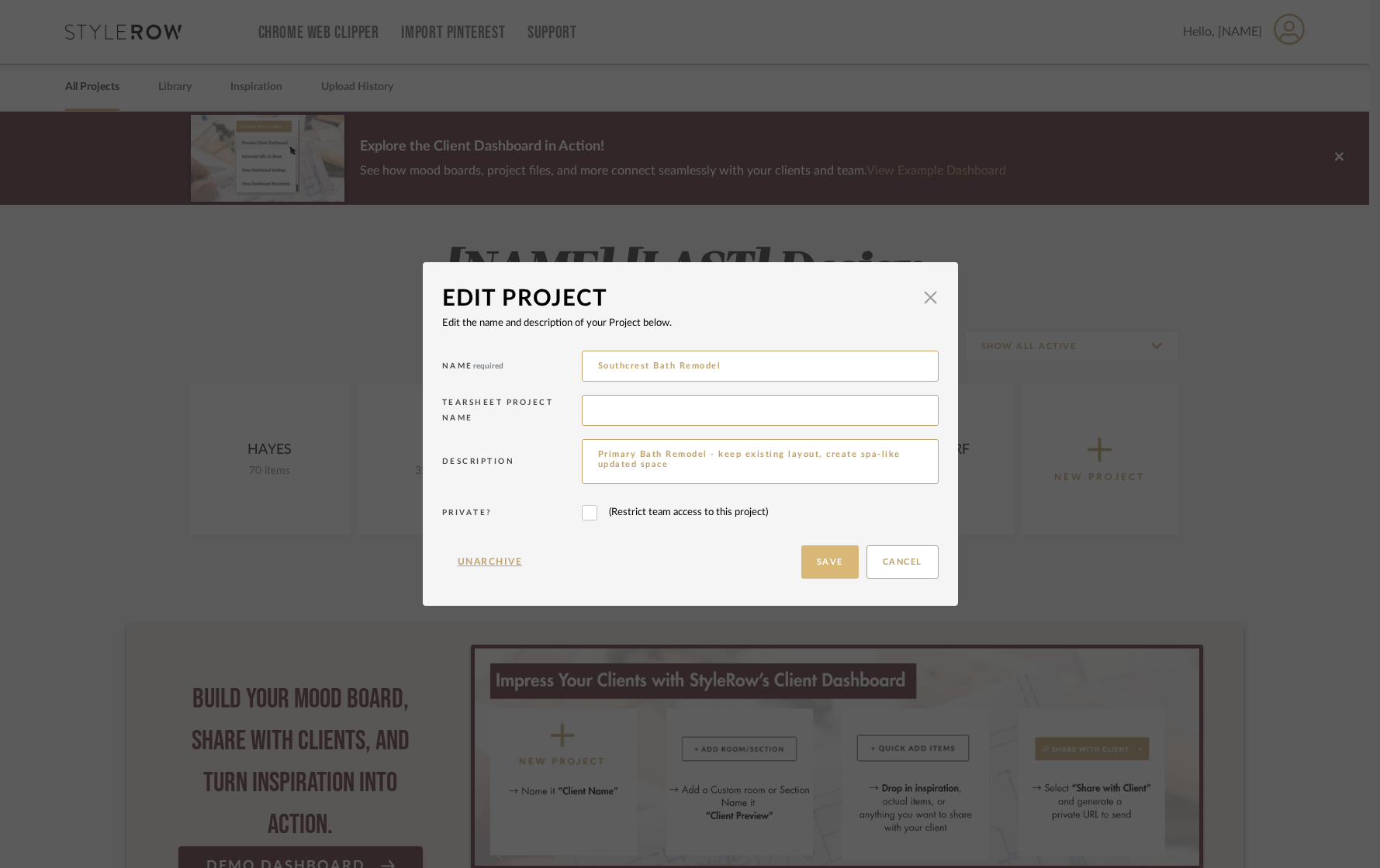 click on "Save" at bounding box center [830, 562] 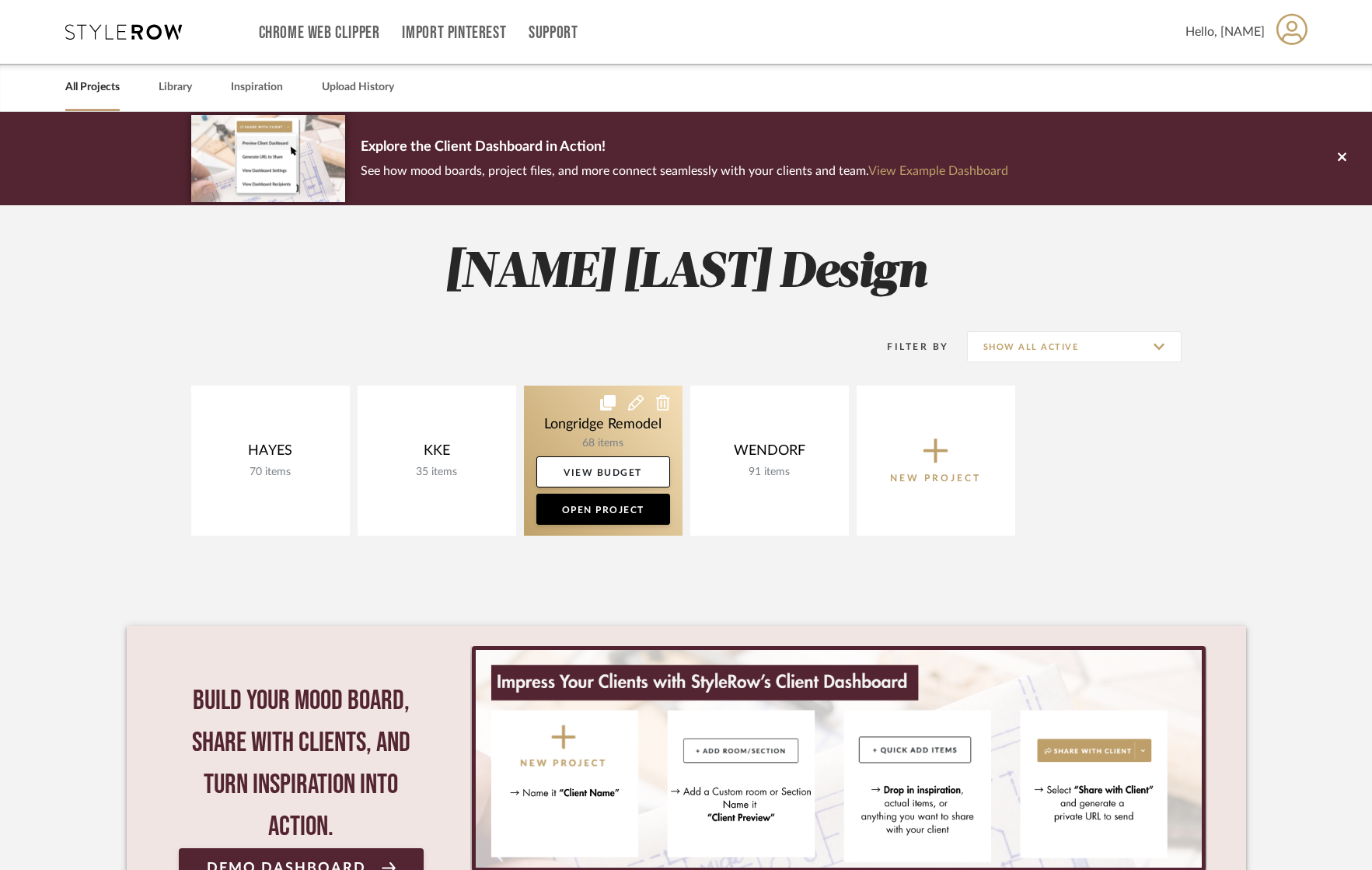 click 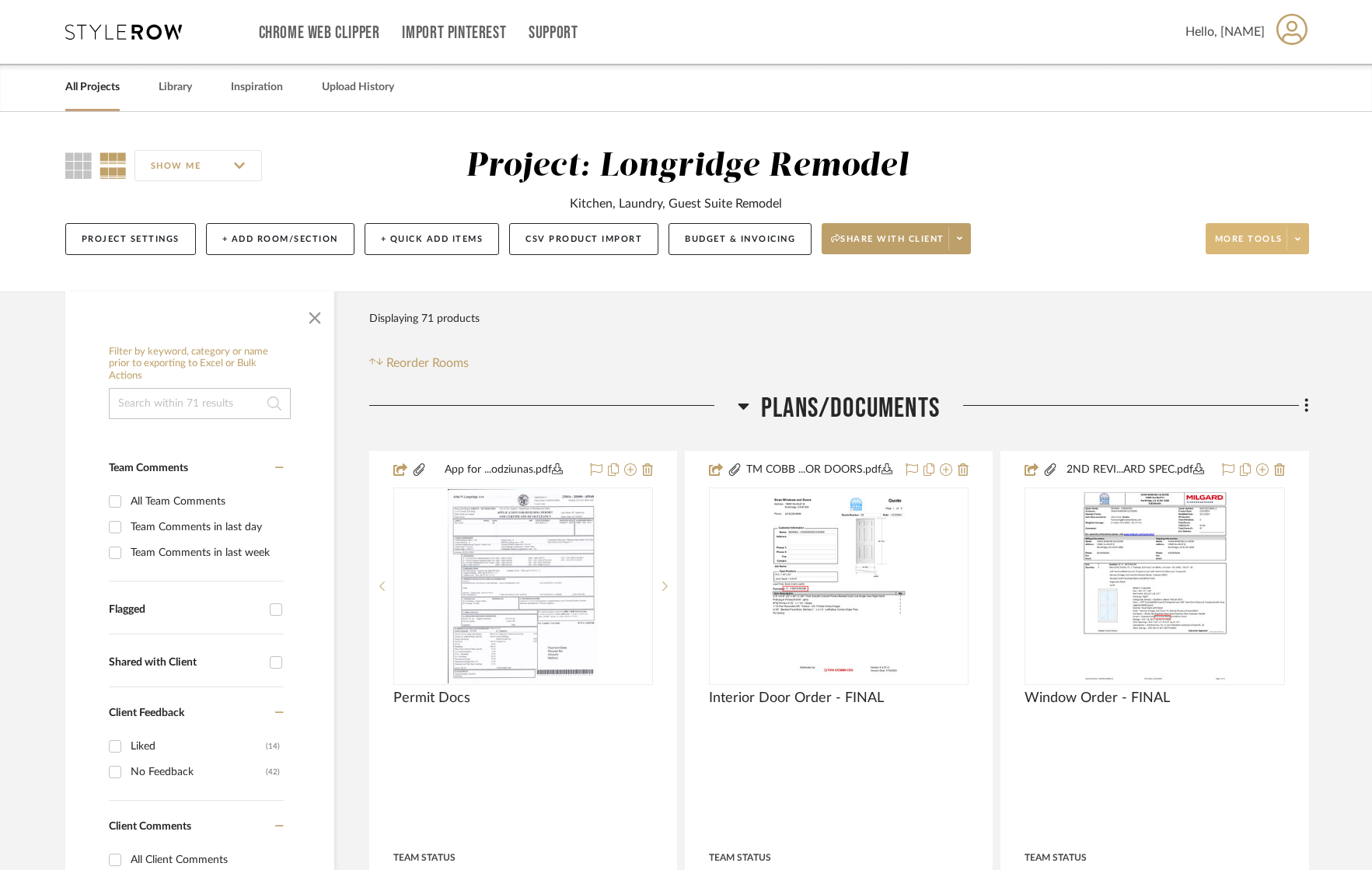 click 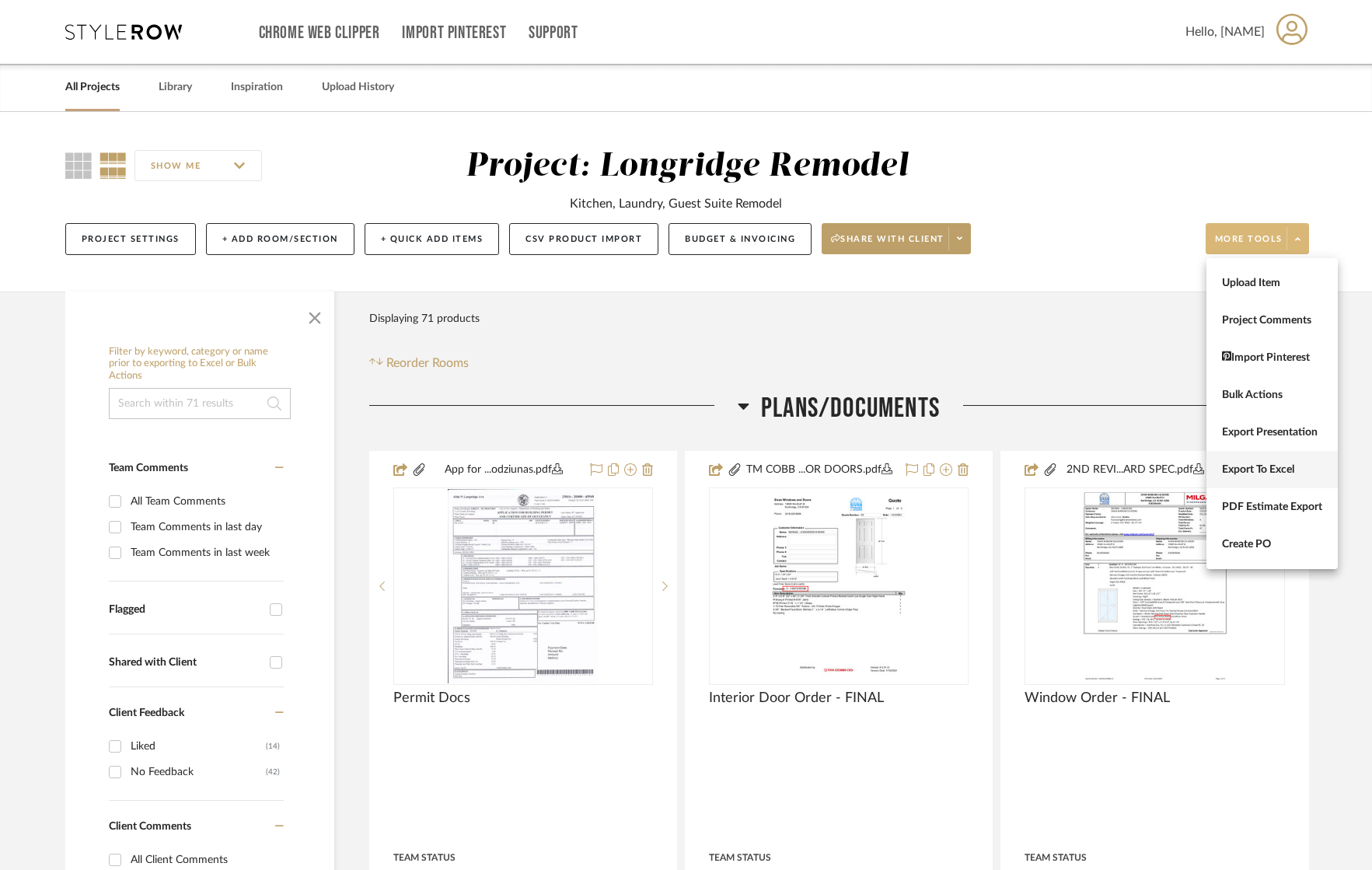 click on "Export To Excel" at bounding box center (1272, 470) 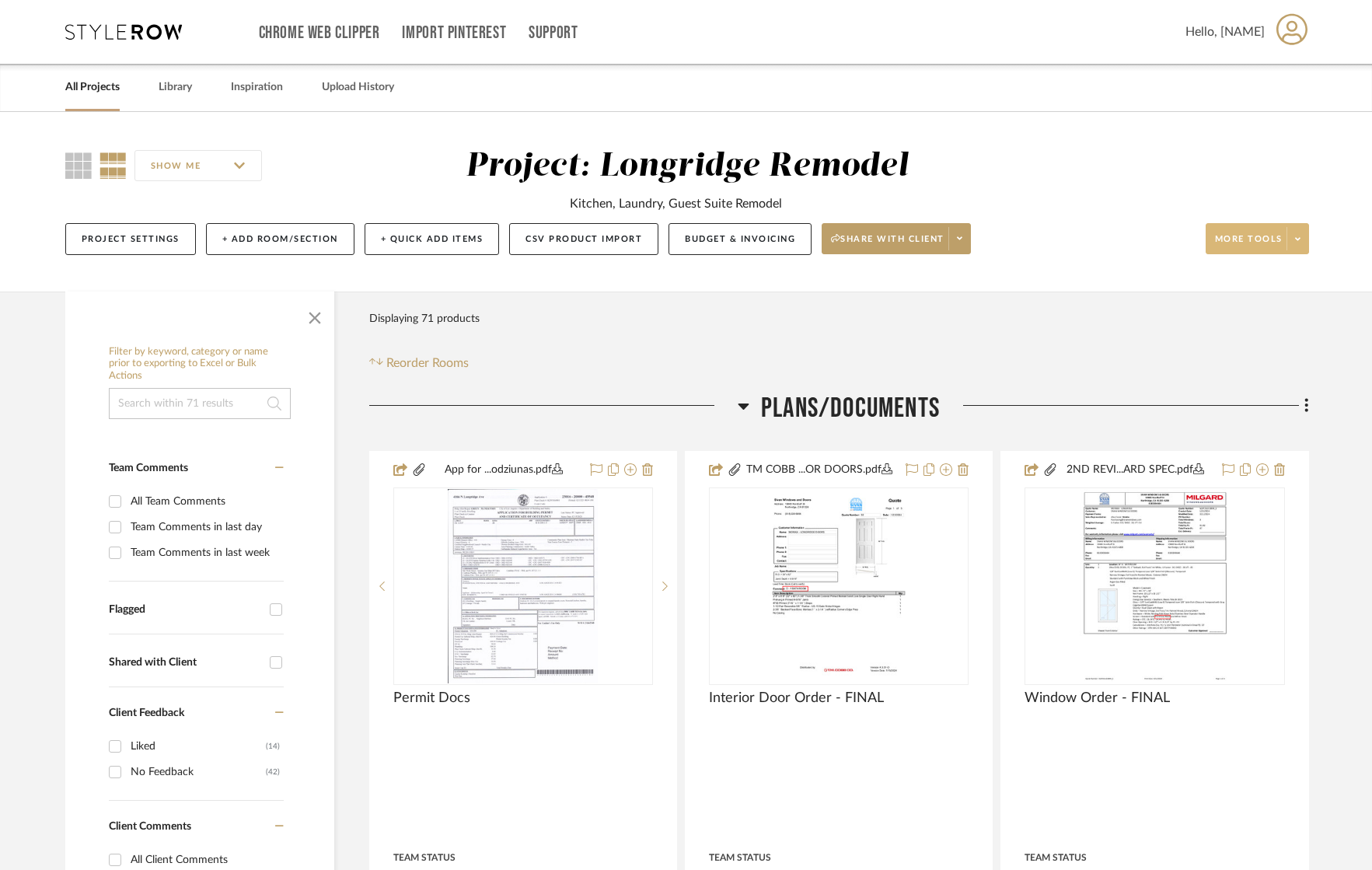 click on "All Projects" at bounding box center (93, 87) 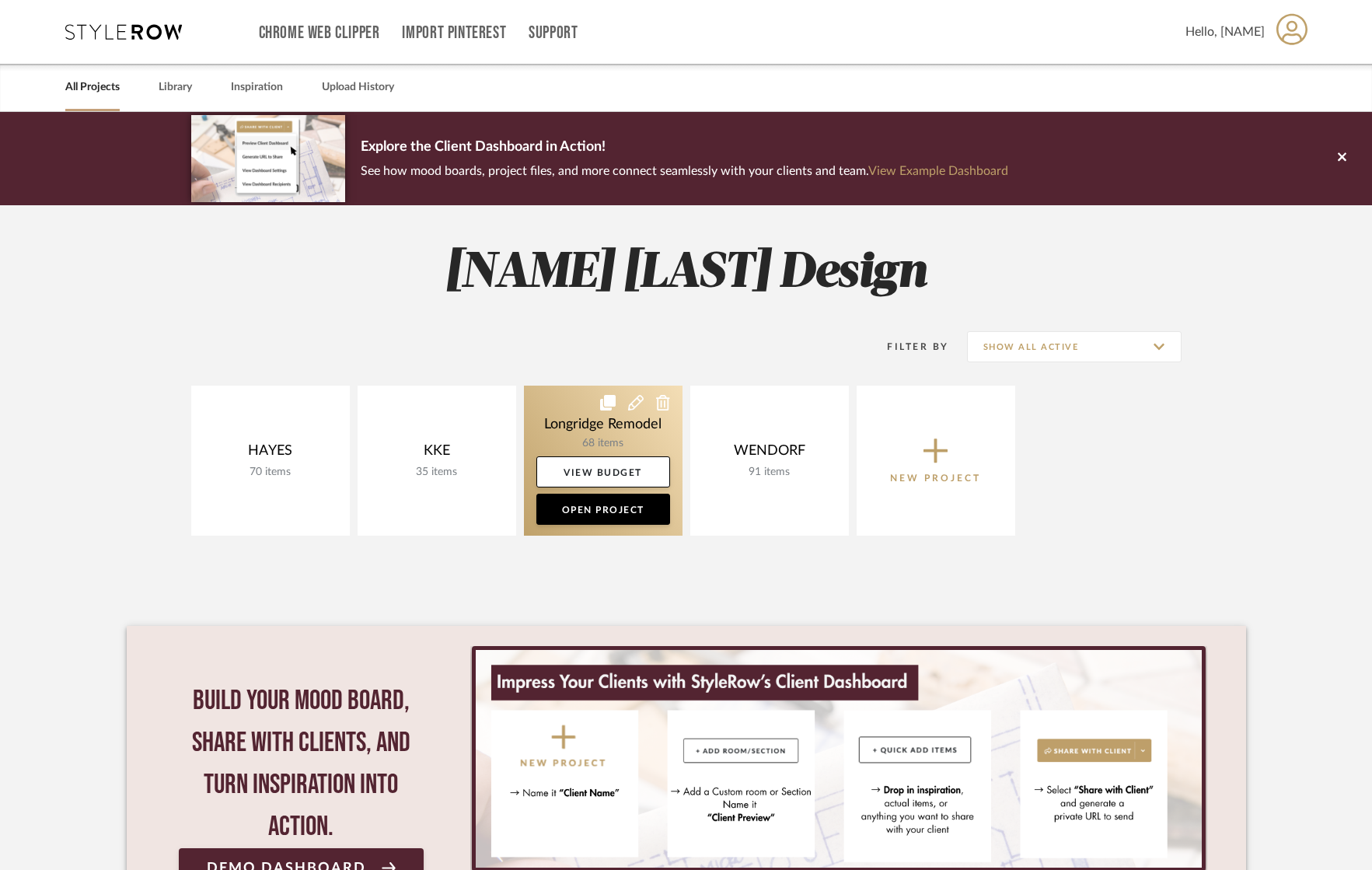 click 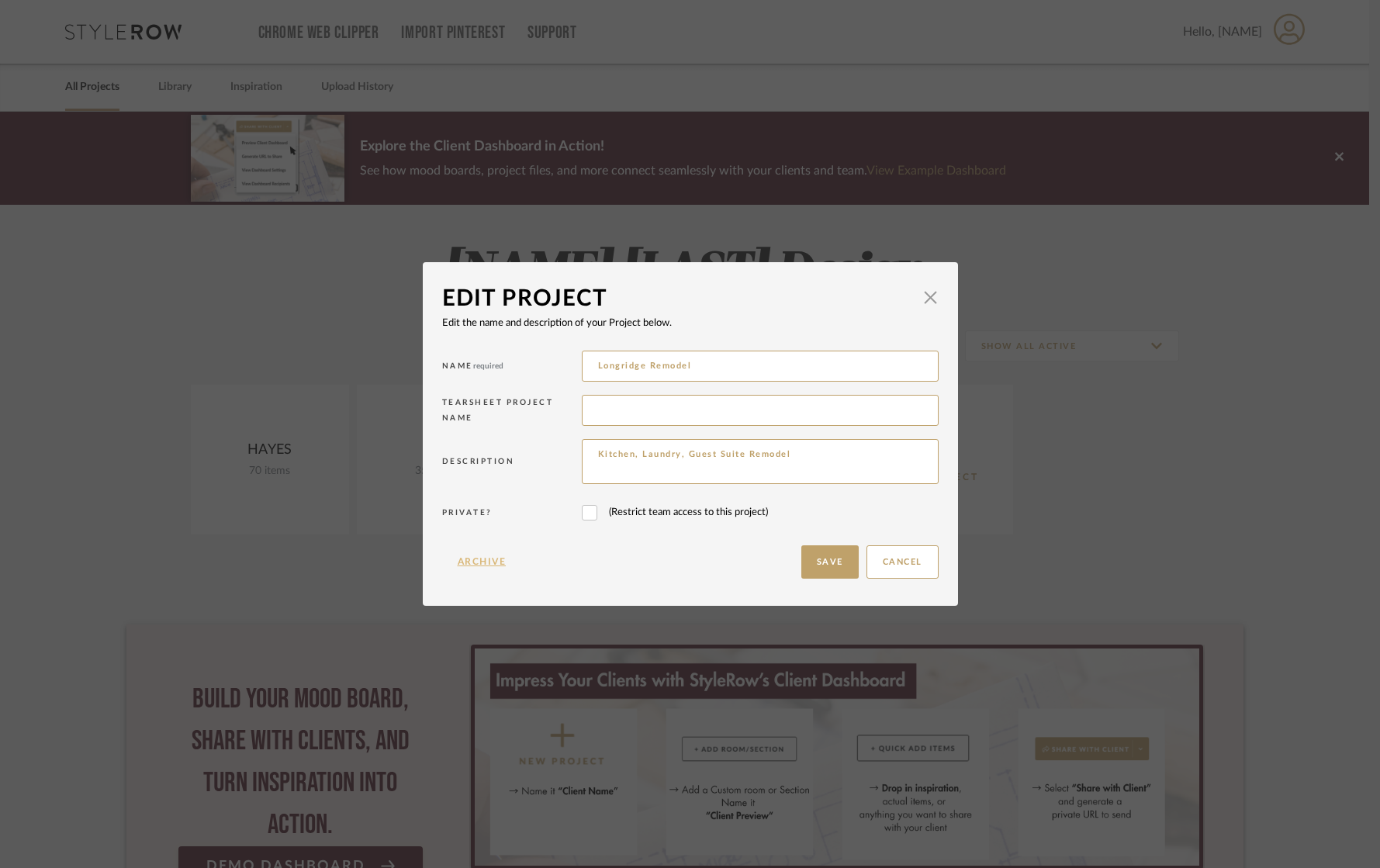 click on "Archive" at bounding box center (482, 562) 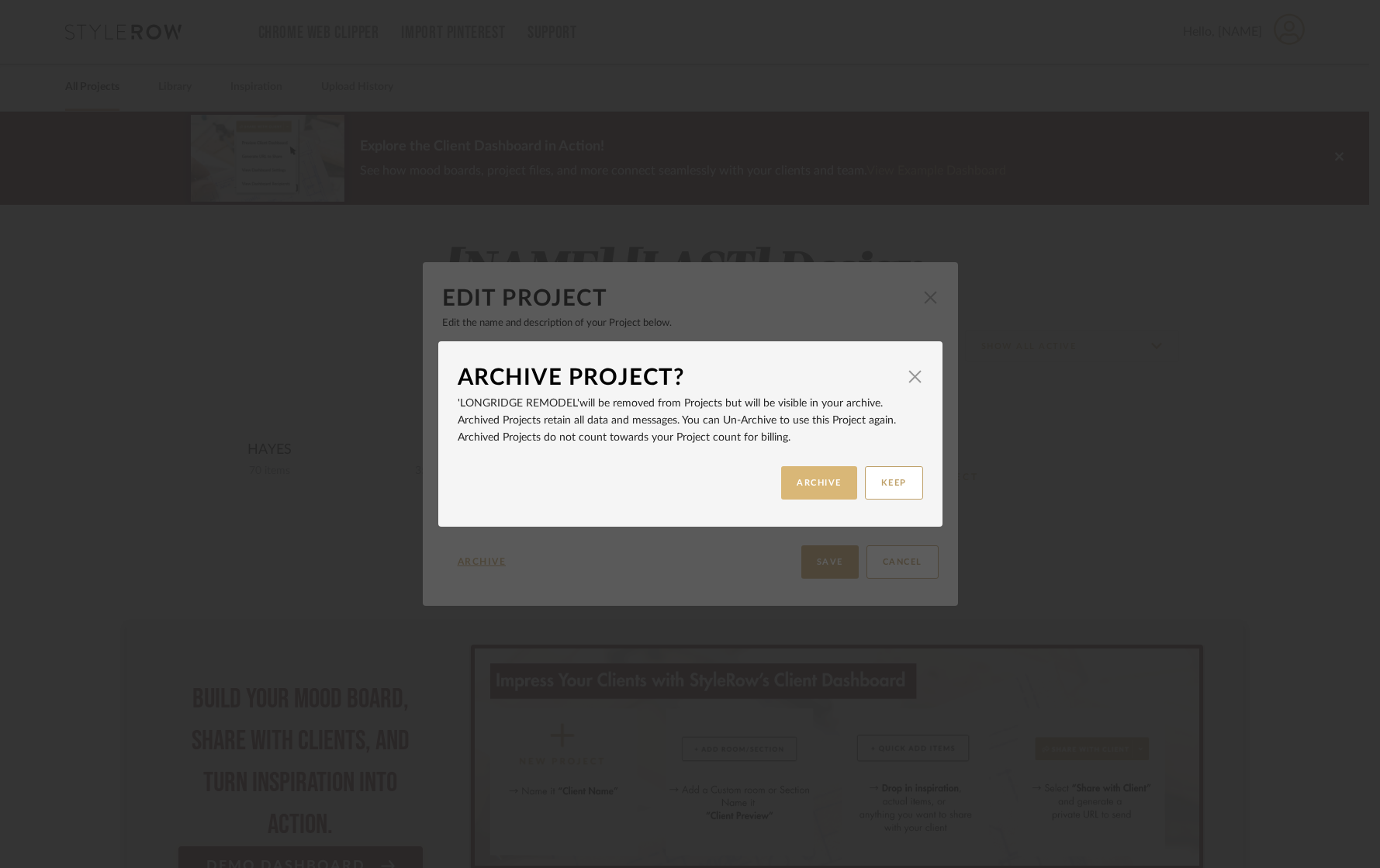 click on "ARCHIVE" at bounding box center (819, 482) 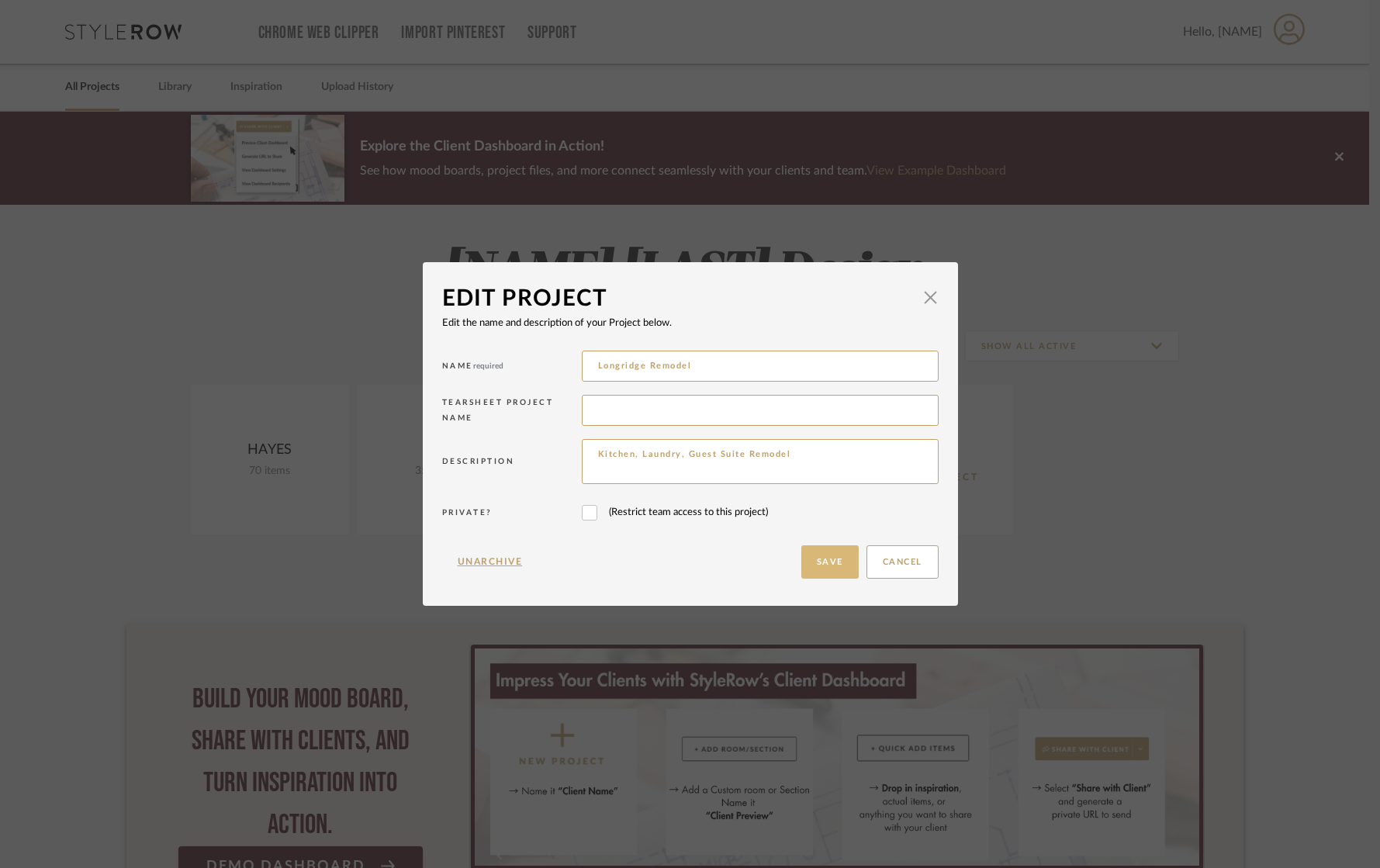 click on "Save" at bounding box center (830, 562) 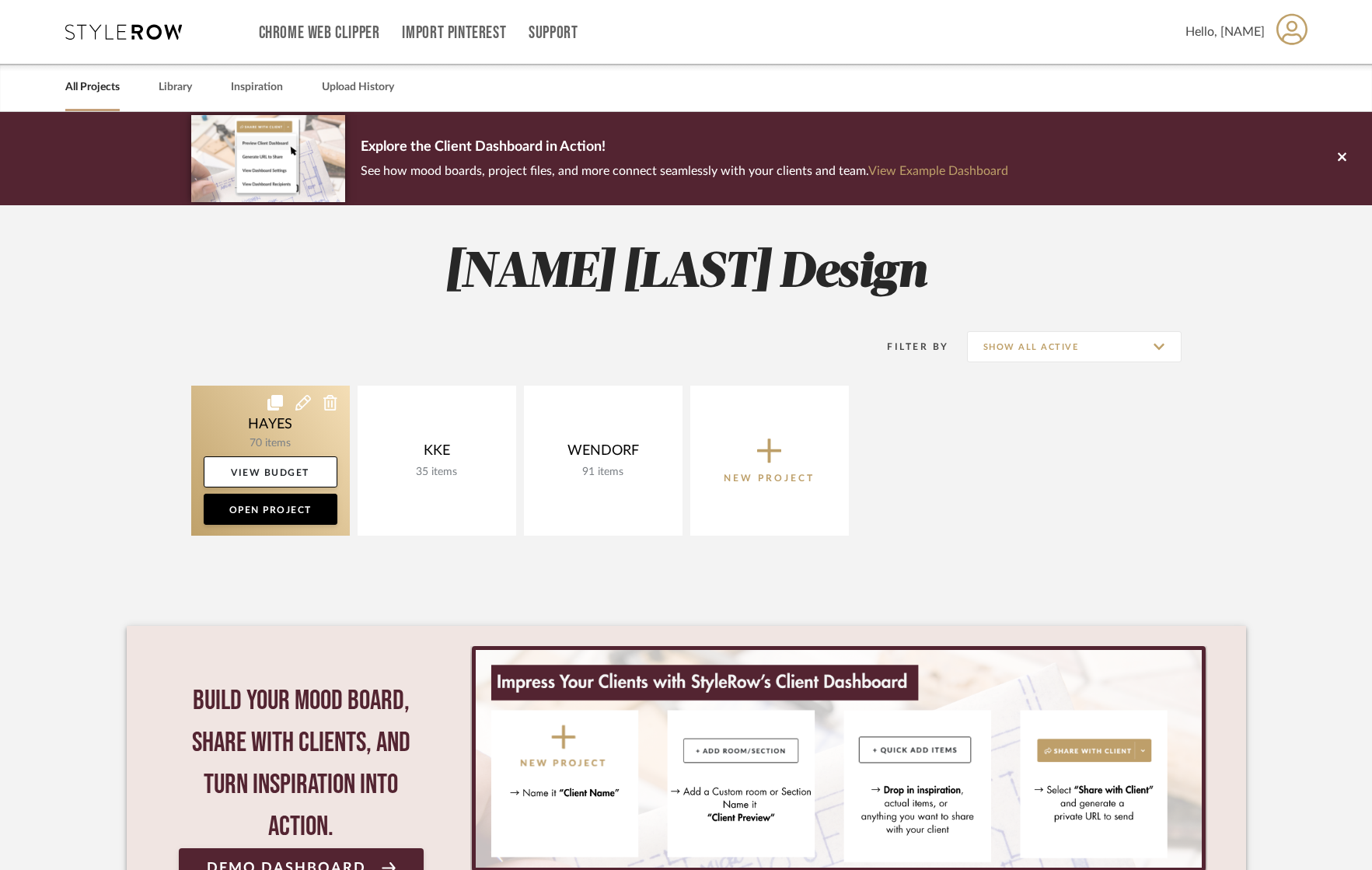 click 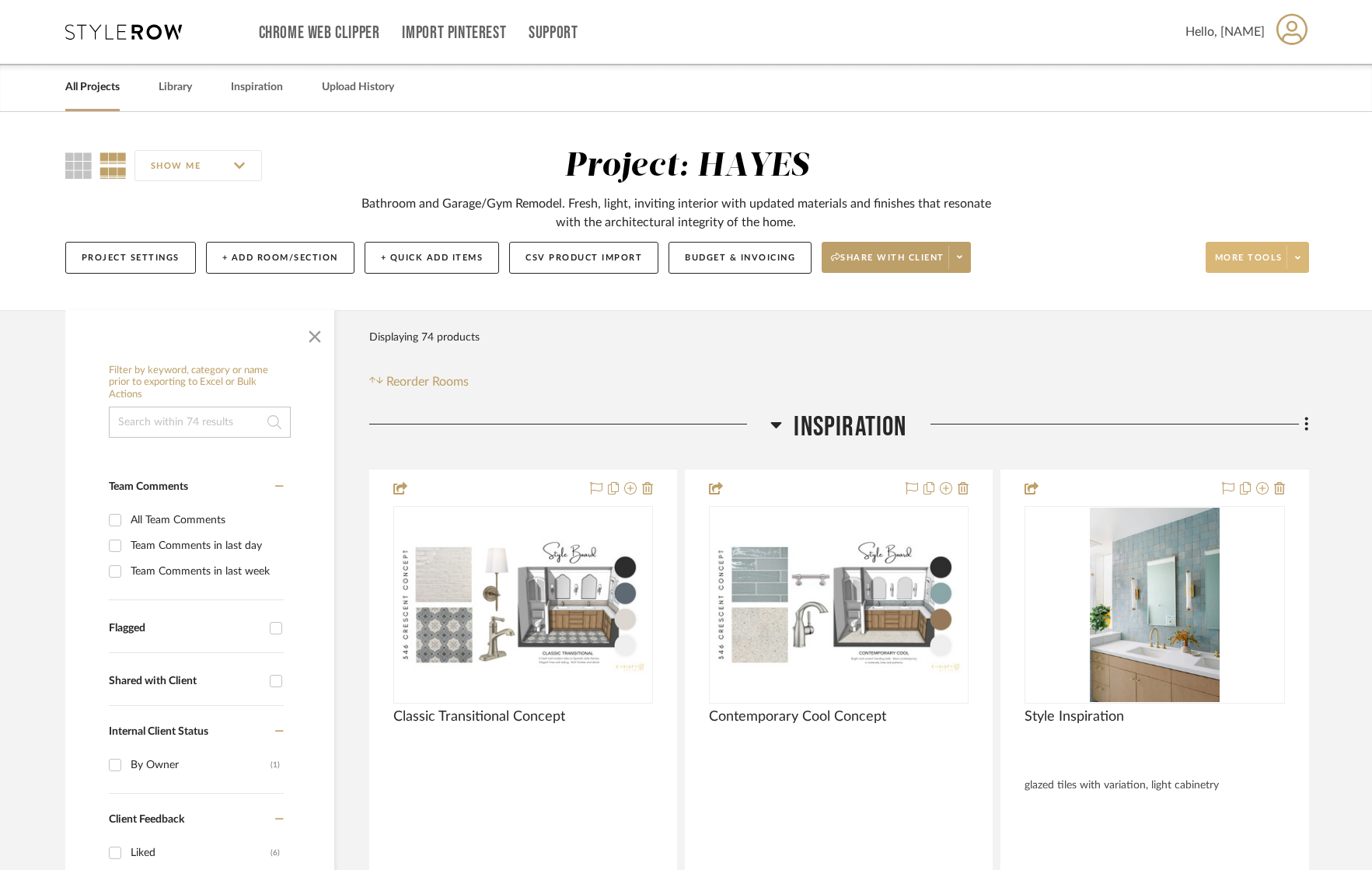 click 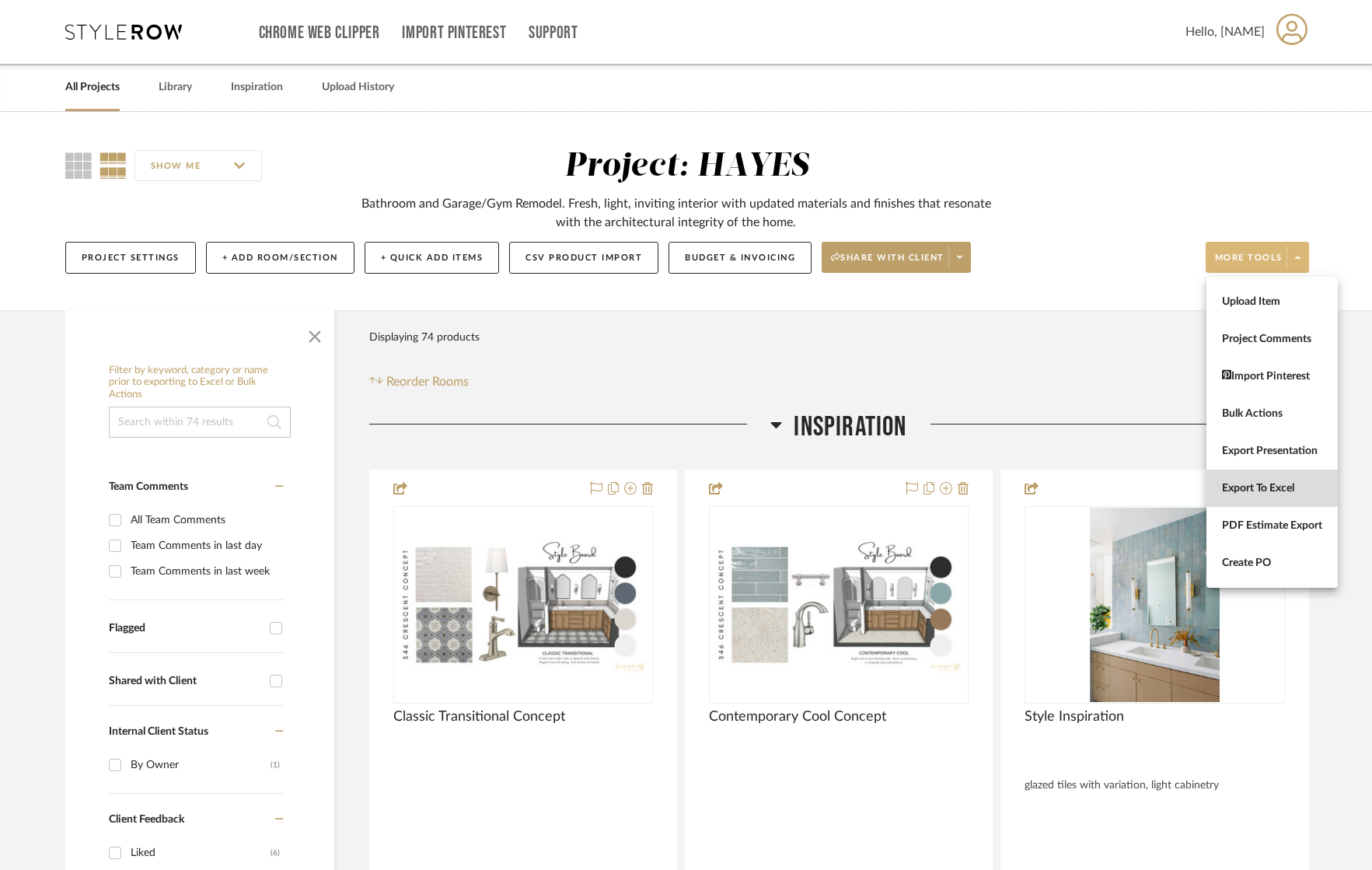 click on "Export To Excel" at bounding box center [1272, 488] 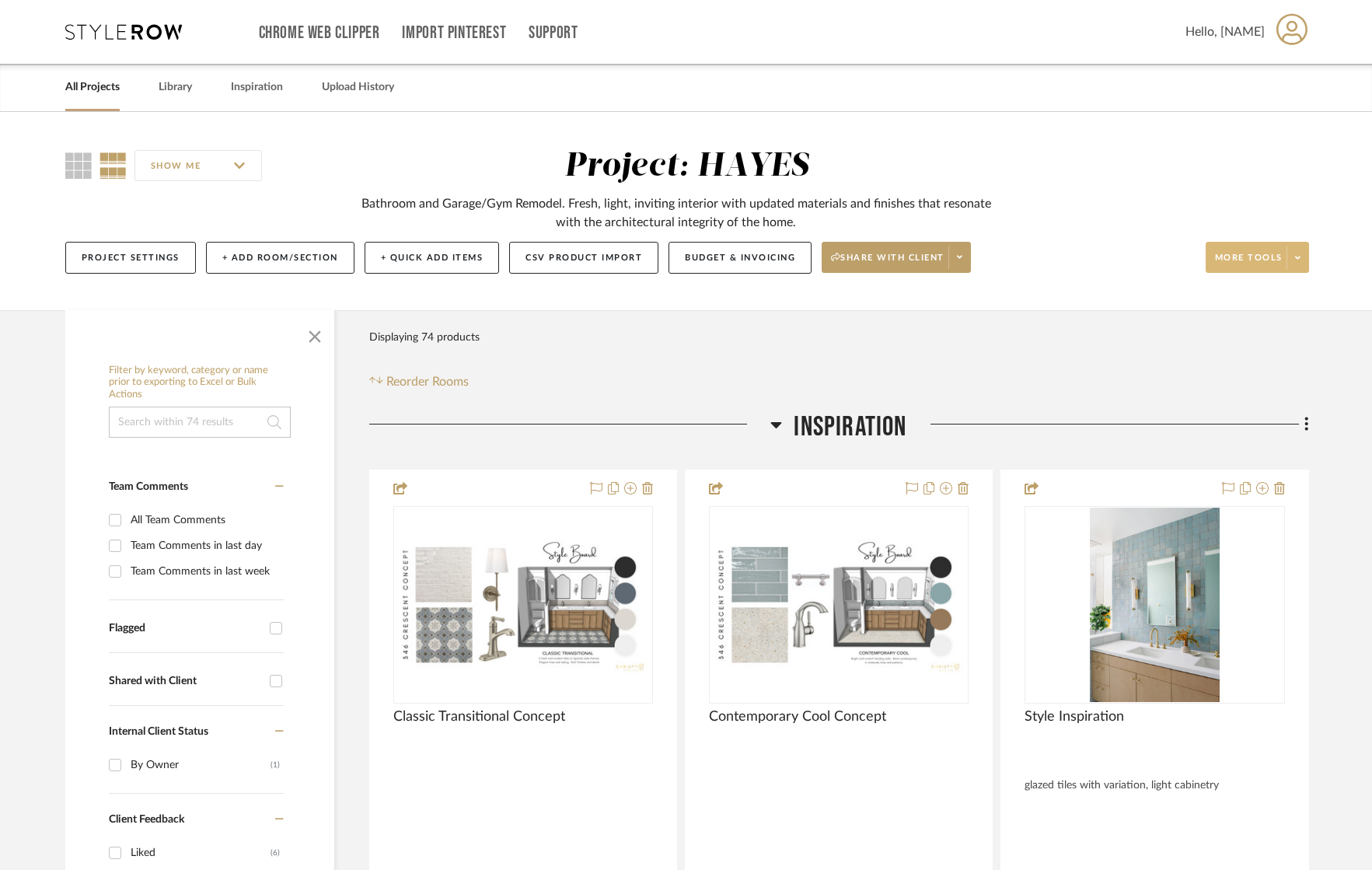 click on "All Projects" at bounding box center (93, 87) 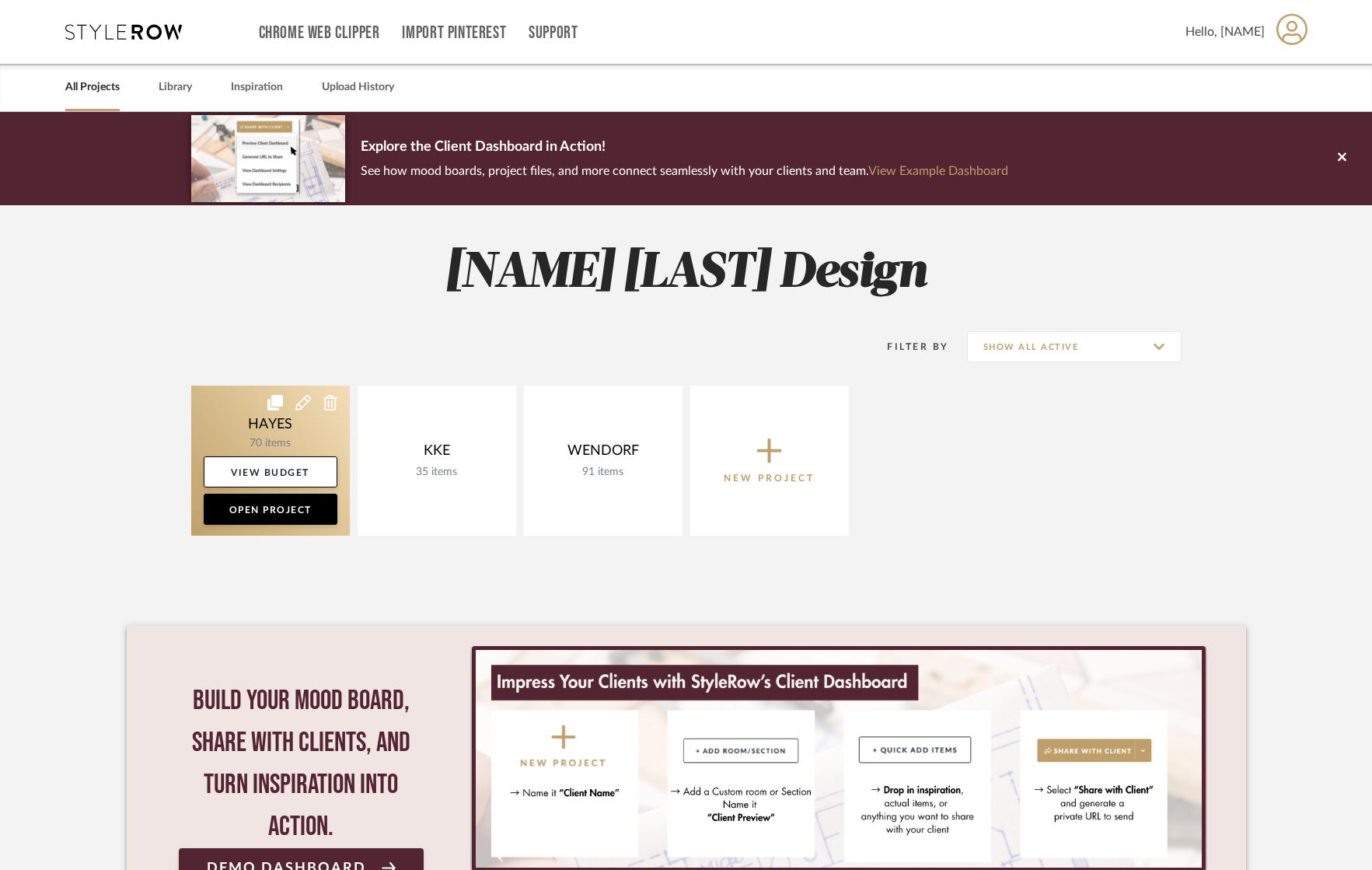 click 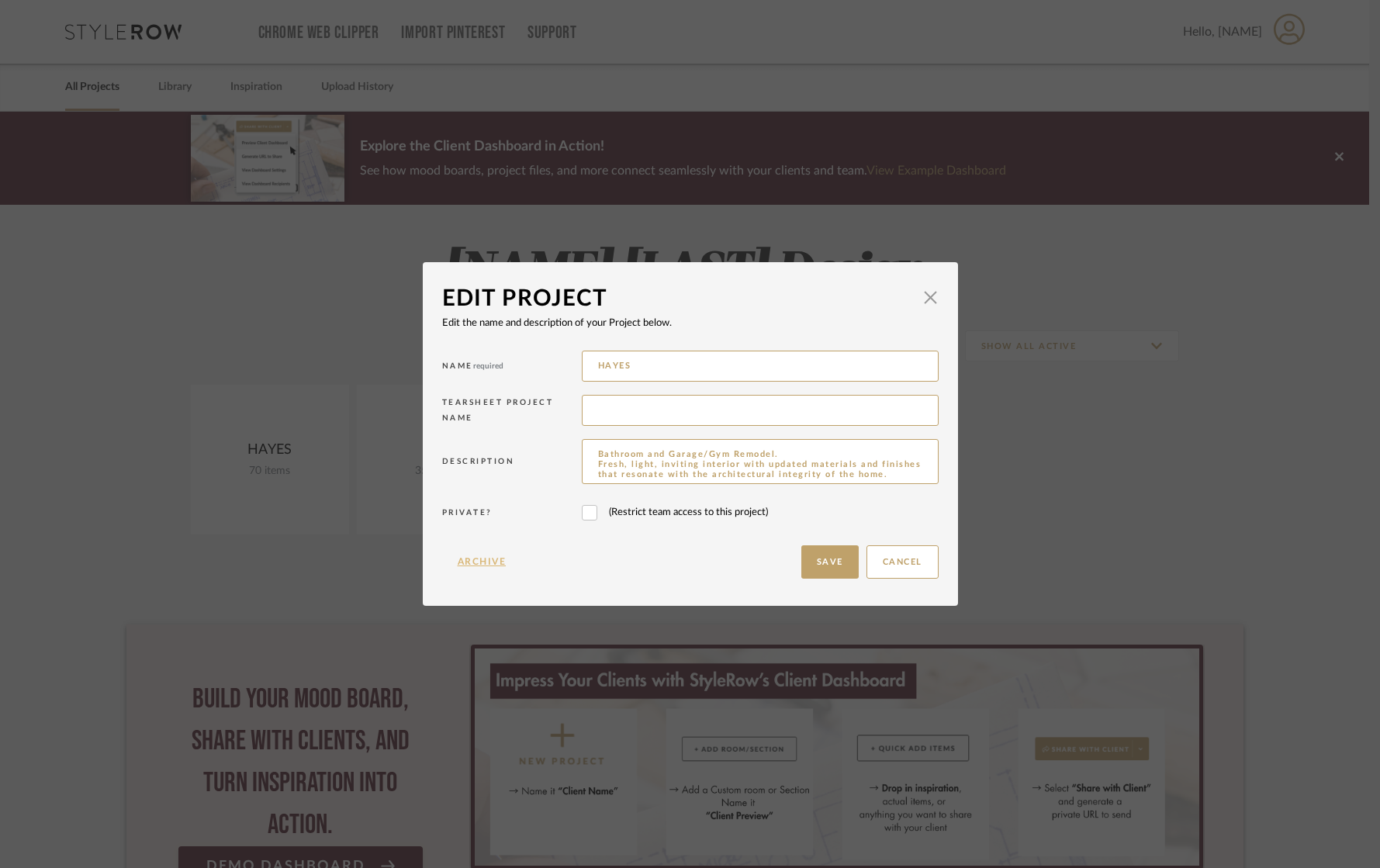 click on "Archive" at bounding box center [482, 562] 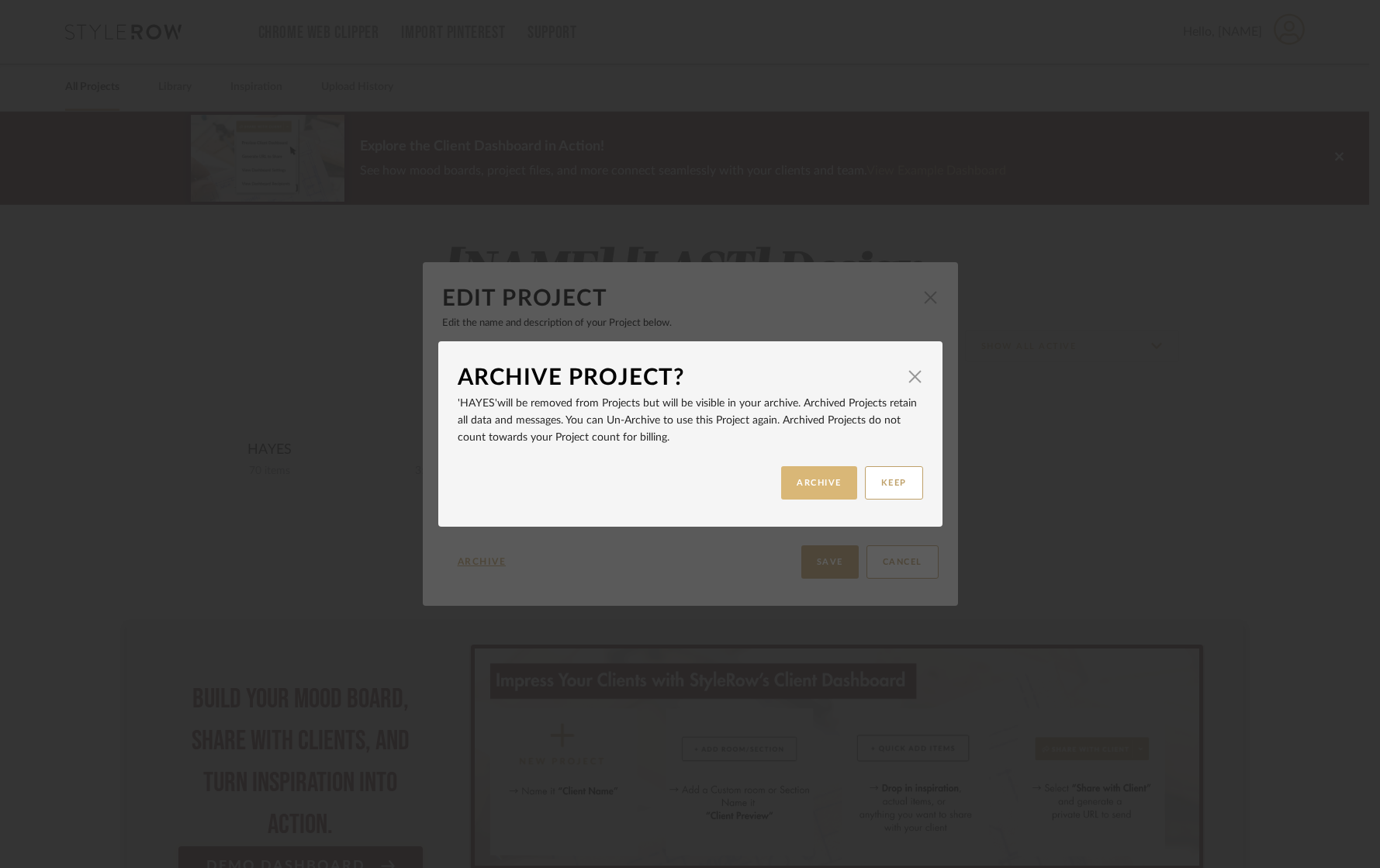 click on "ARCHIVE" at bounding box center [819, 482] 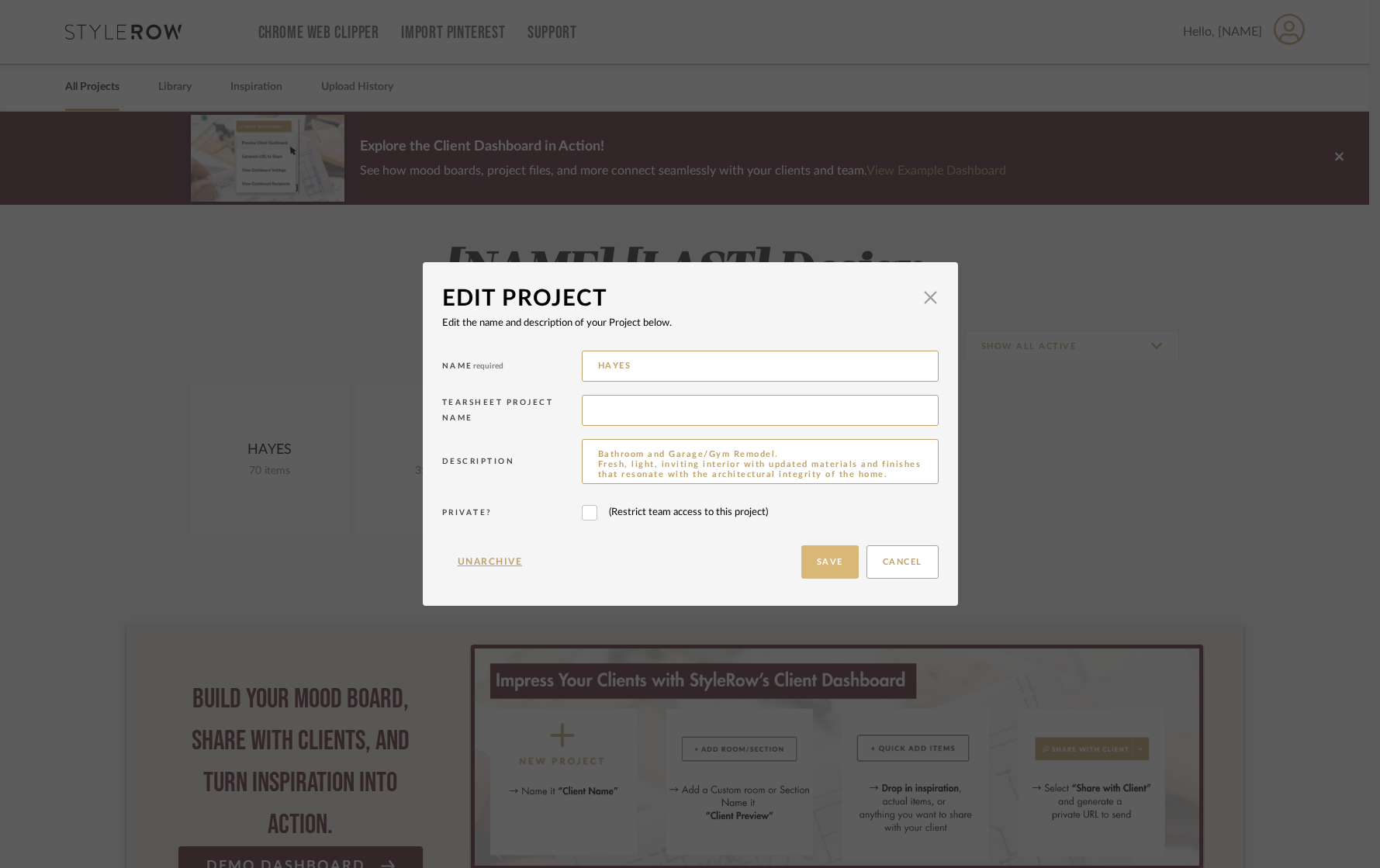 click on "Save" at bounding box center (830, 562) 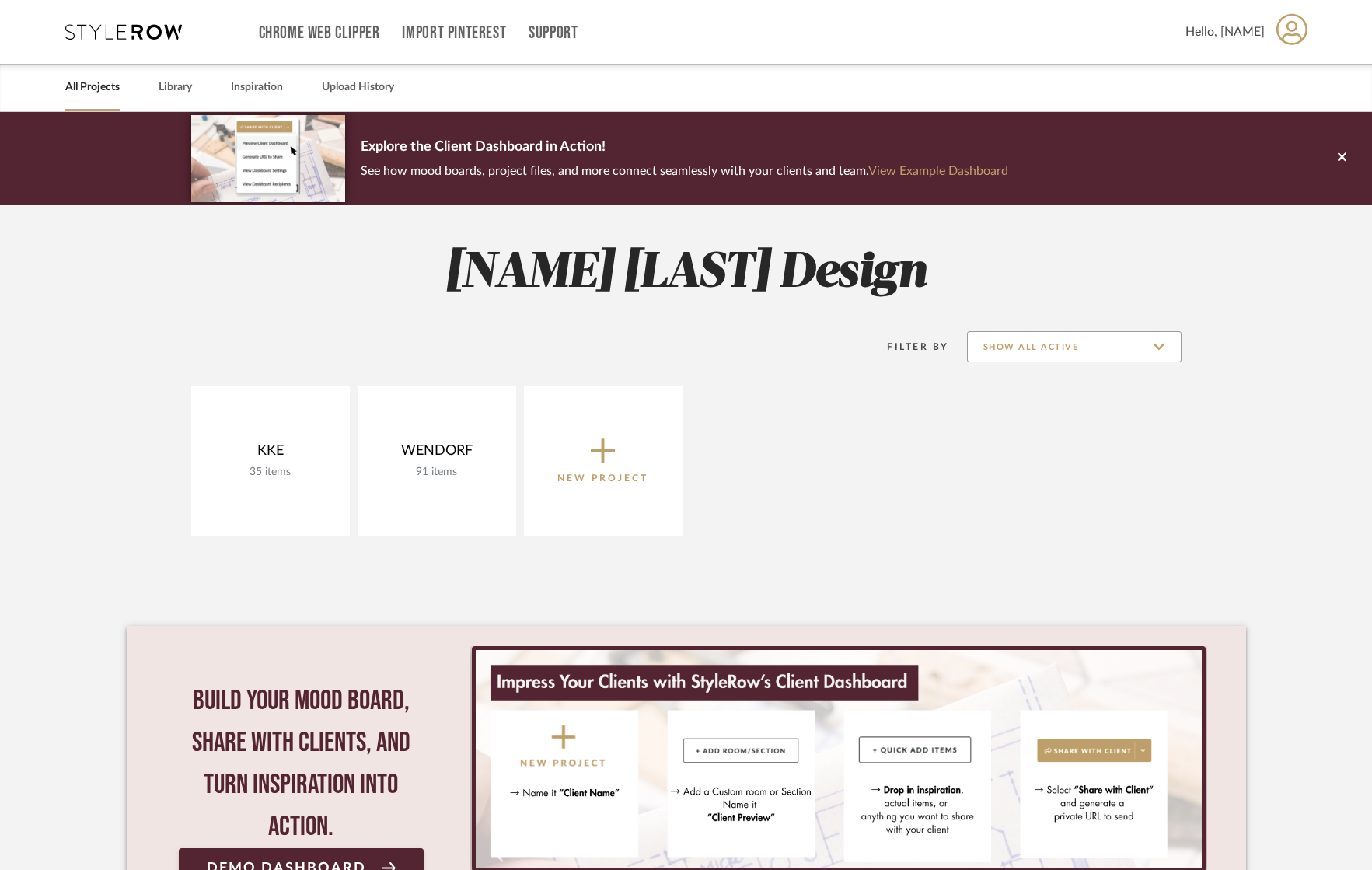 click on "Show All Active" 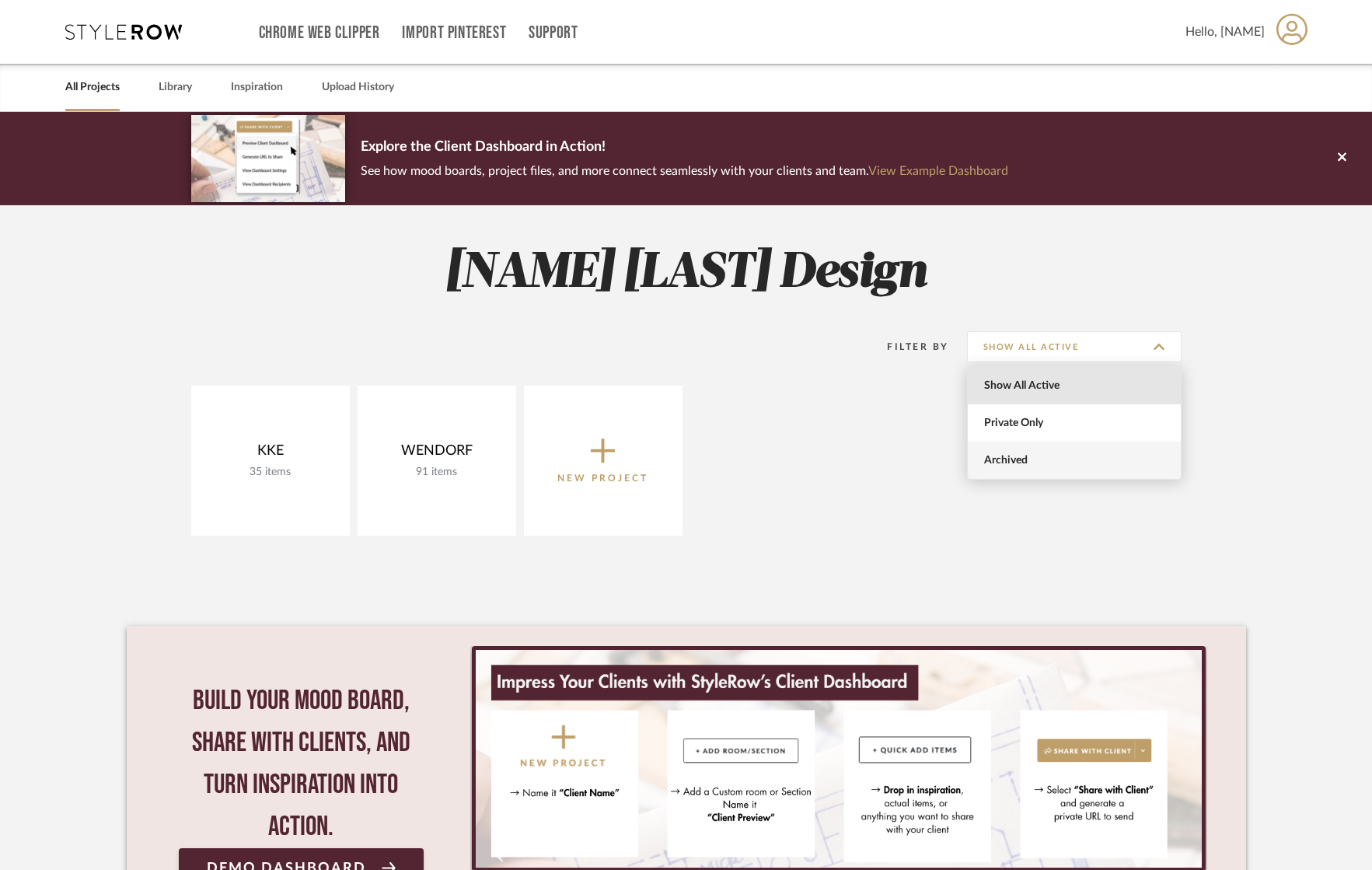 click on "Archived" at bounding box center (1076, 460) 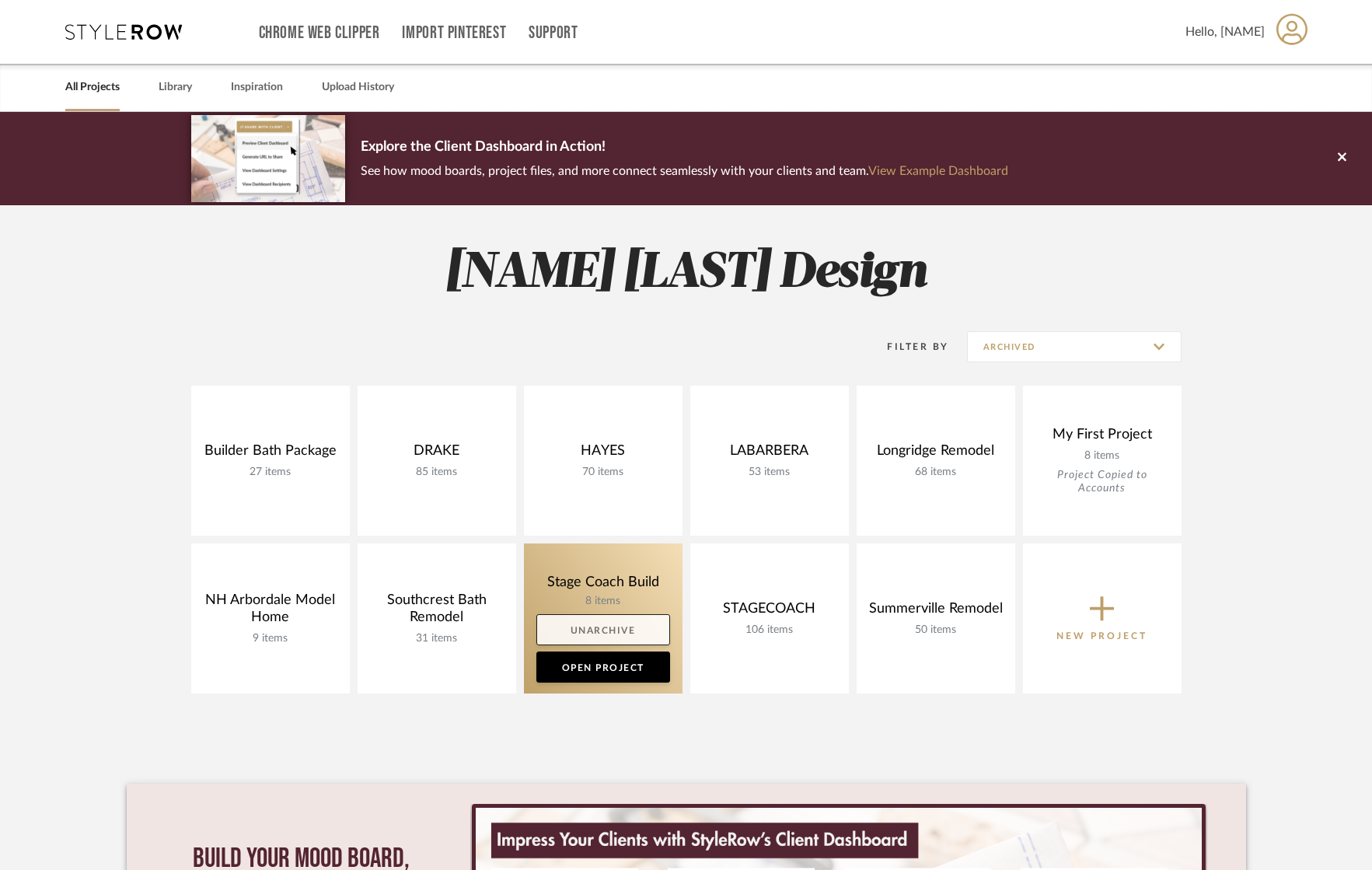 click on "Unarchive" 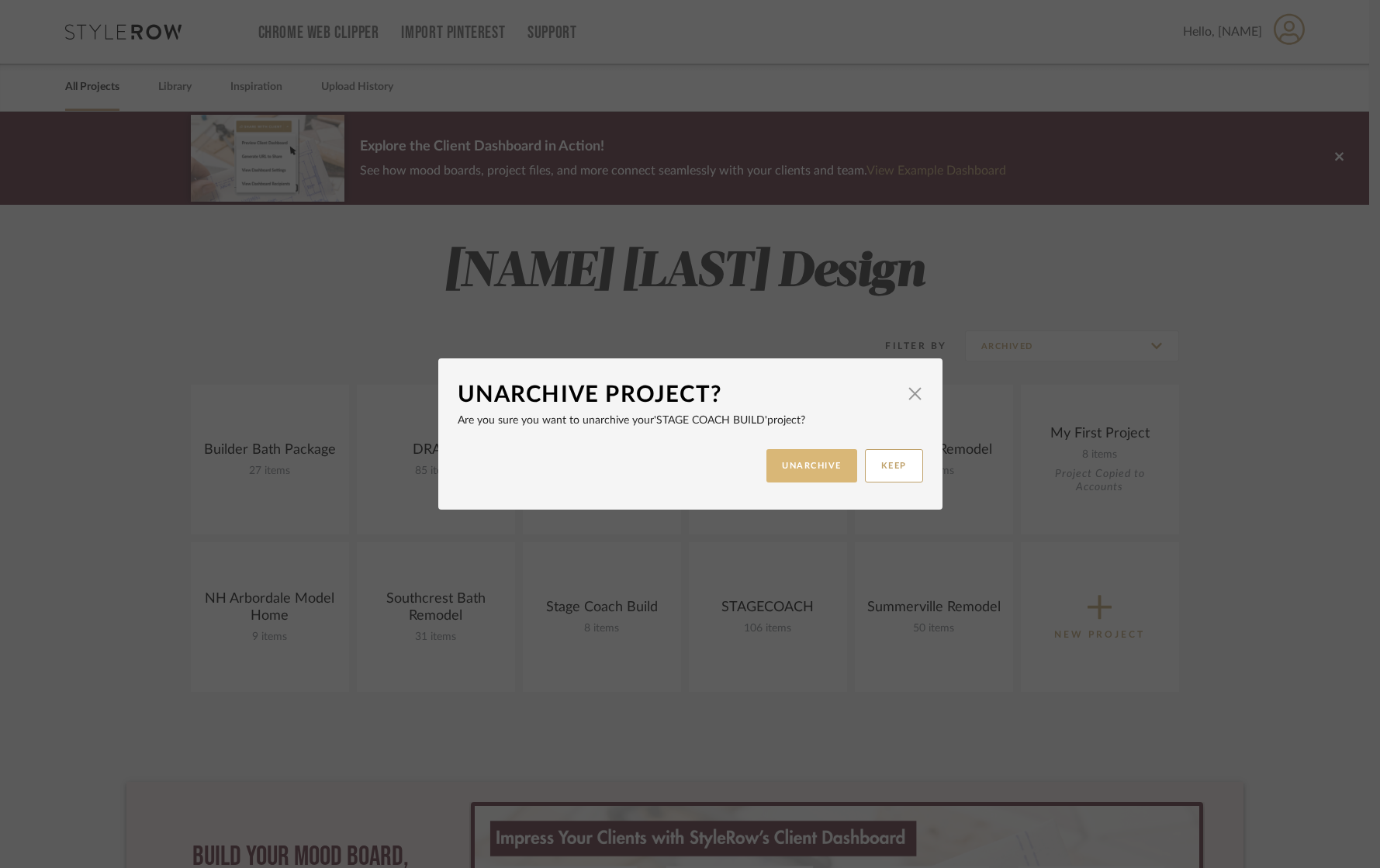 click on "UNARCHIVE" at bounding box center [811, 465] 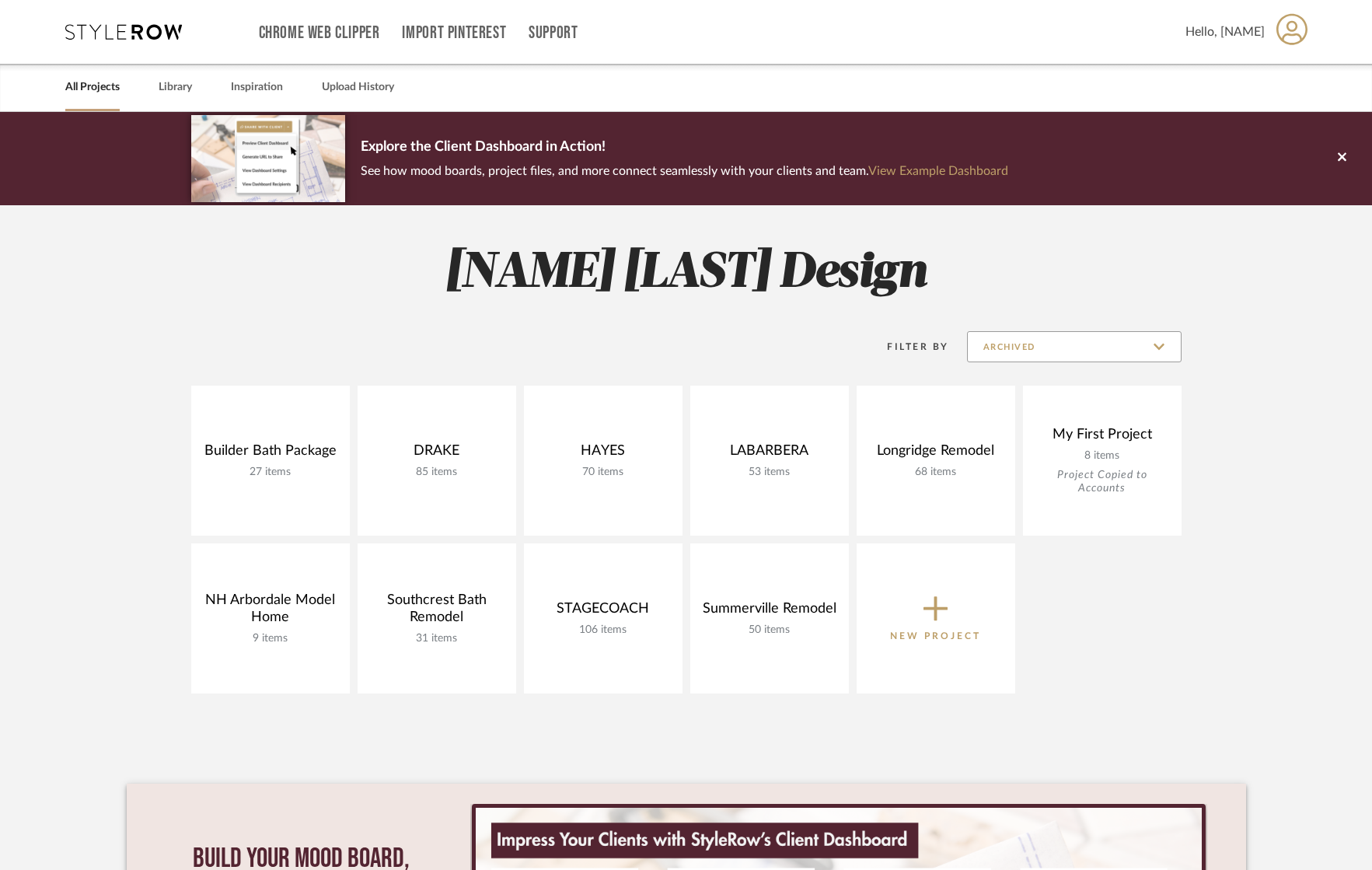 click on "Archived" 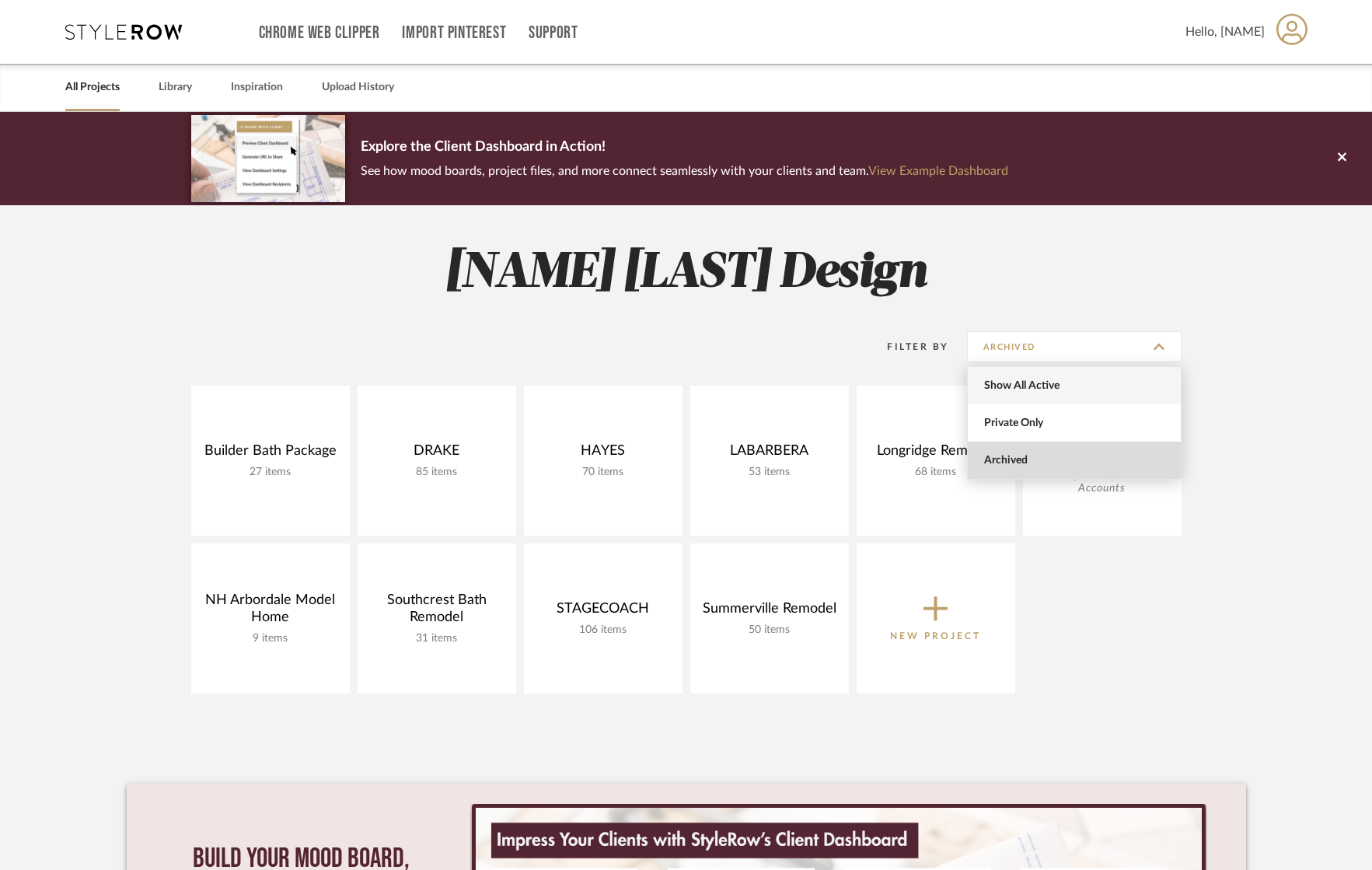 click on "Show All Active" at bounding box center [1076, 386] 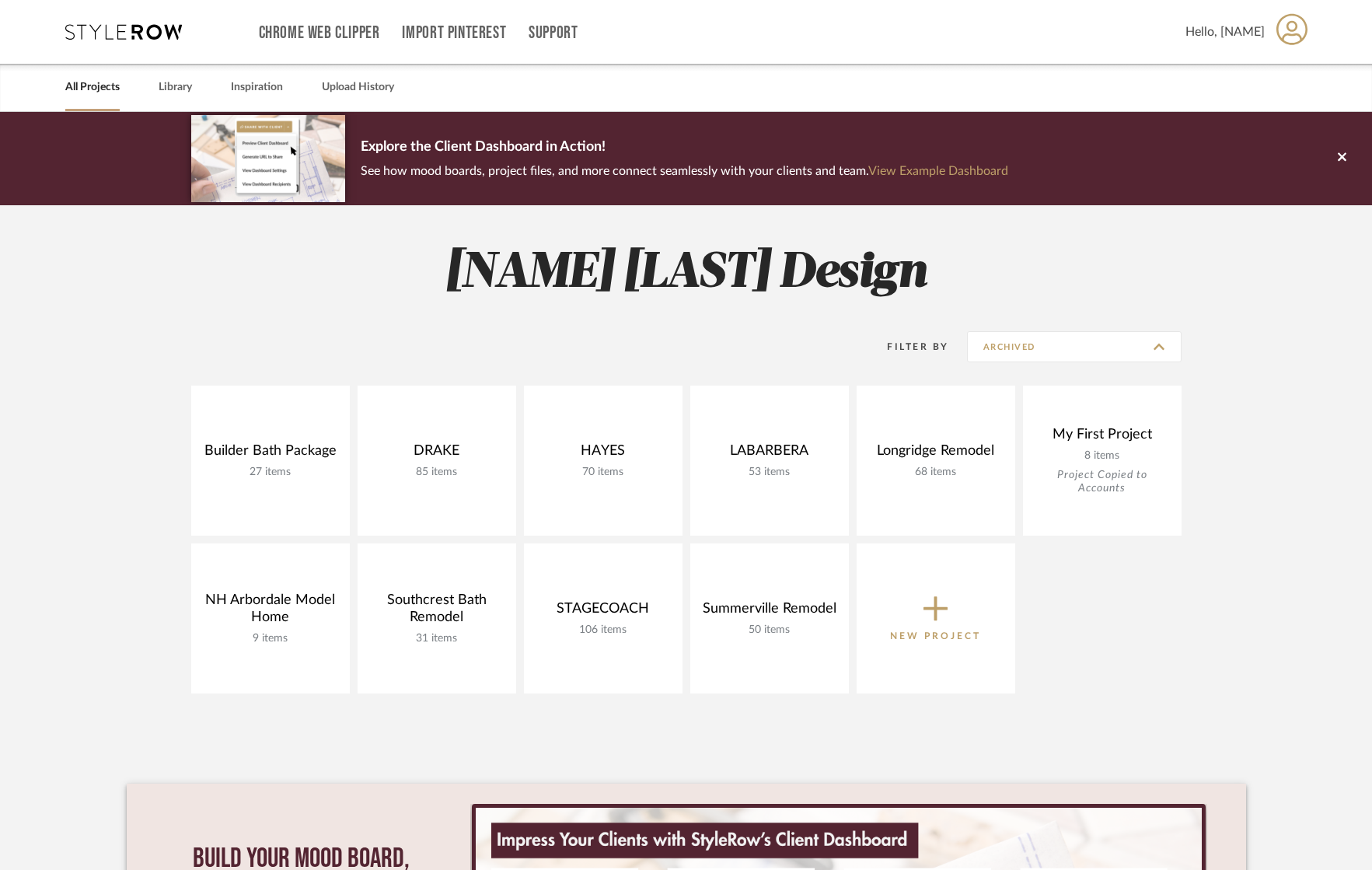 type on "Show All Active" 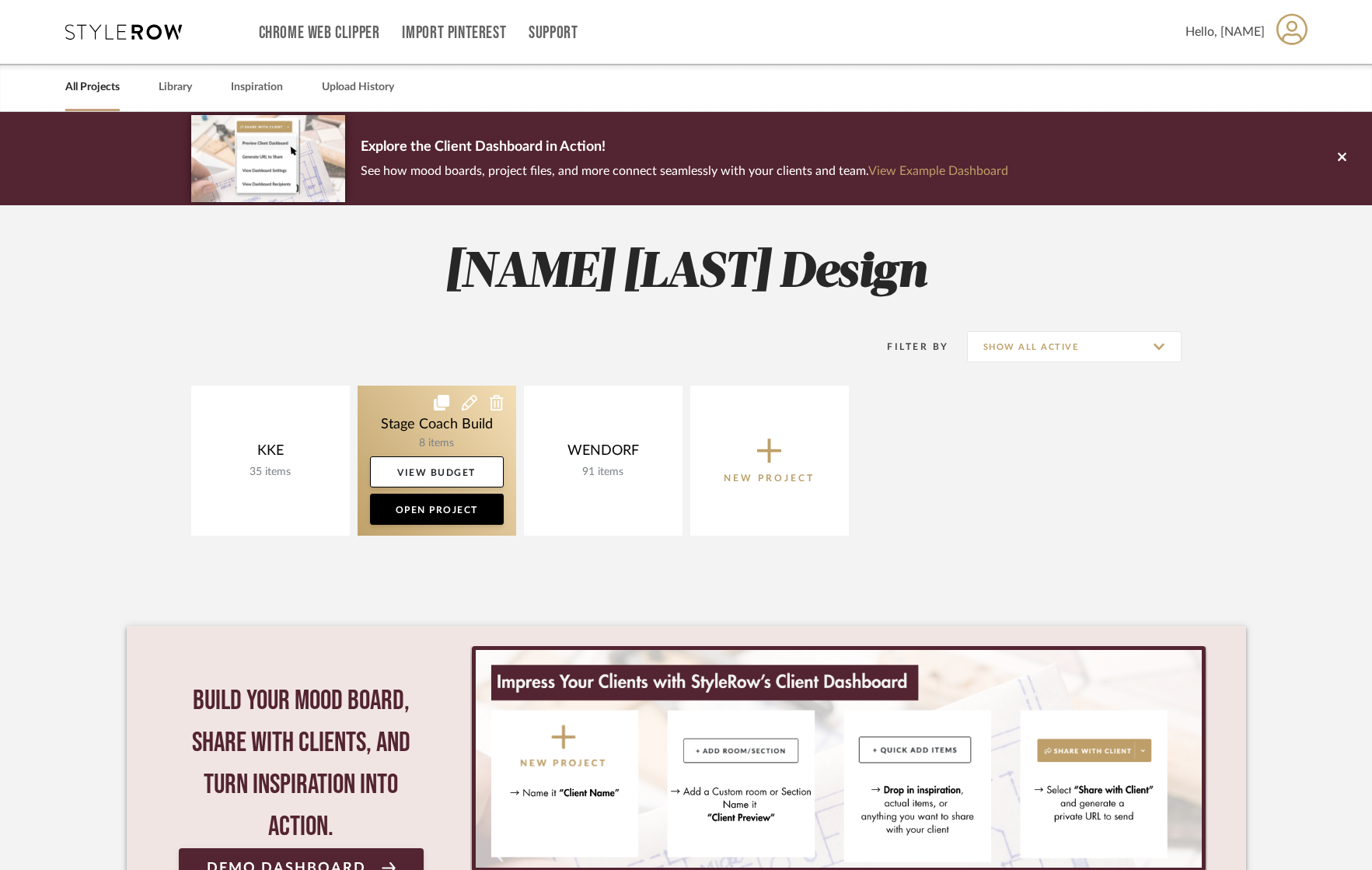 click 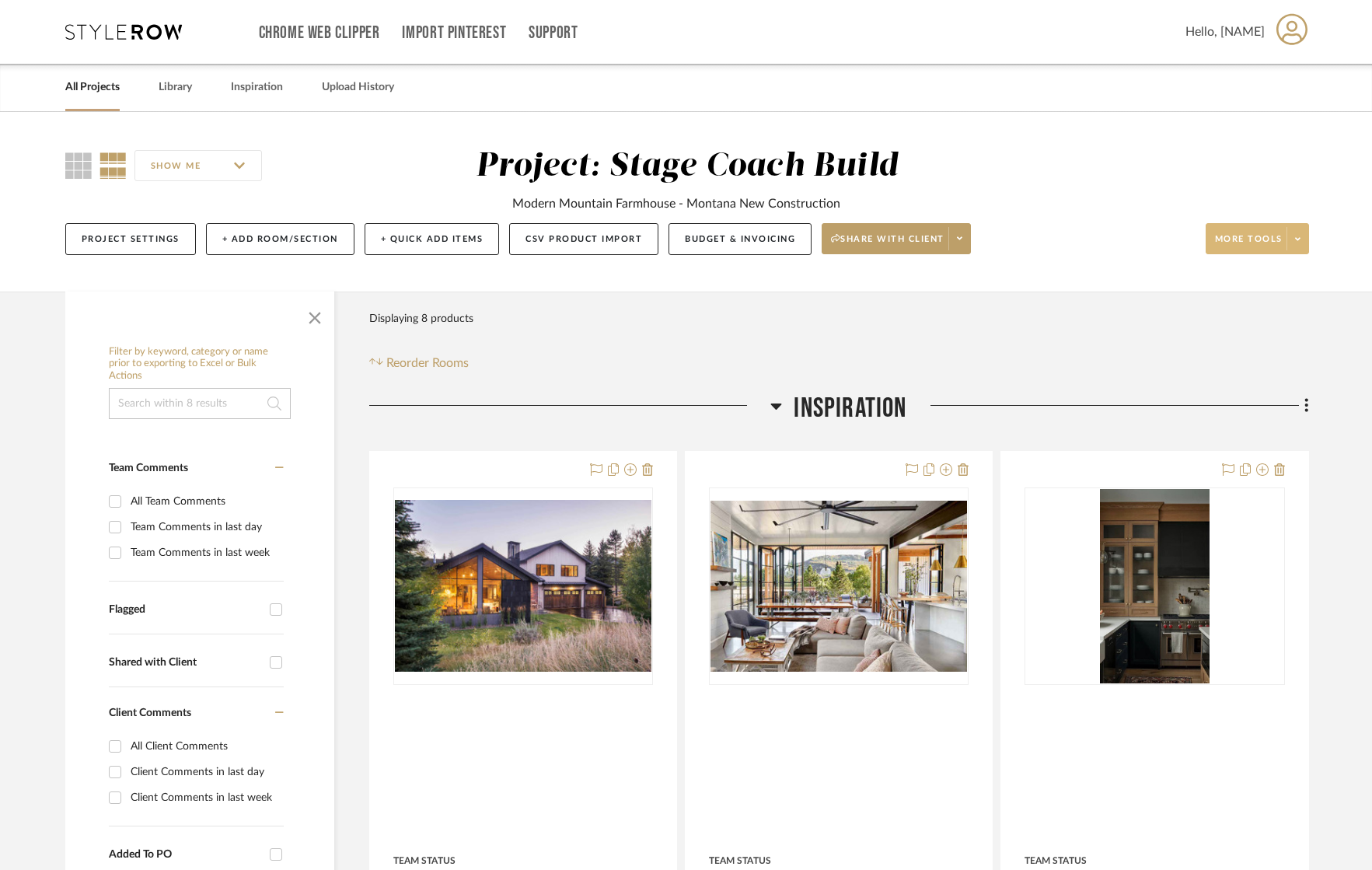 click 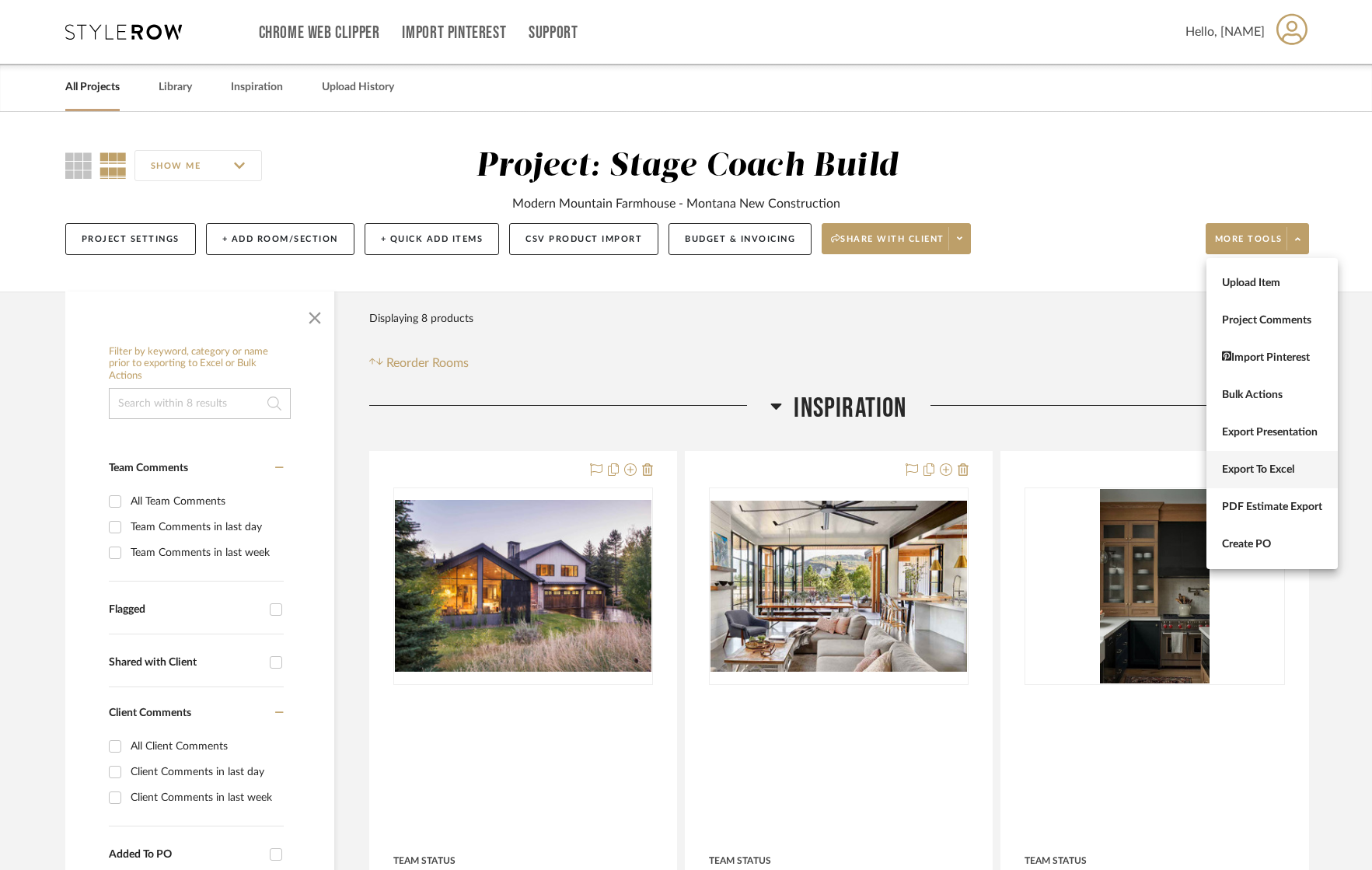 click on "Export To Excel" at bounding box center [1272, 470] 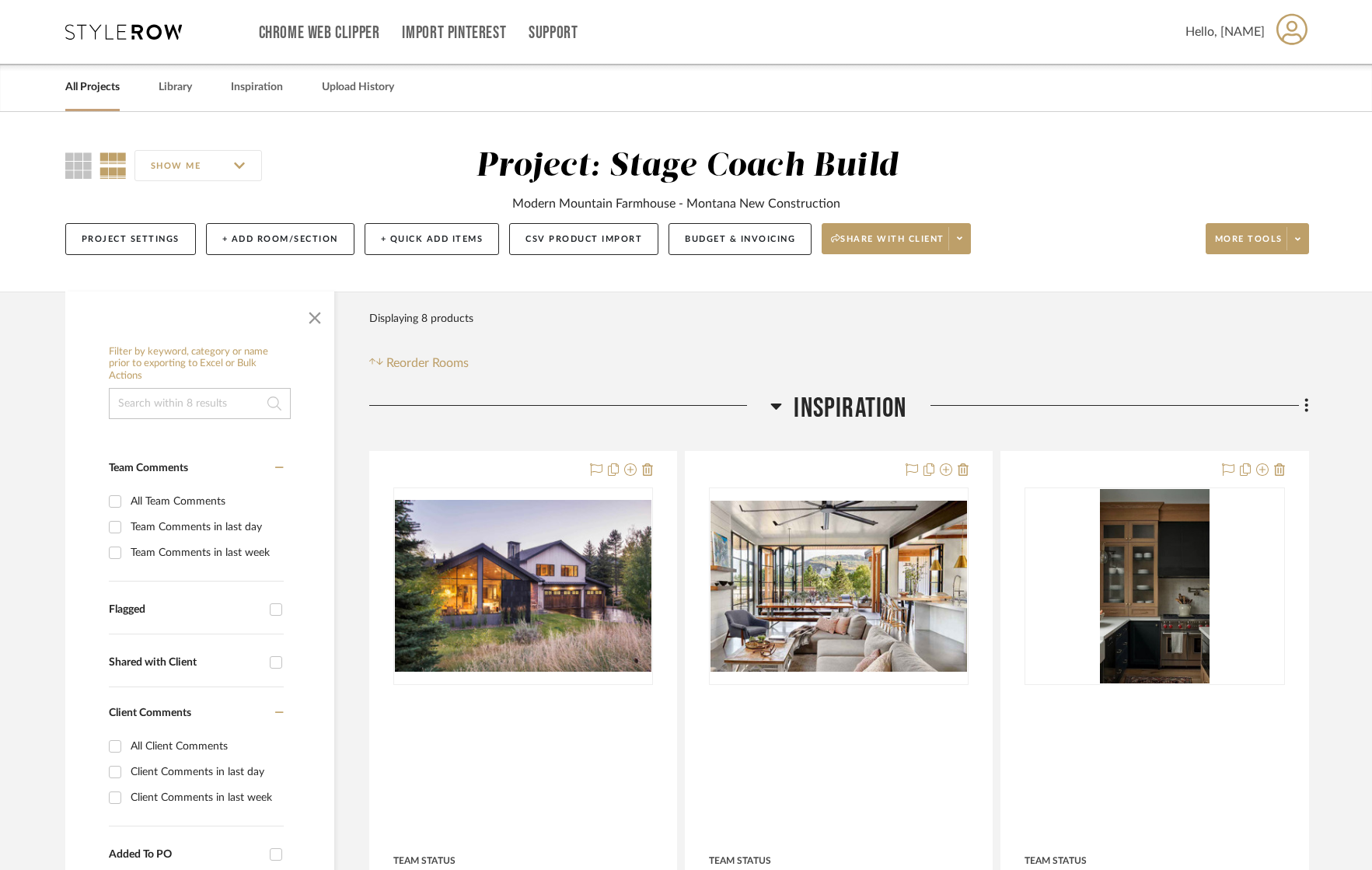 click on "All Projects" at bounding box center [93, 87] 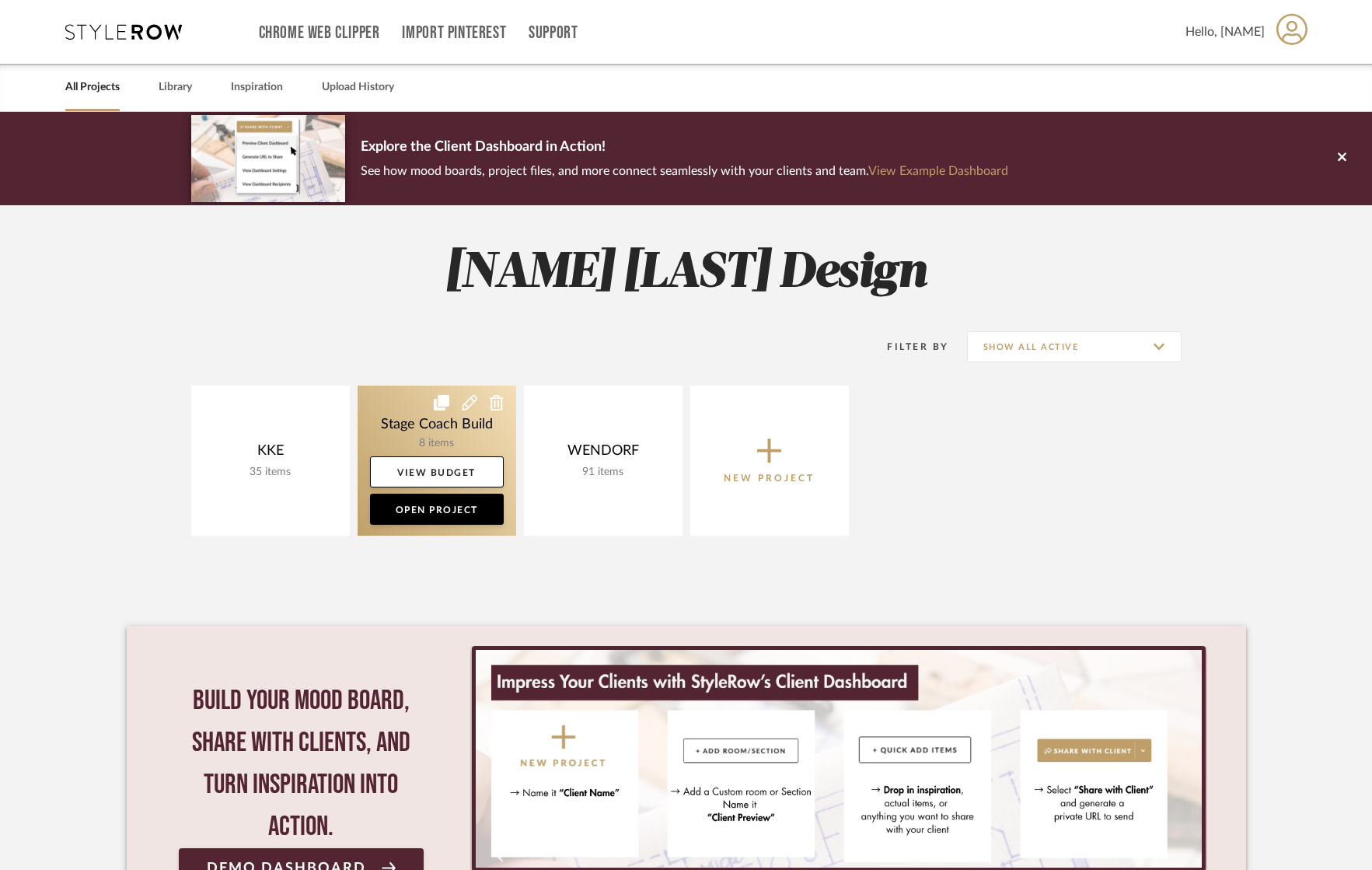 click 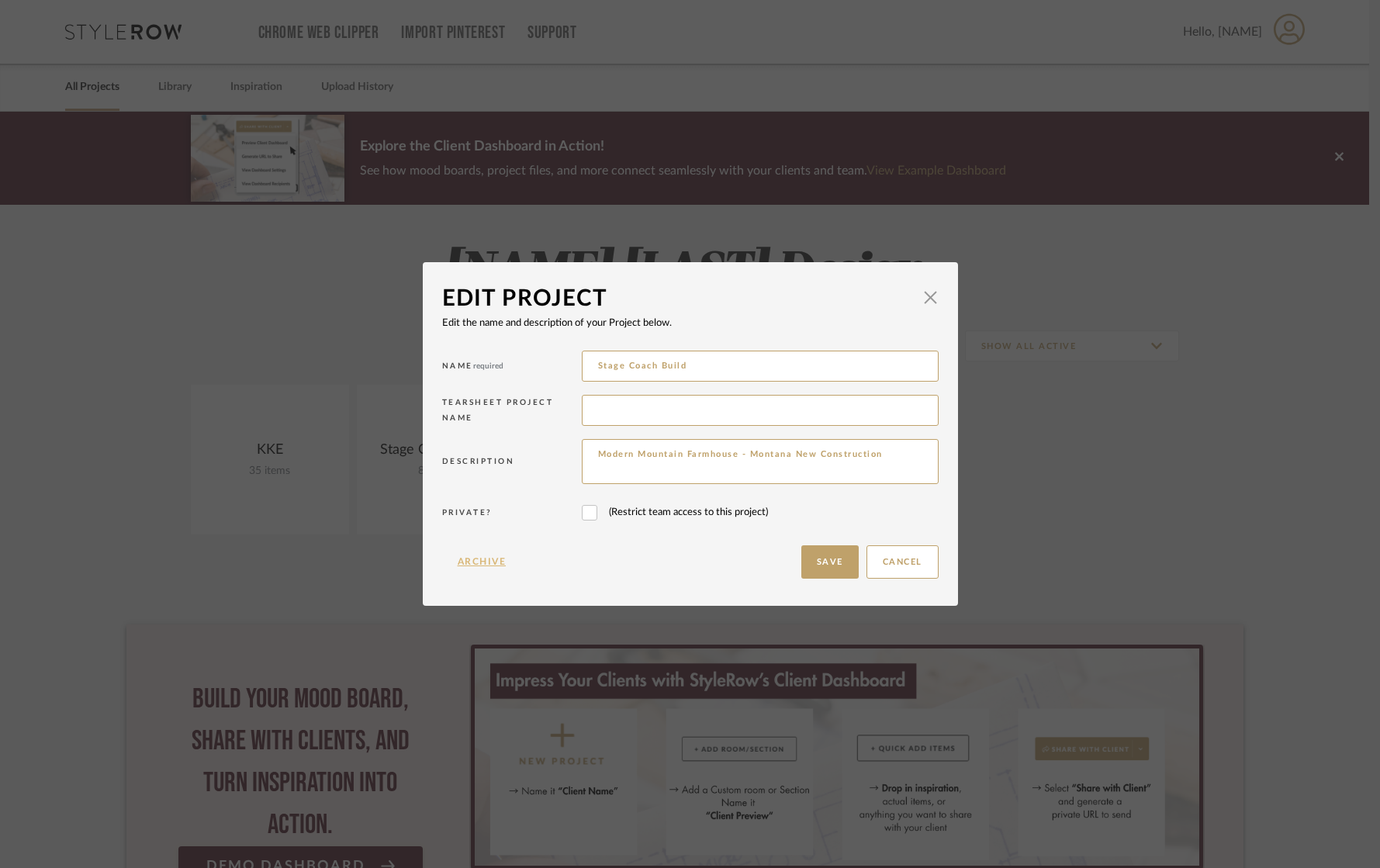 click on "Archive" at bounding box center (482, 562) 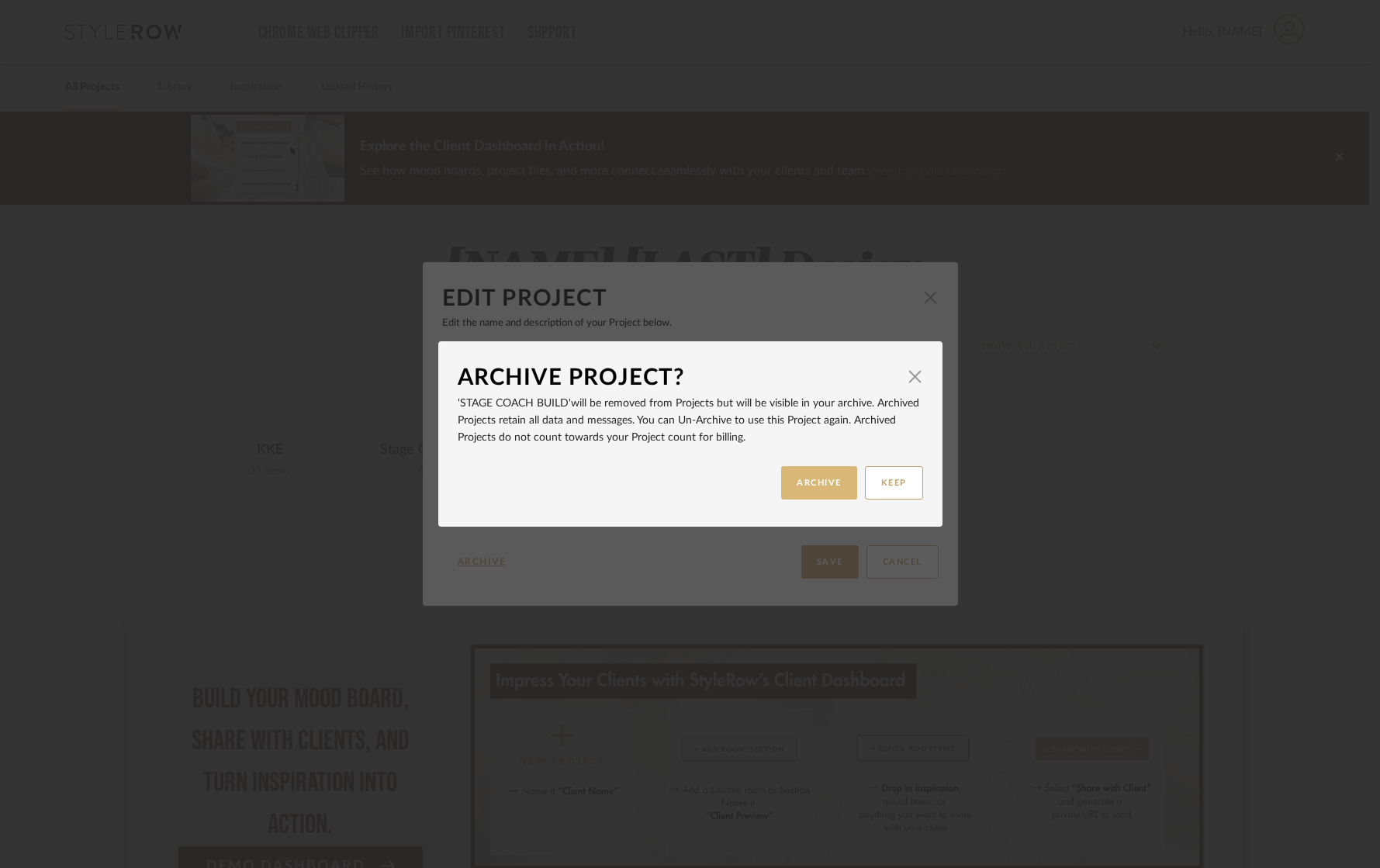 click on "ARCHIVE" at bounding box center (819, 482) 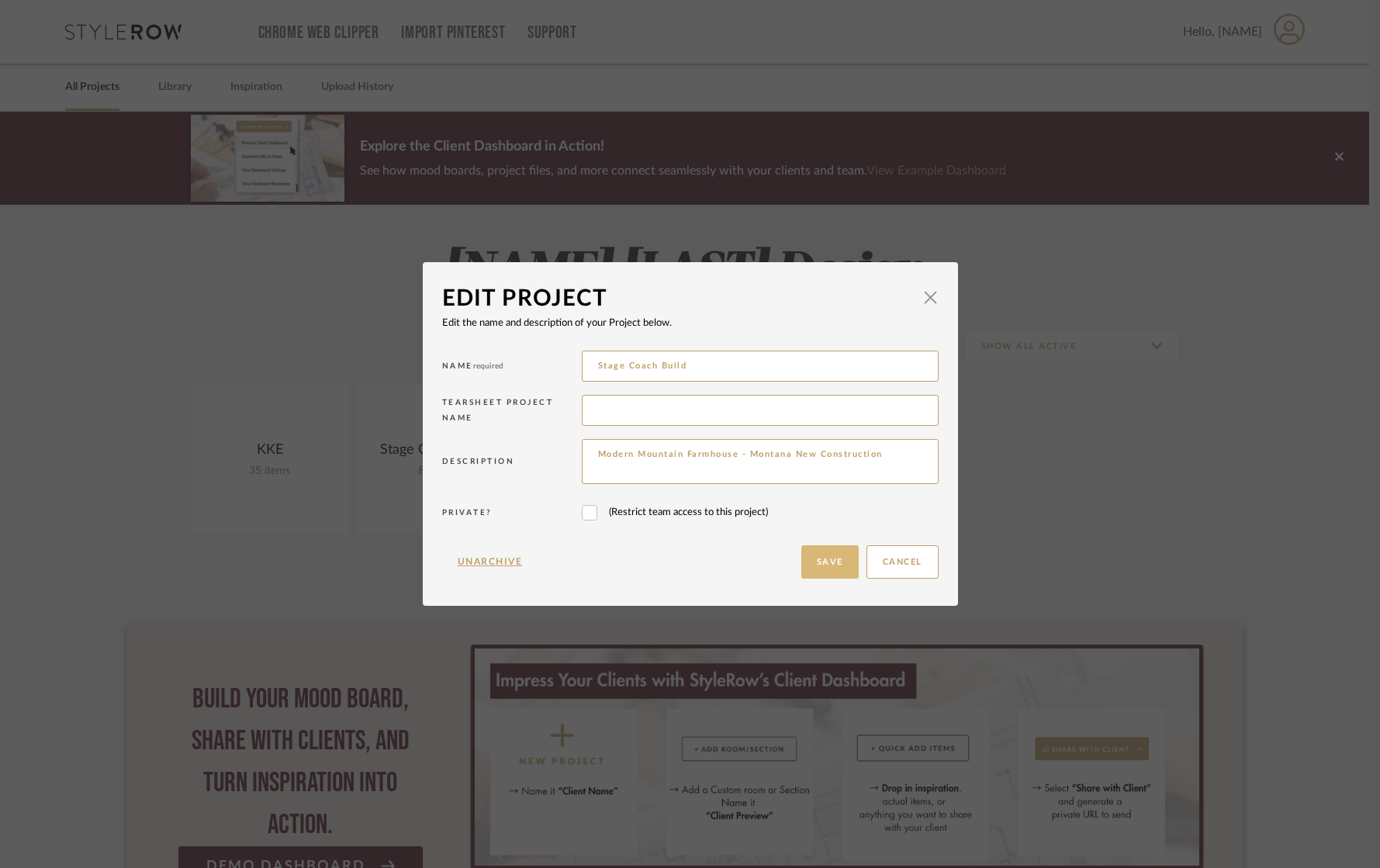 click on "Save" at bounding box center (830, 562) 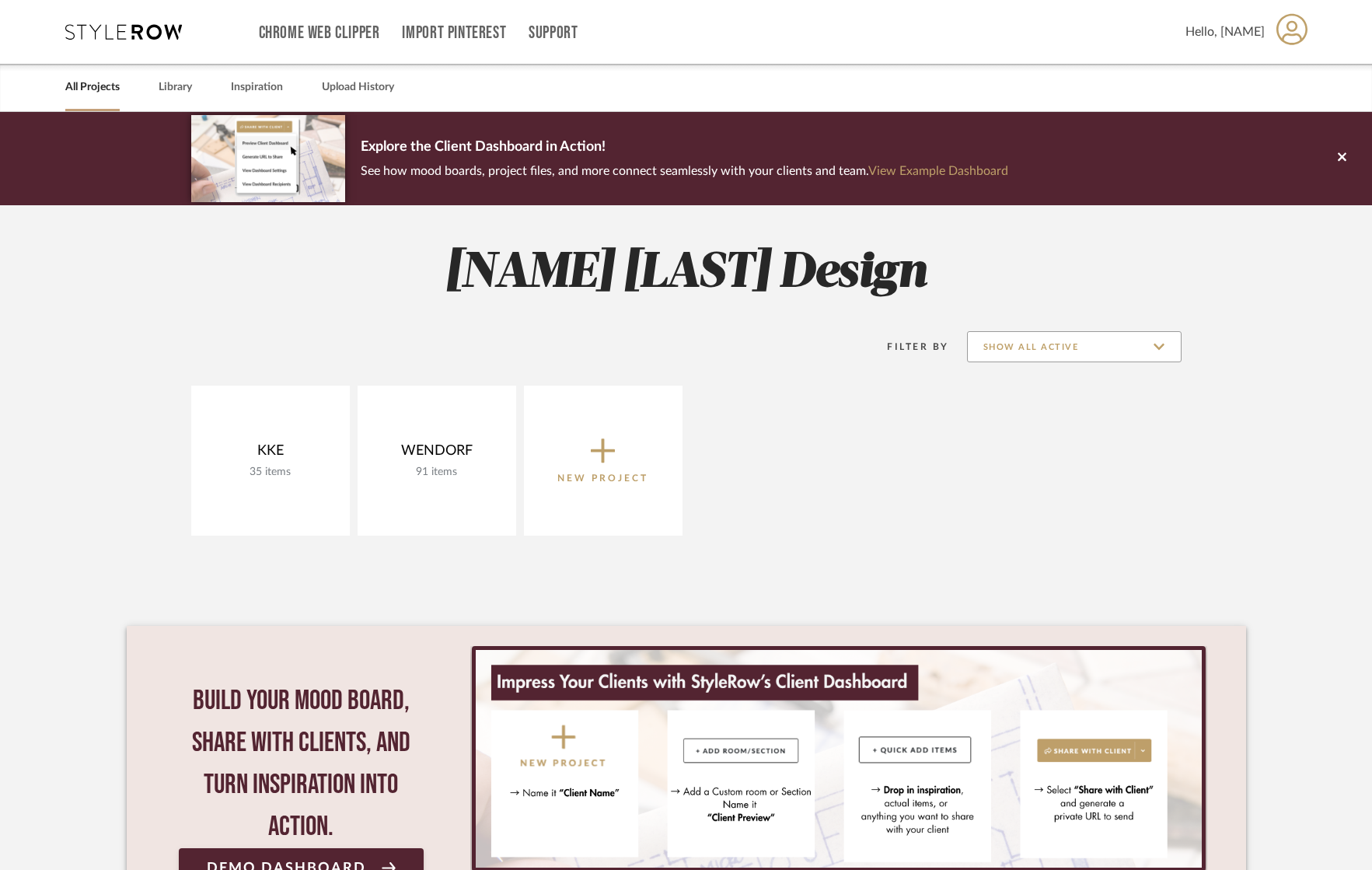 click on "Show All Active" 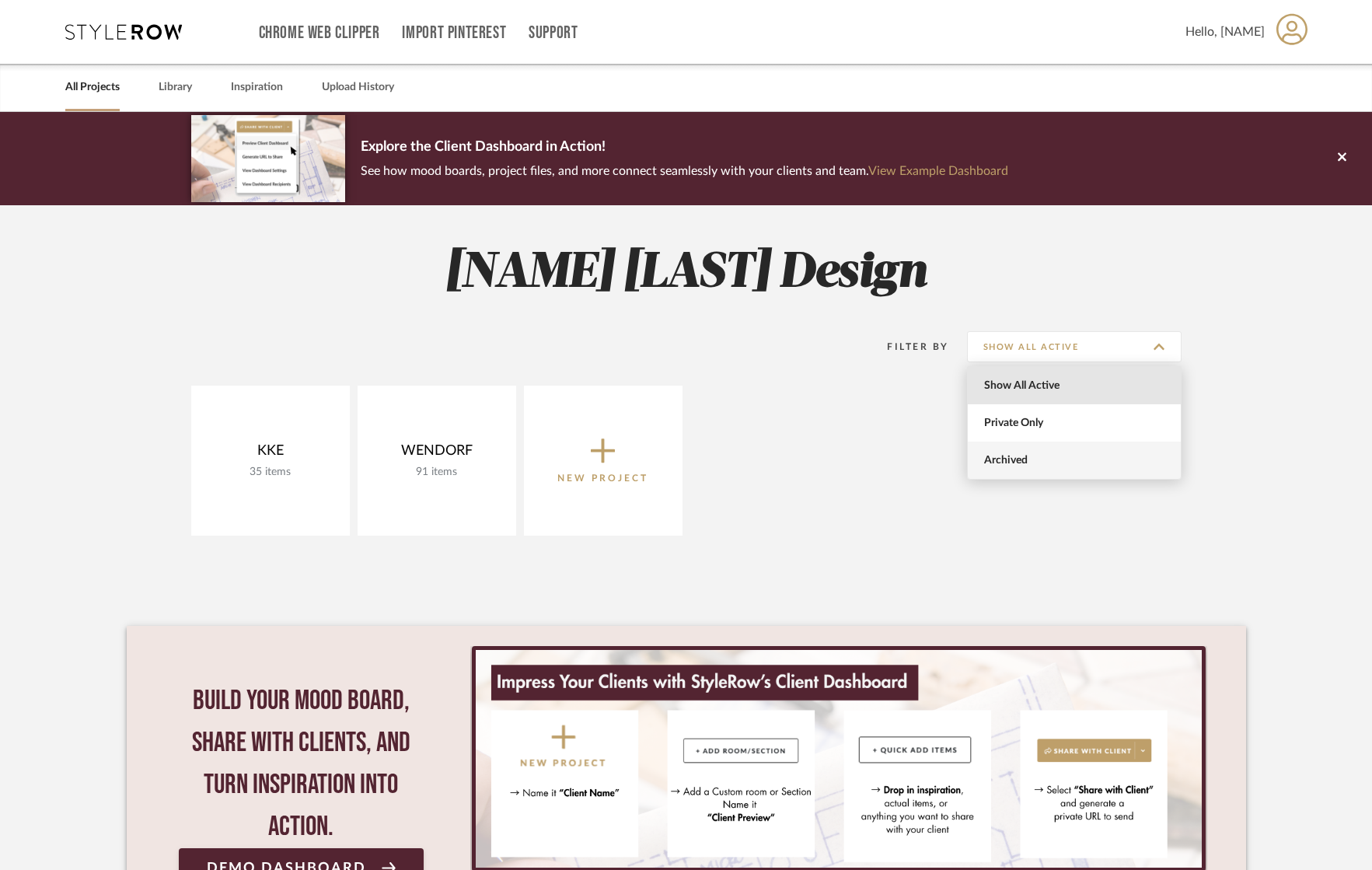 click on "Archived" at bounding box center (1076, 460) 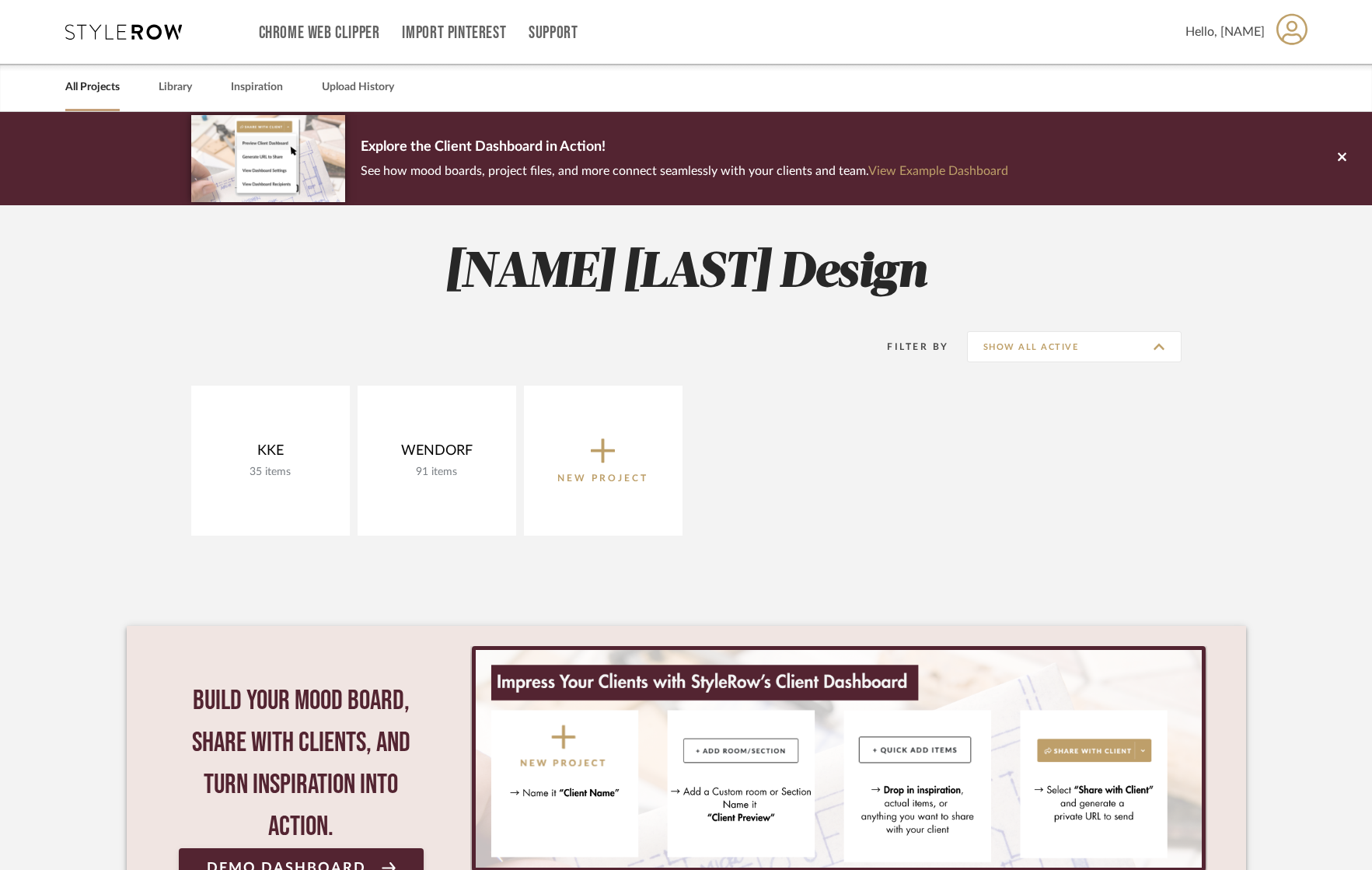 type on "Archived" 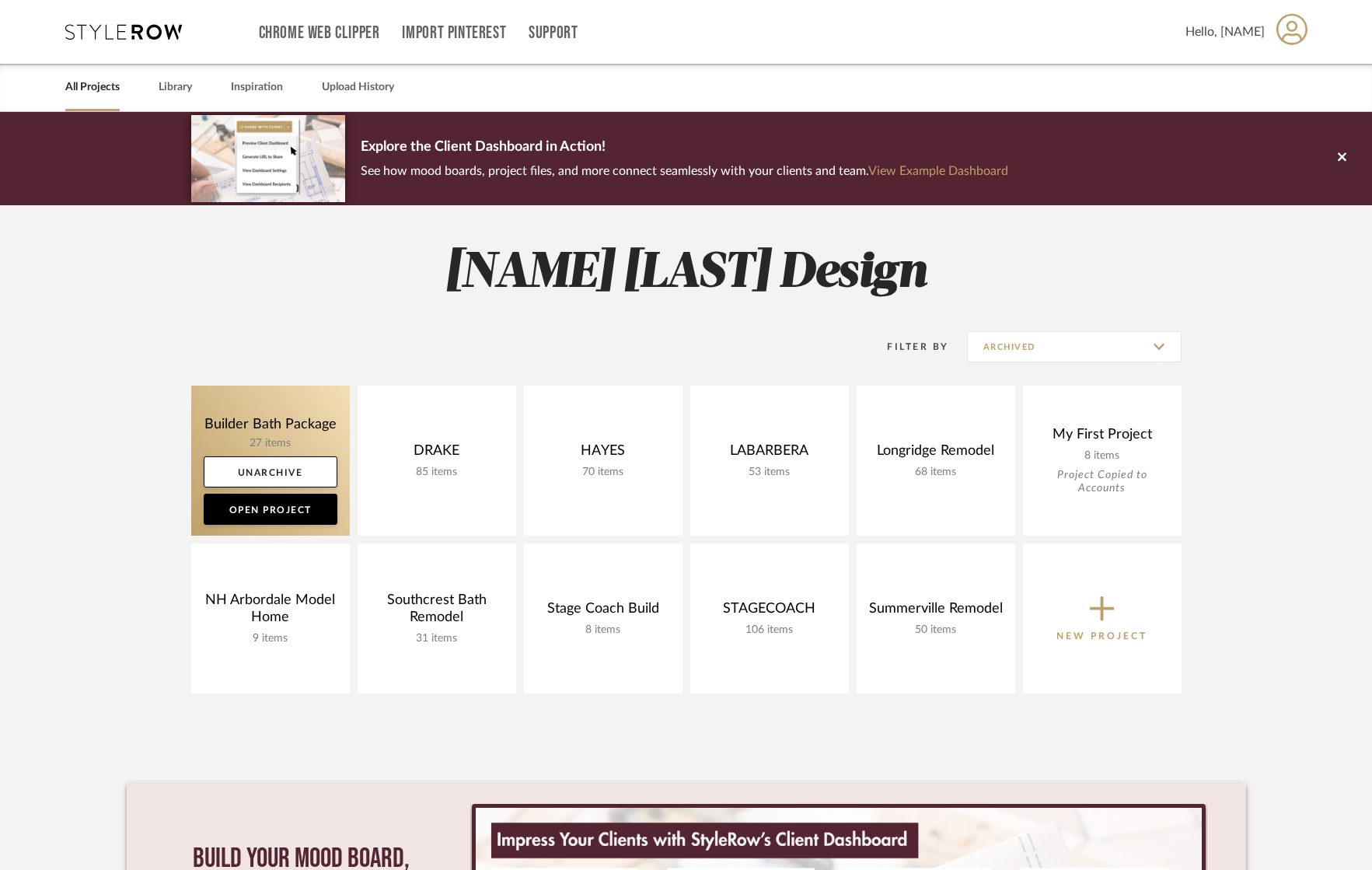 click 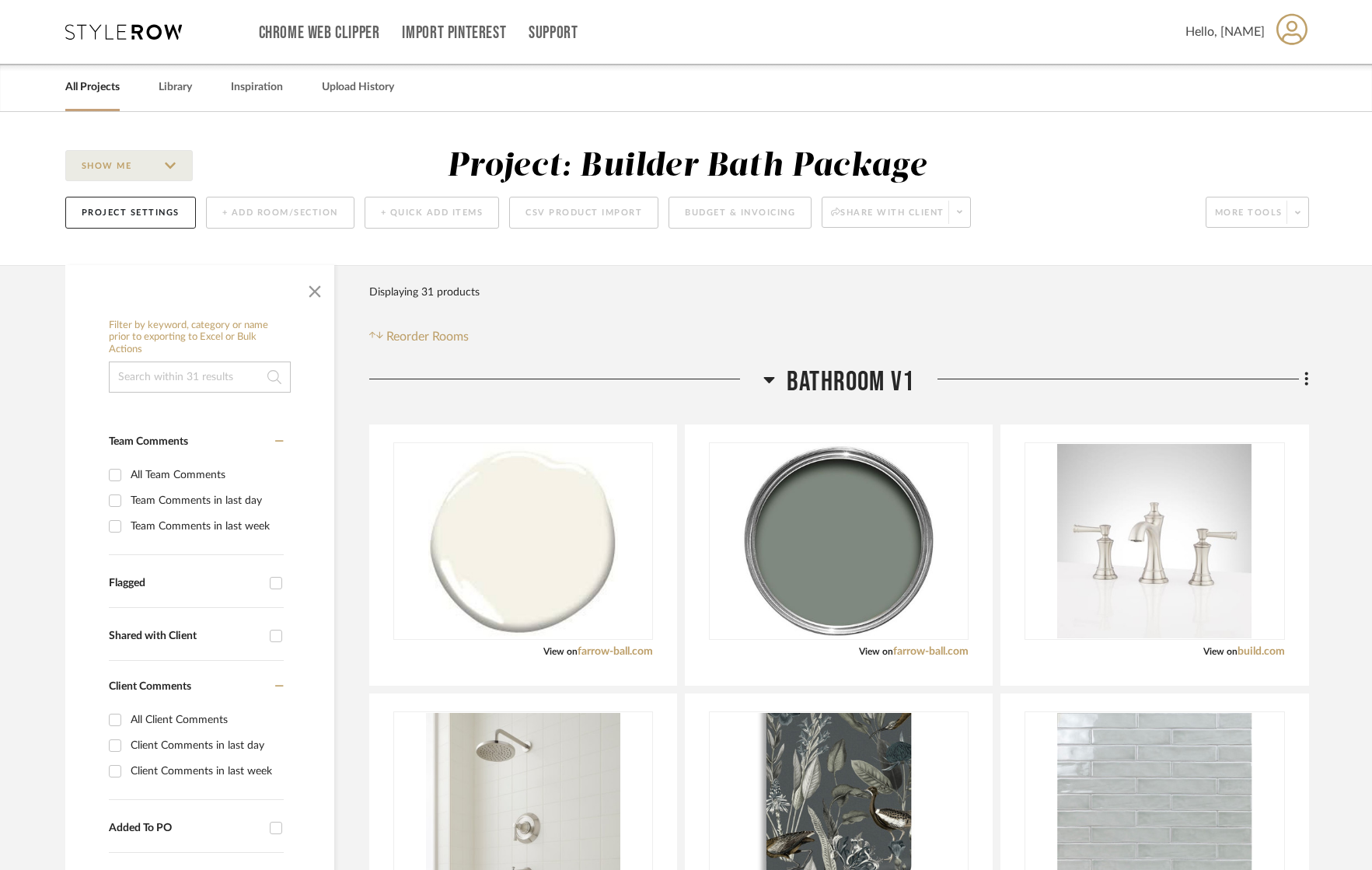 click on "All Projects" at bounding box center (93, 87) 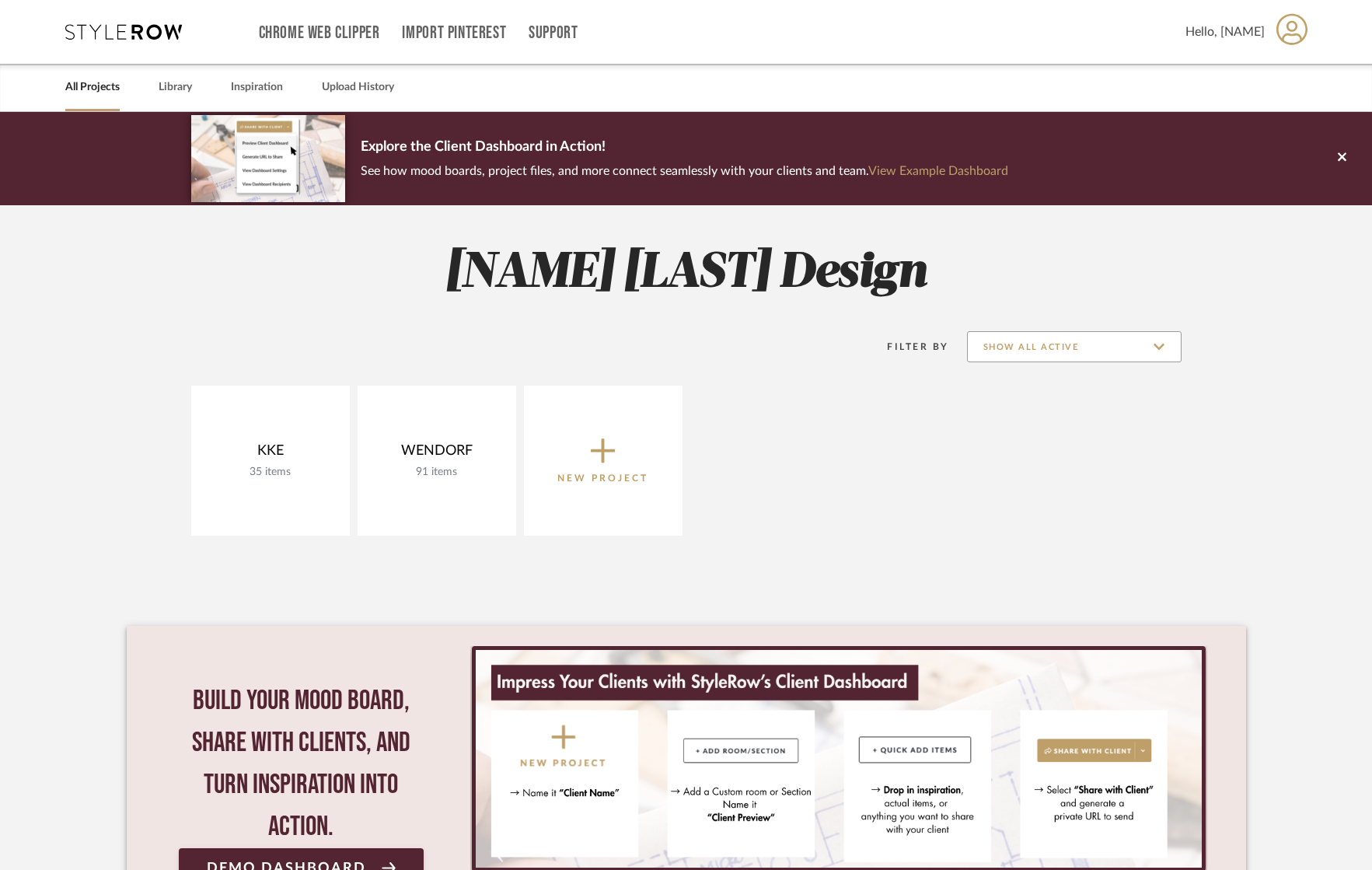 click on "Show All Active" 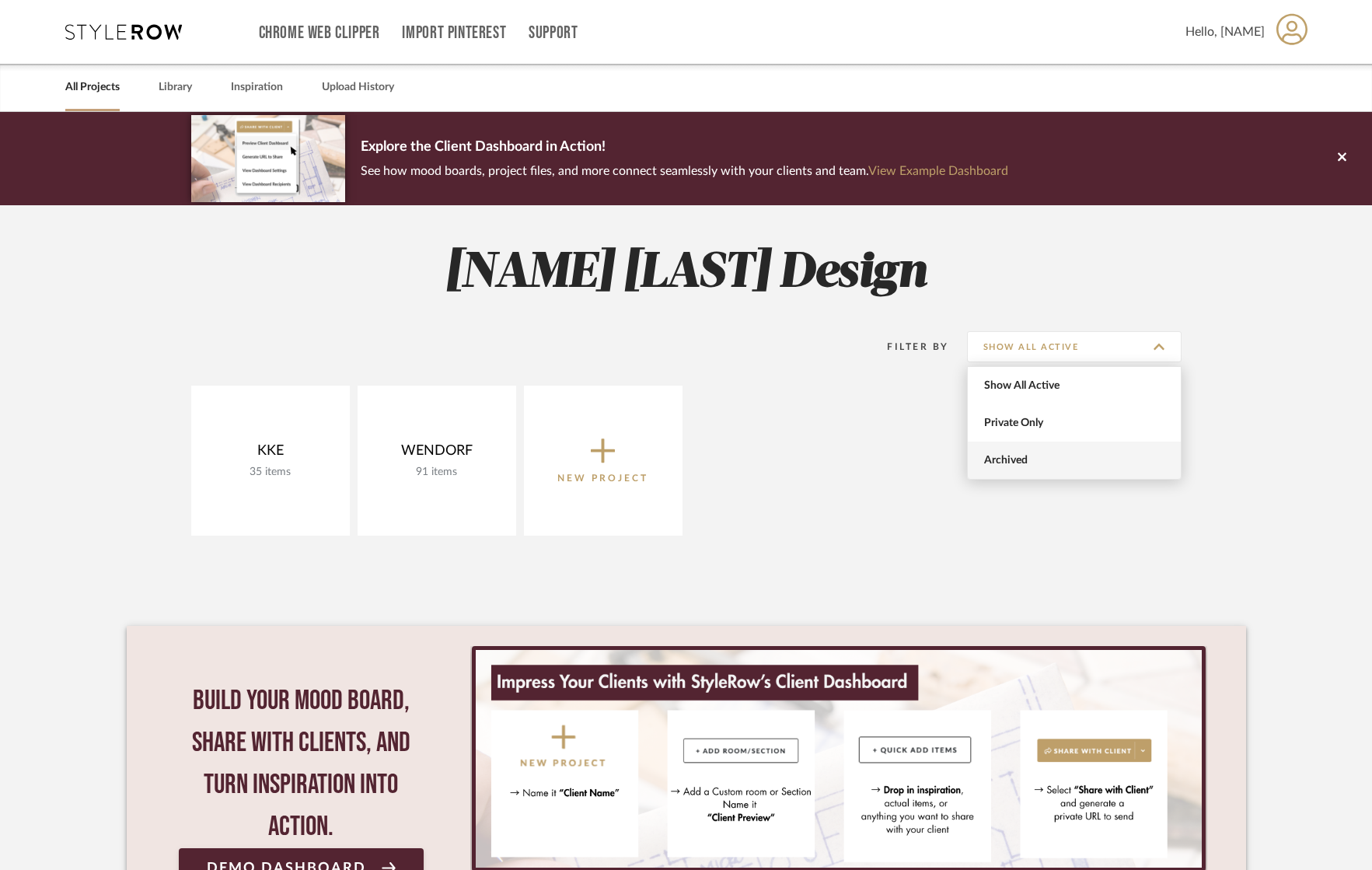 click on "Archived" at bounding box center (1076, 460) 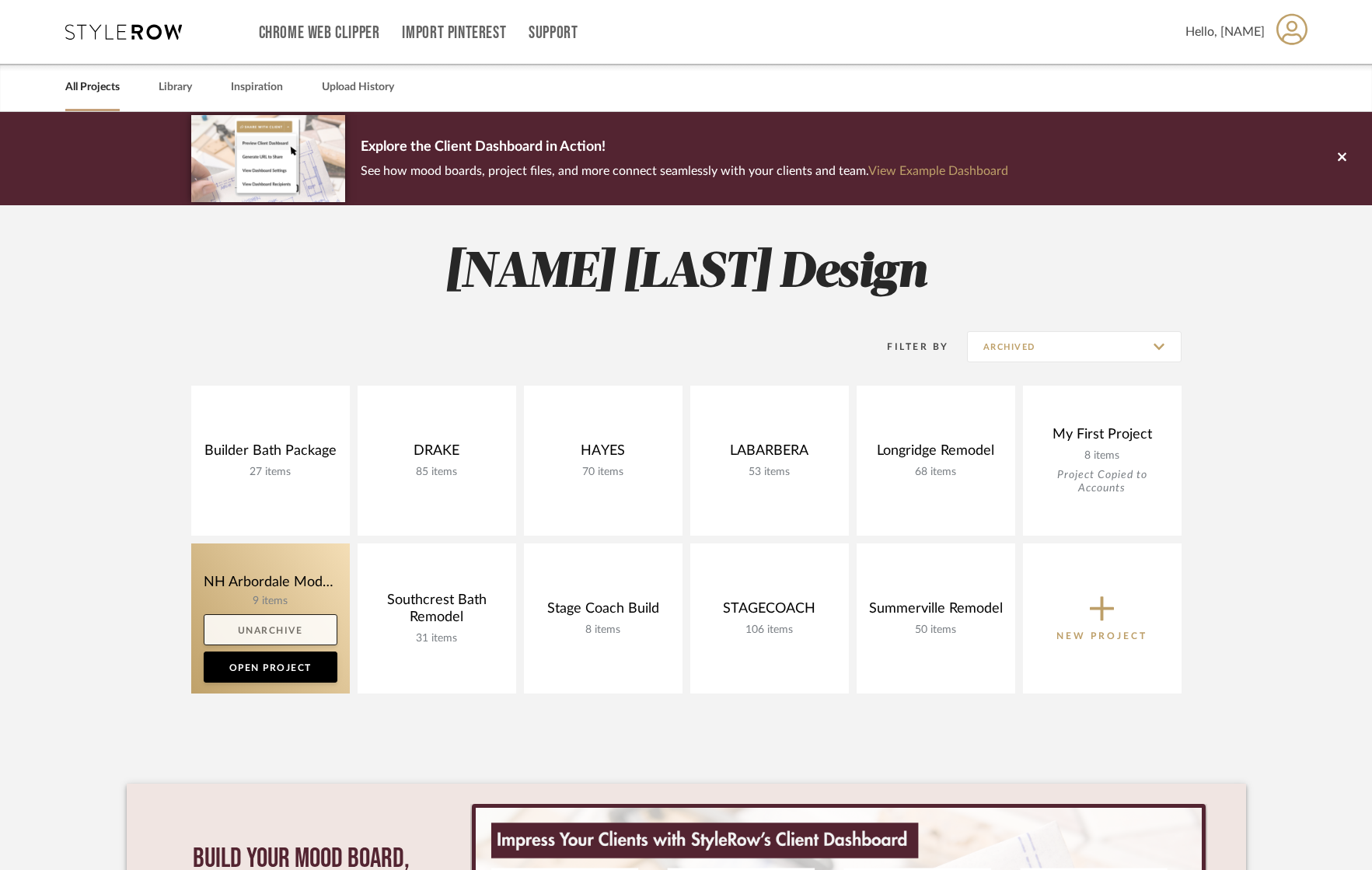 click on "Unarchive" 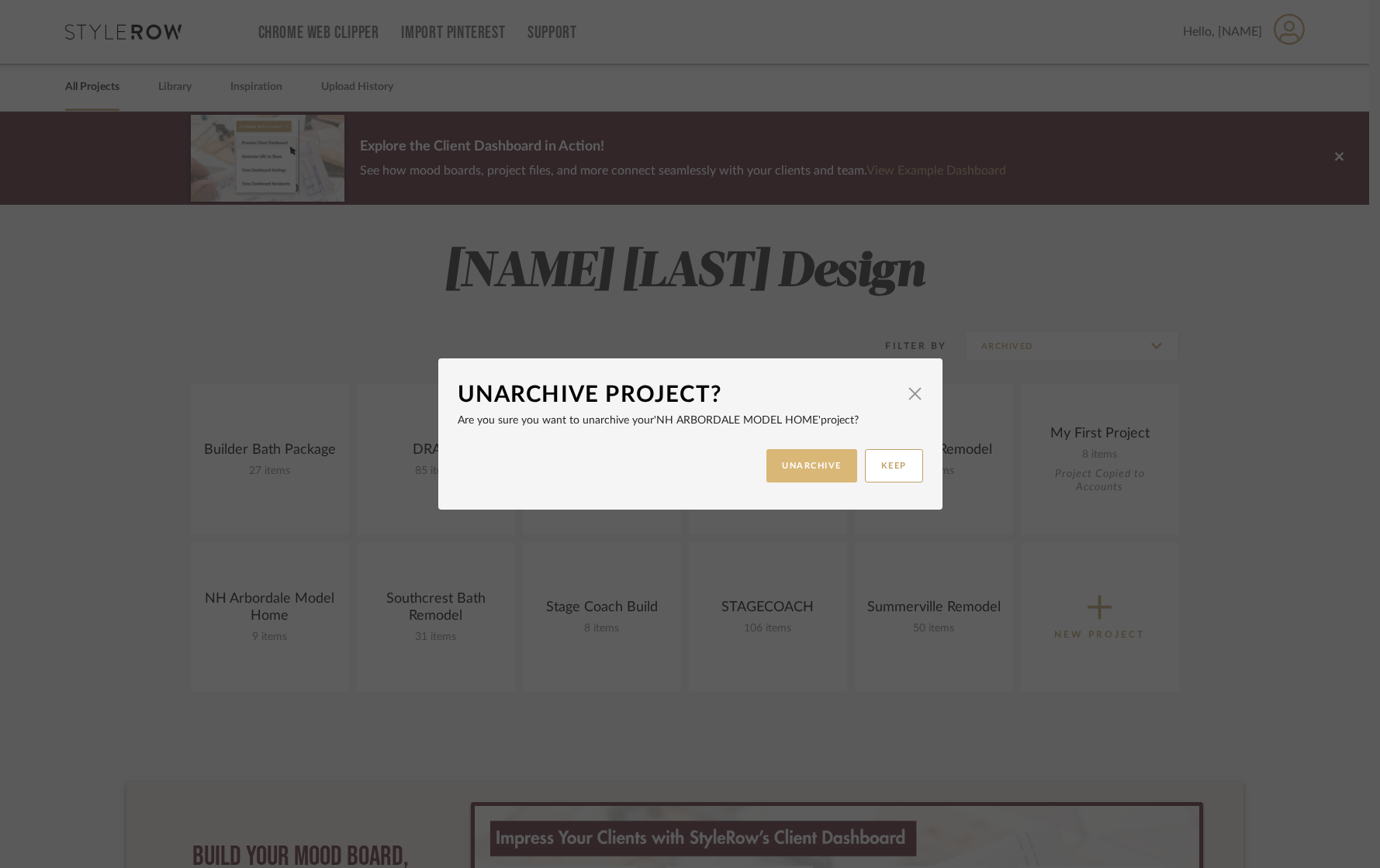click on "UNARCHIVE" at bounding box center [811, 465] 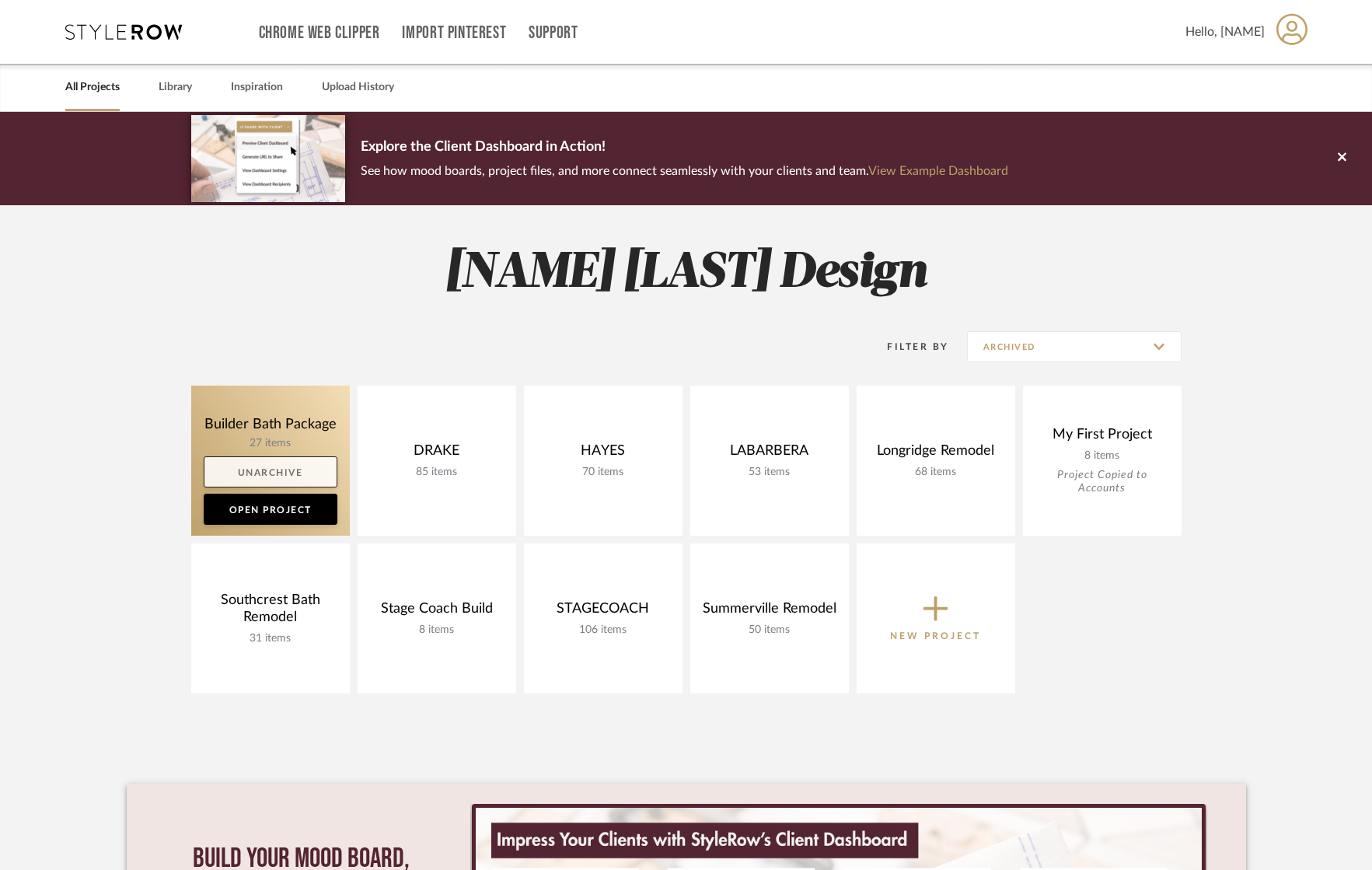 click on "Unarchive" 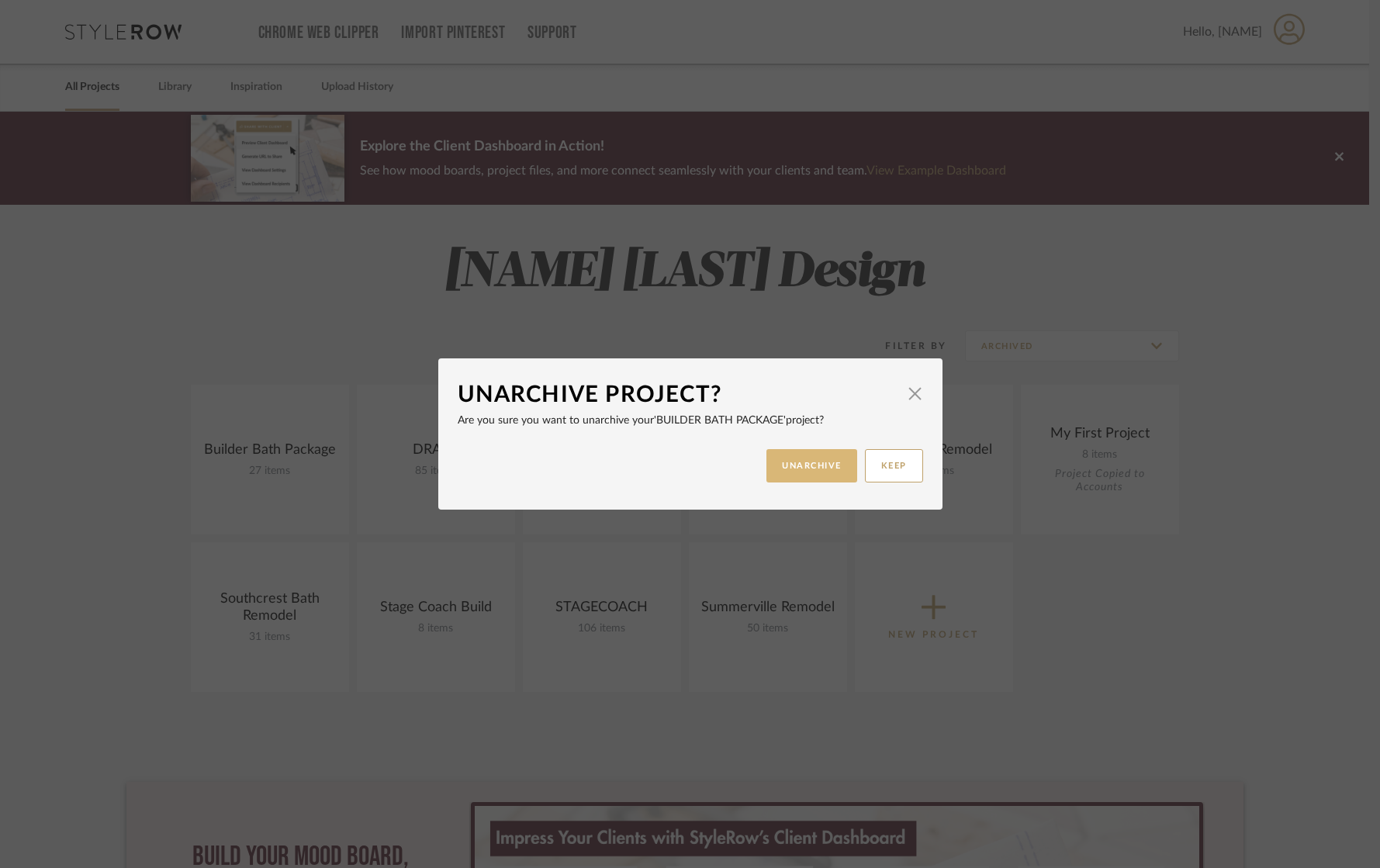 click on "UNARCHIVE" at bounding box center (811, 465) 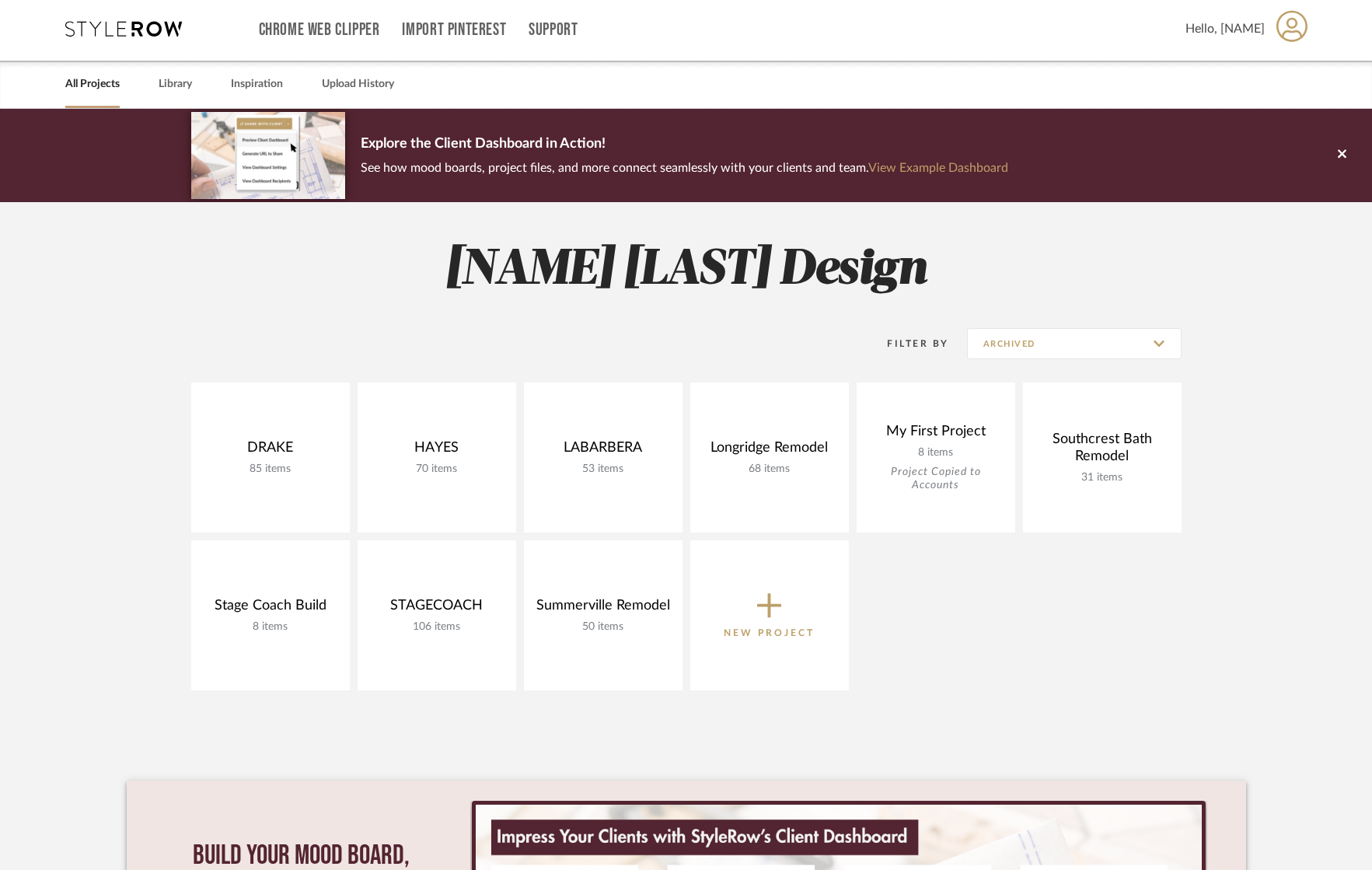 scroll, scrollTop: 7, scrollLeft: 0, axis: vertical 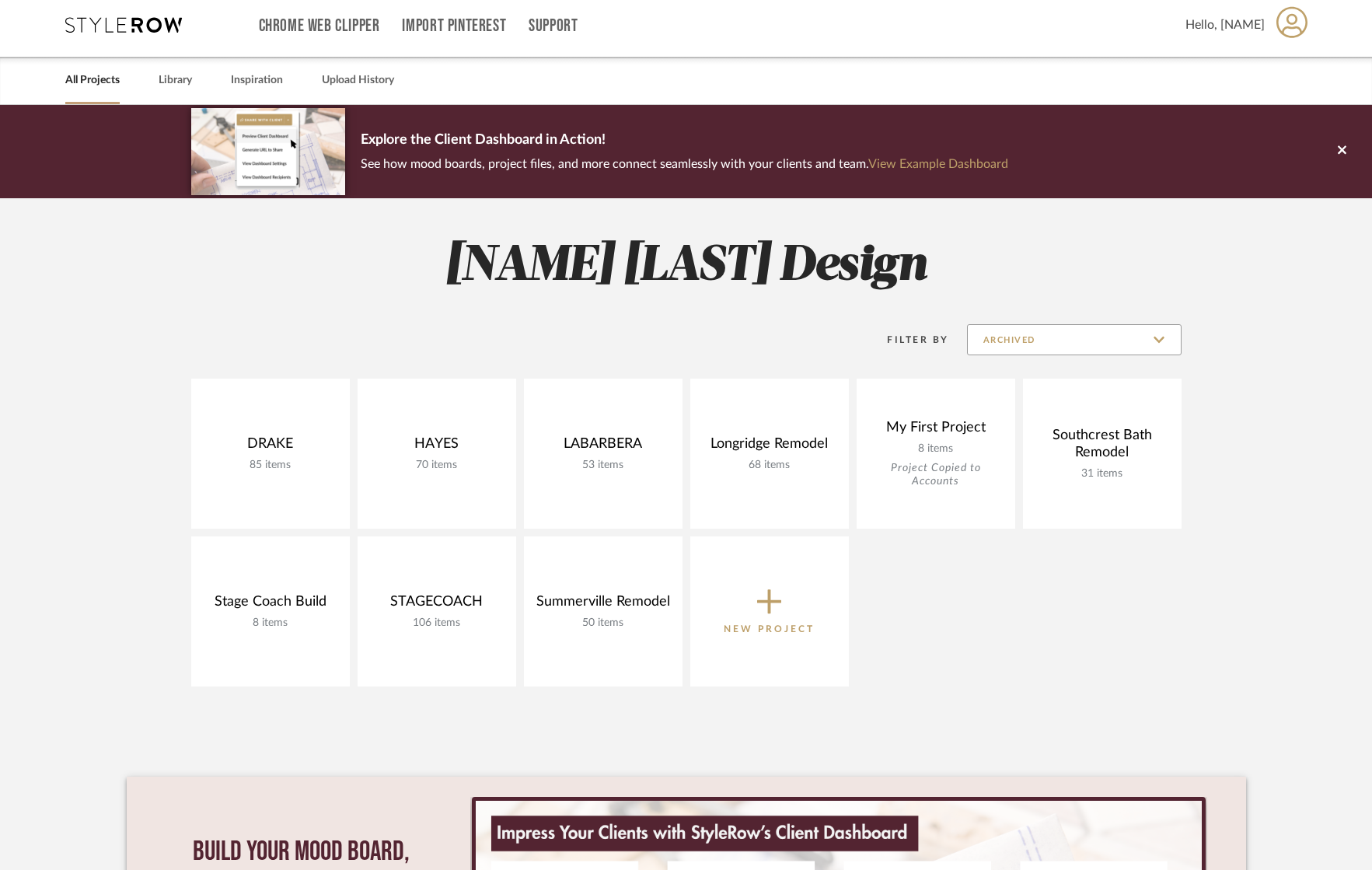 click on "Archived" 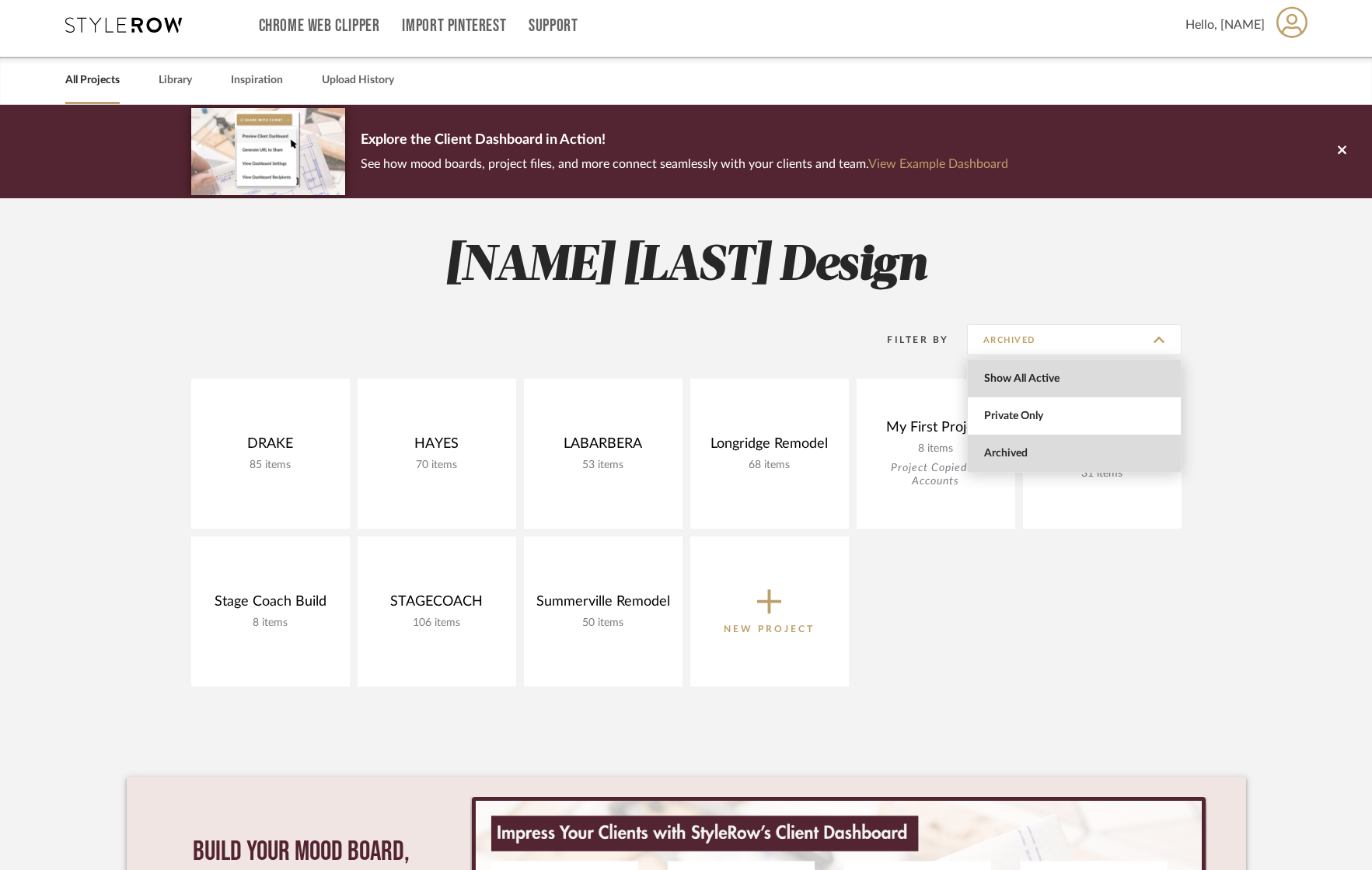 click on "Show All Active" at bounding box center (1074, 379) 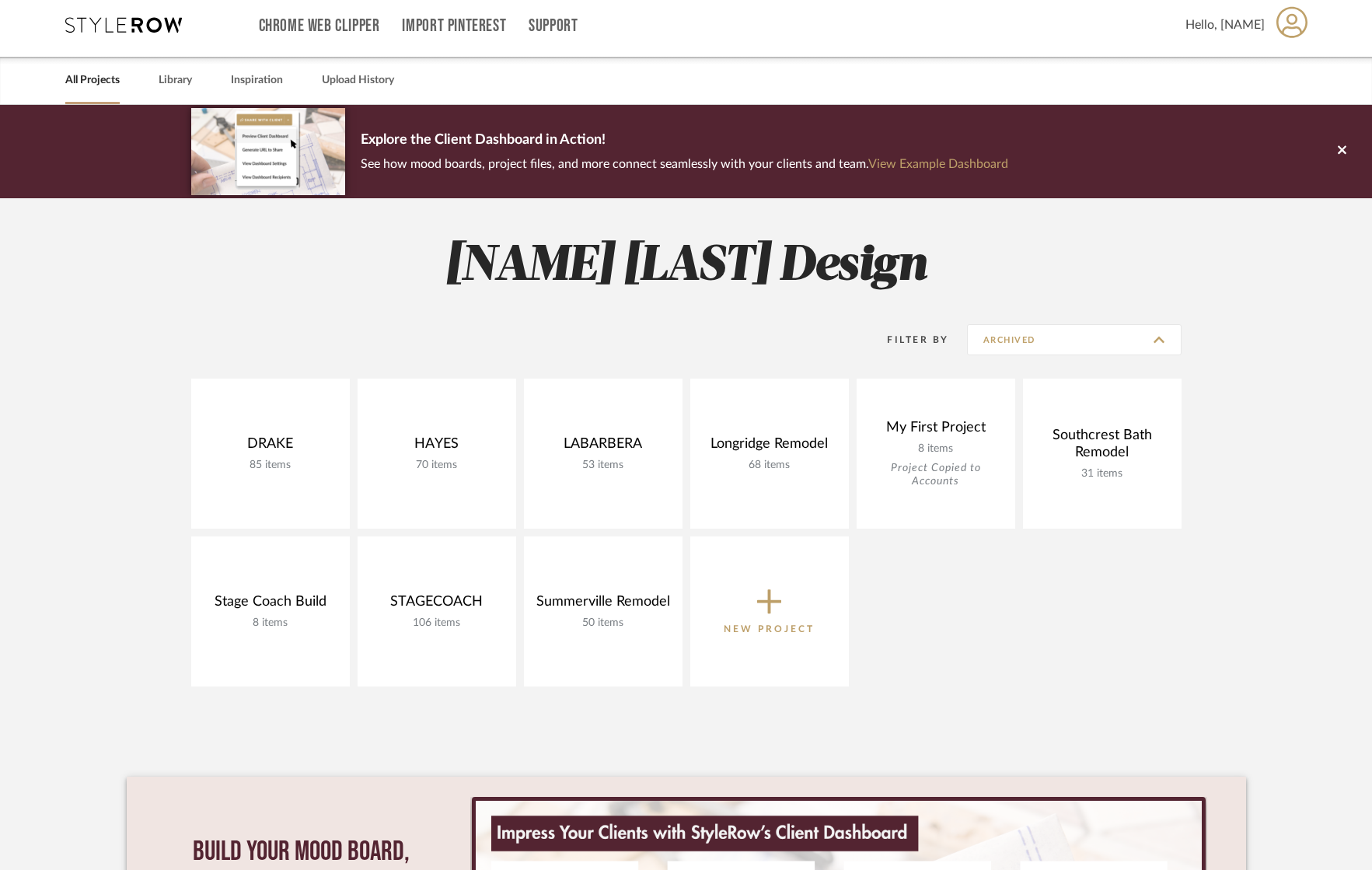 type on "Show All Active" 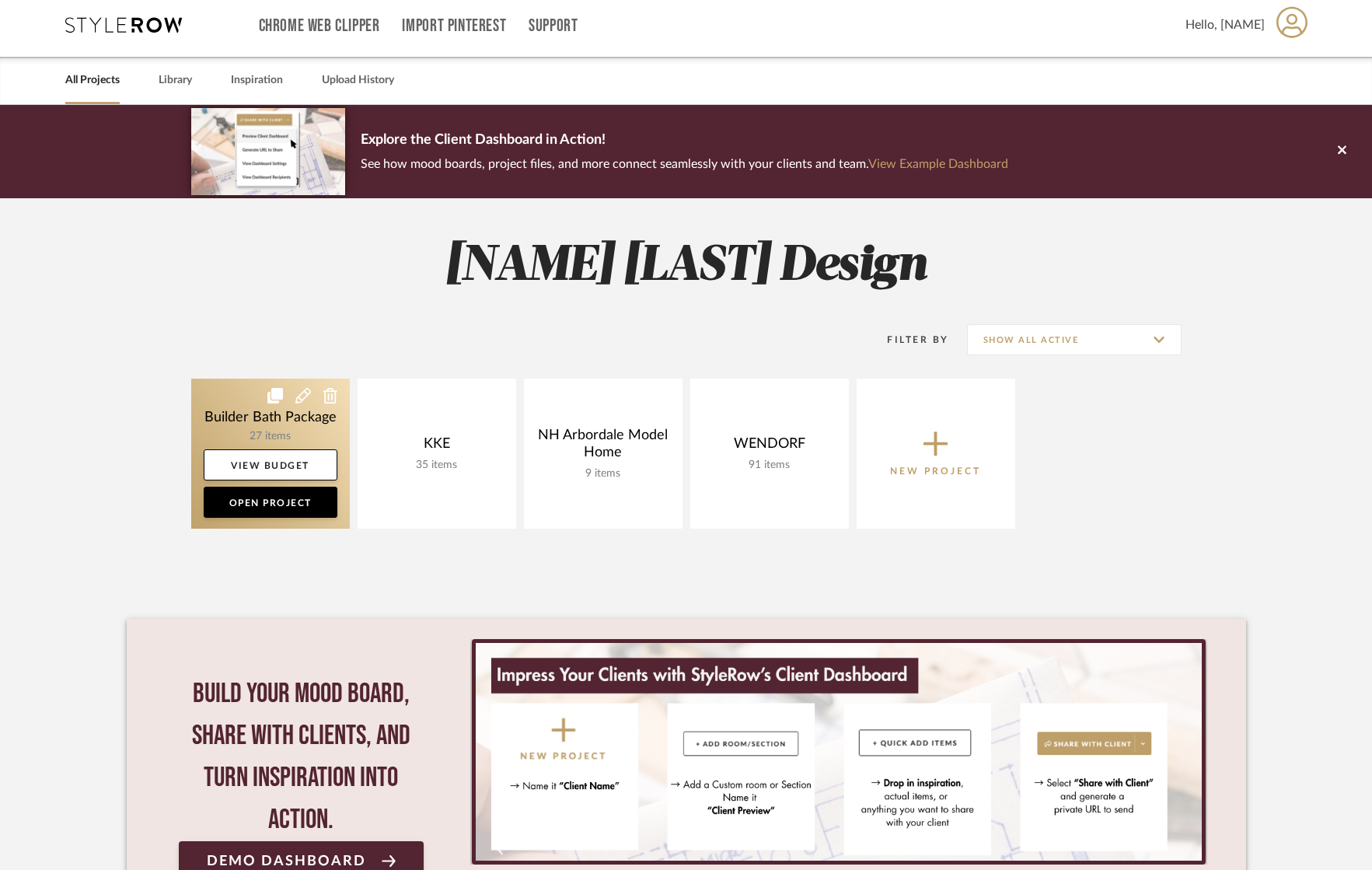 click 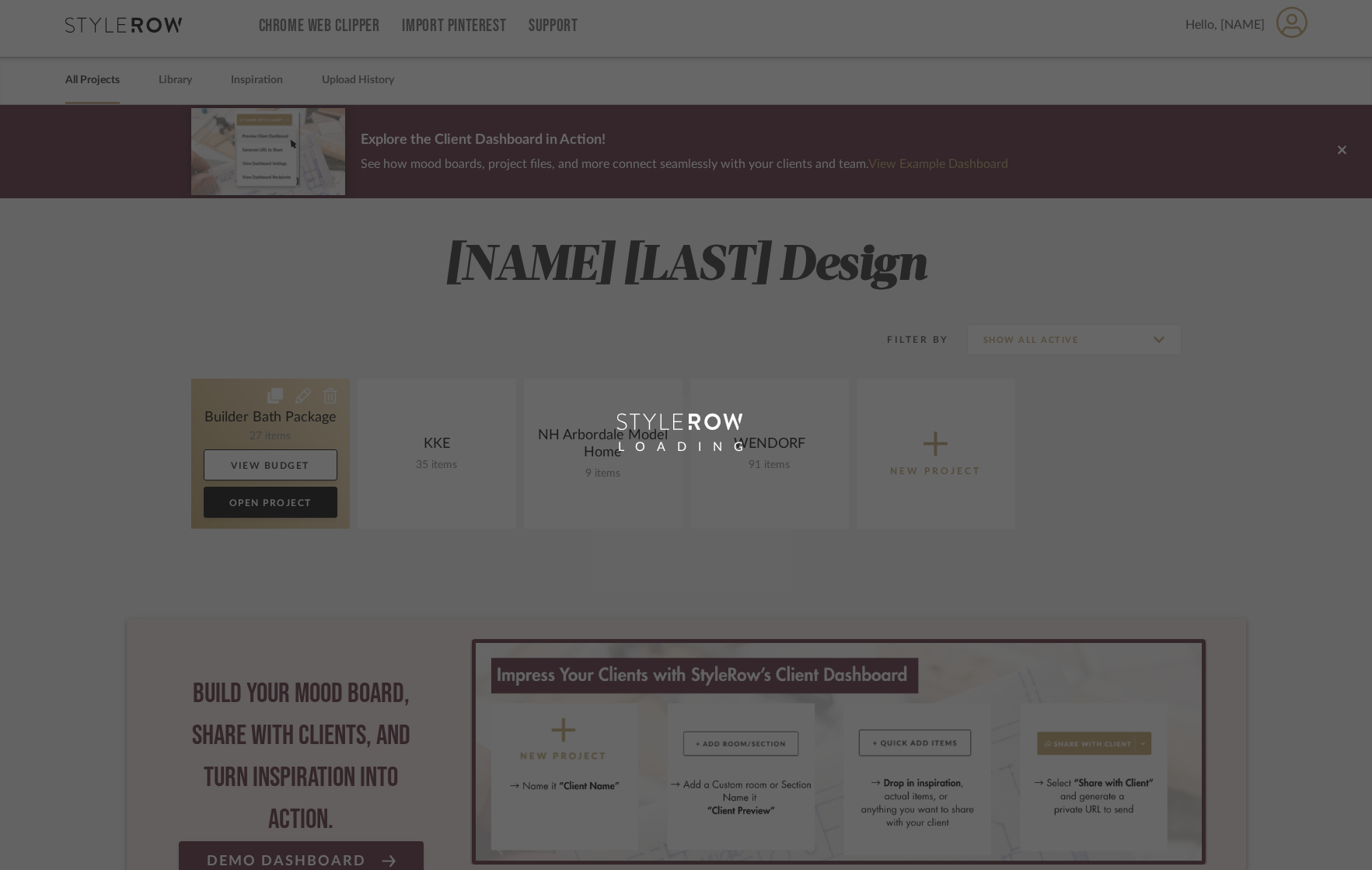 scroll, scrollTop: 0, scrollLeft: 0, axis: both 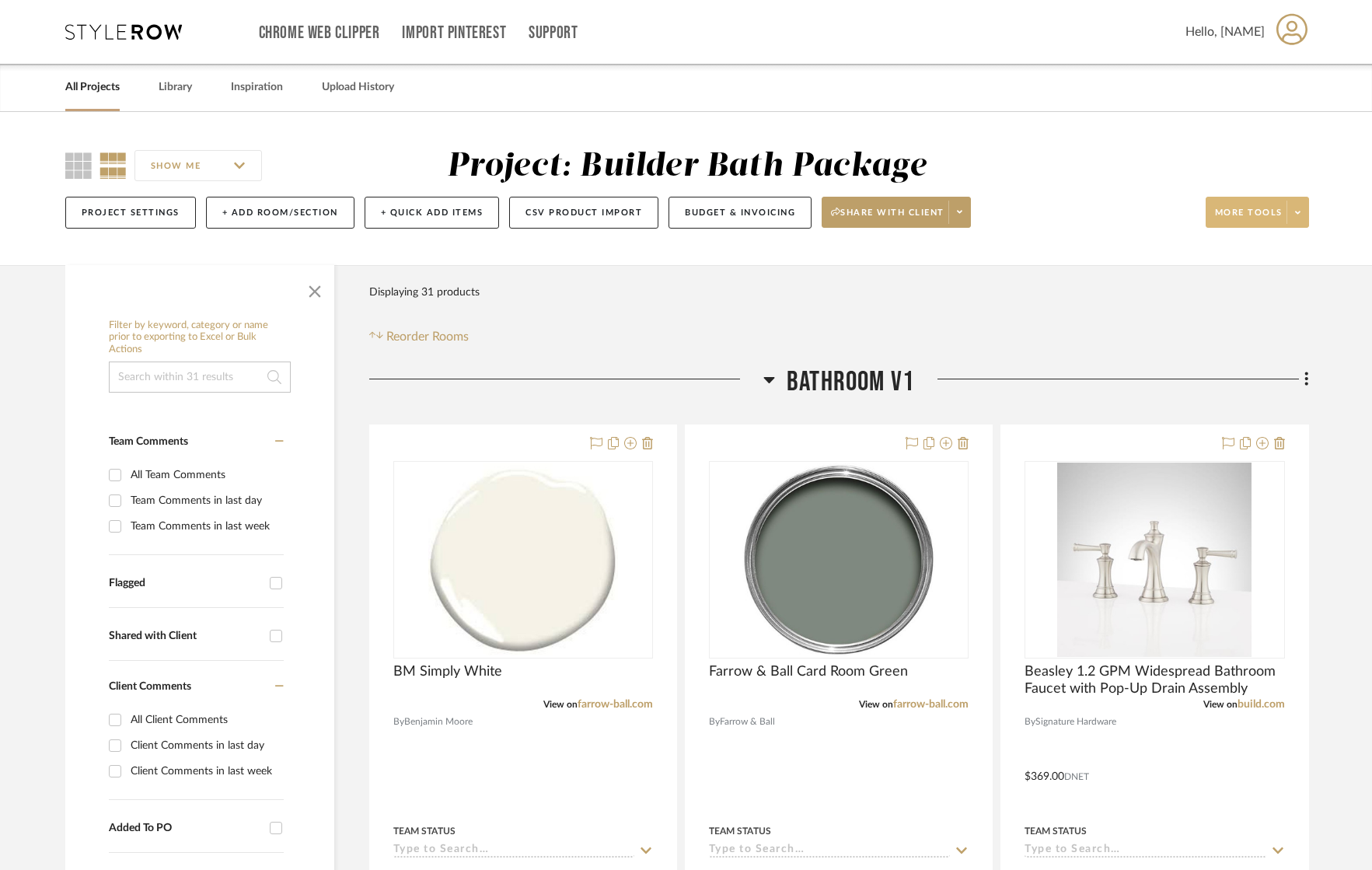 click 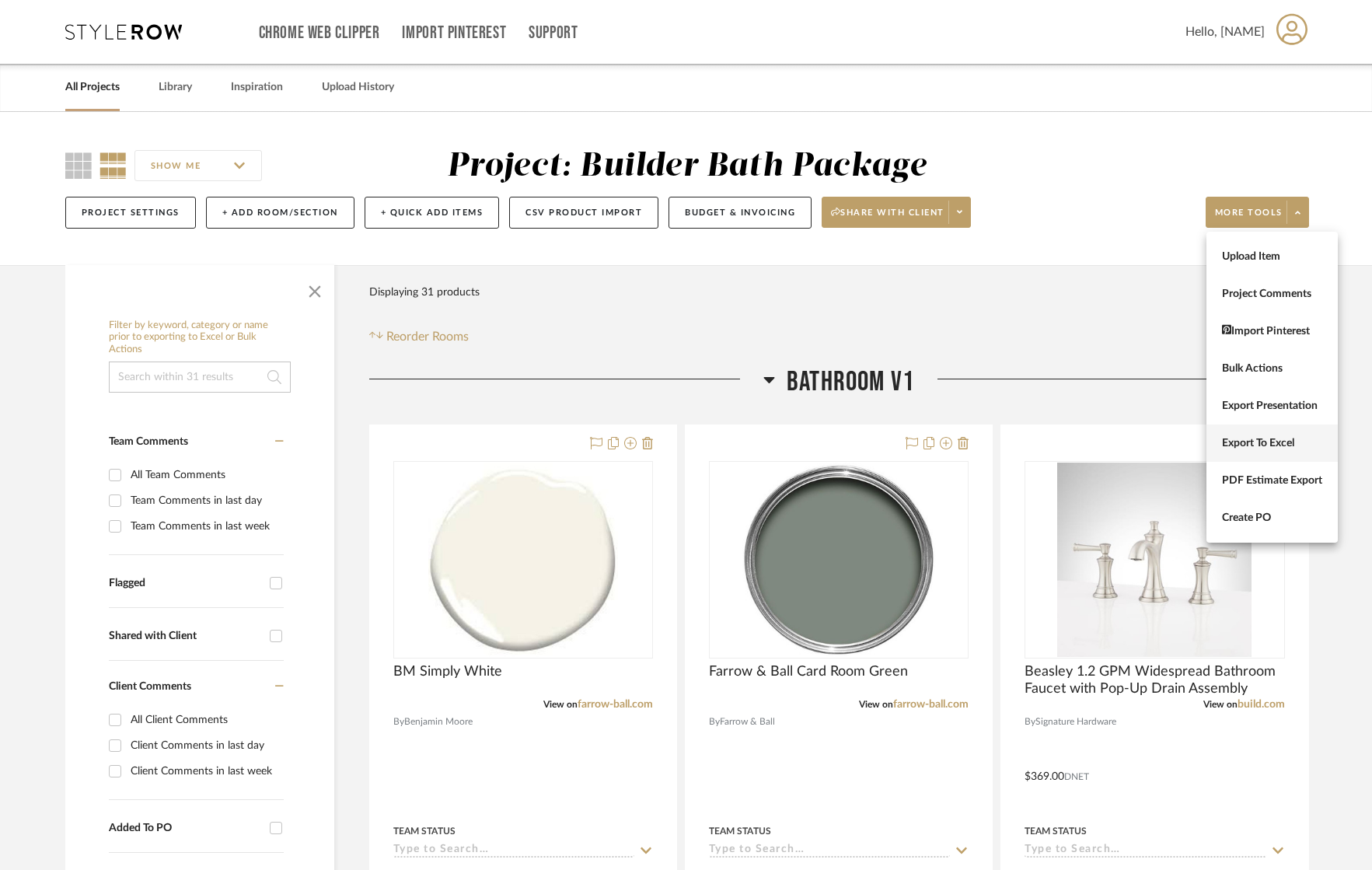 click on "Export To Excel" at bounding box center (1272, 443) 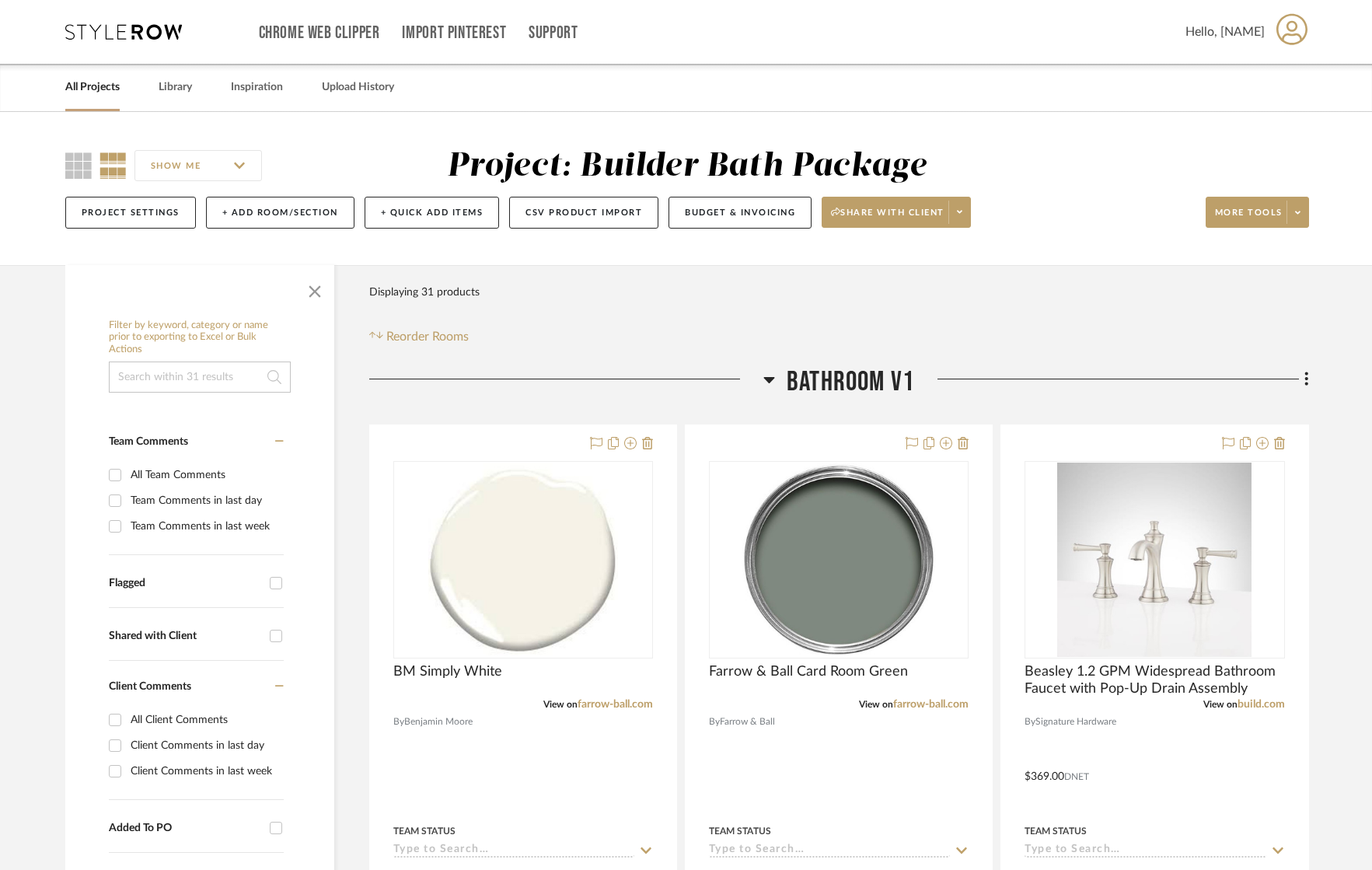 click on "All Projects" at bounding box center (93, 87) 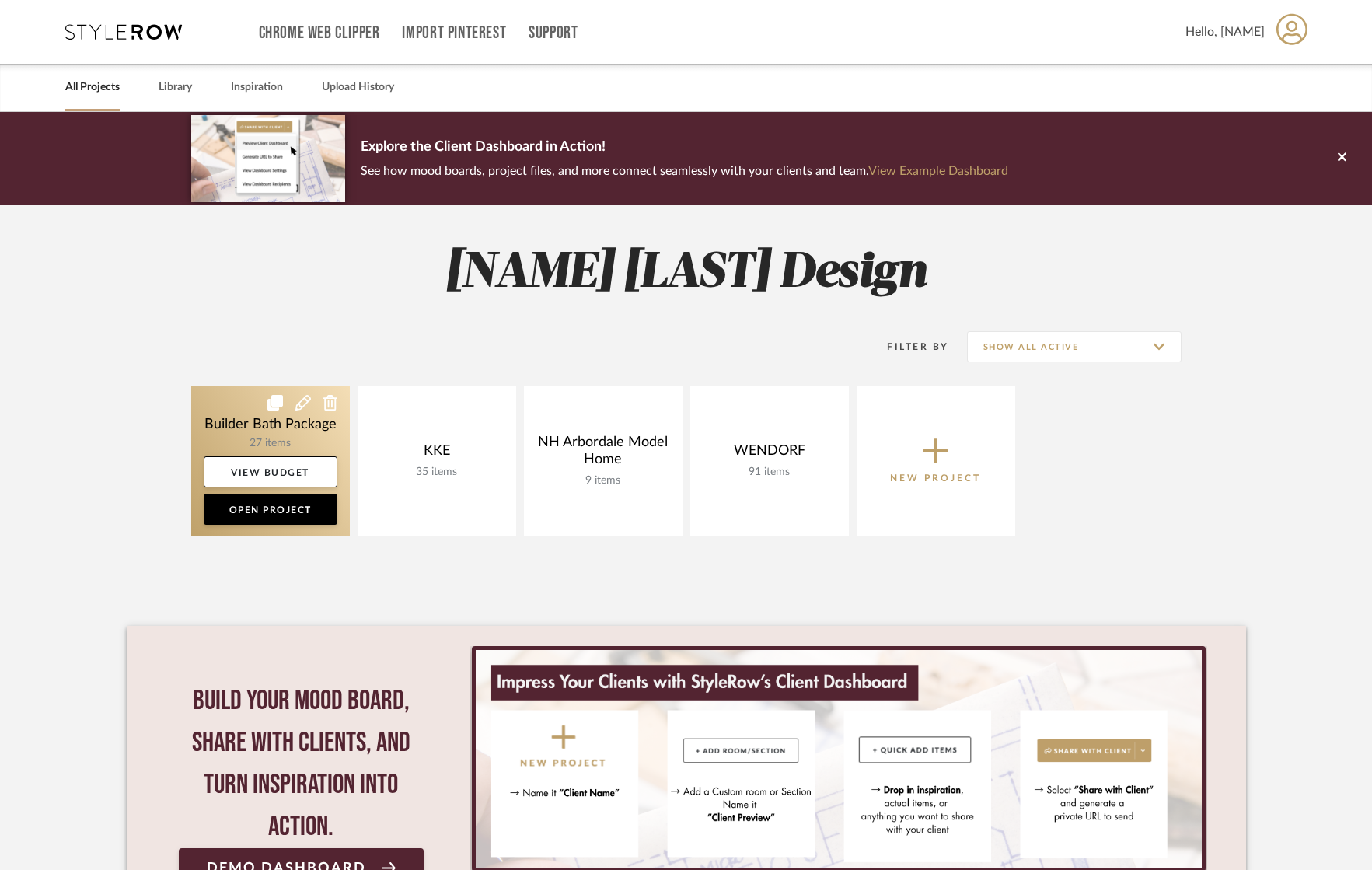 click 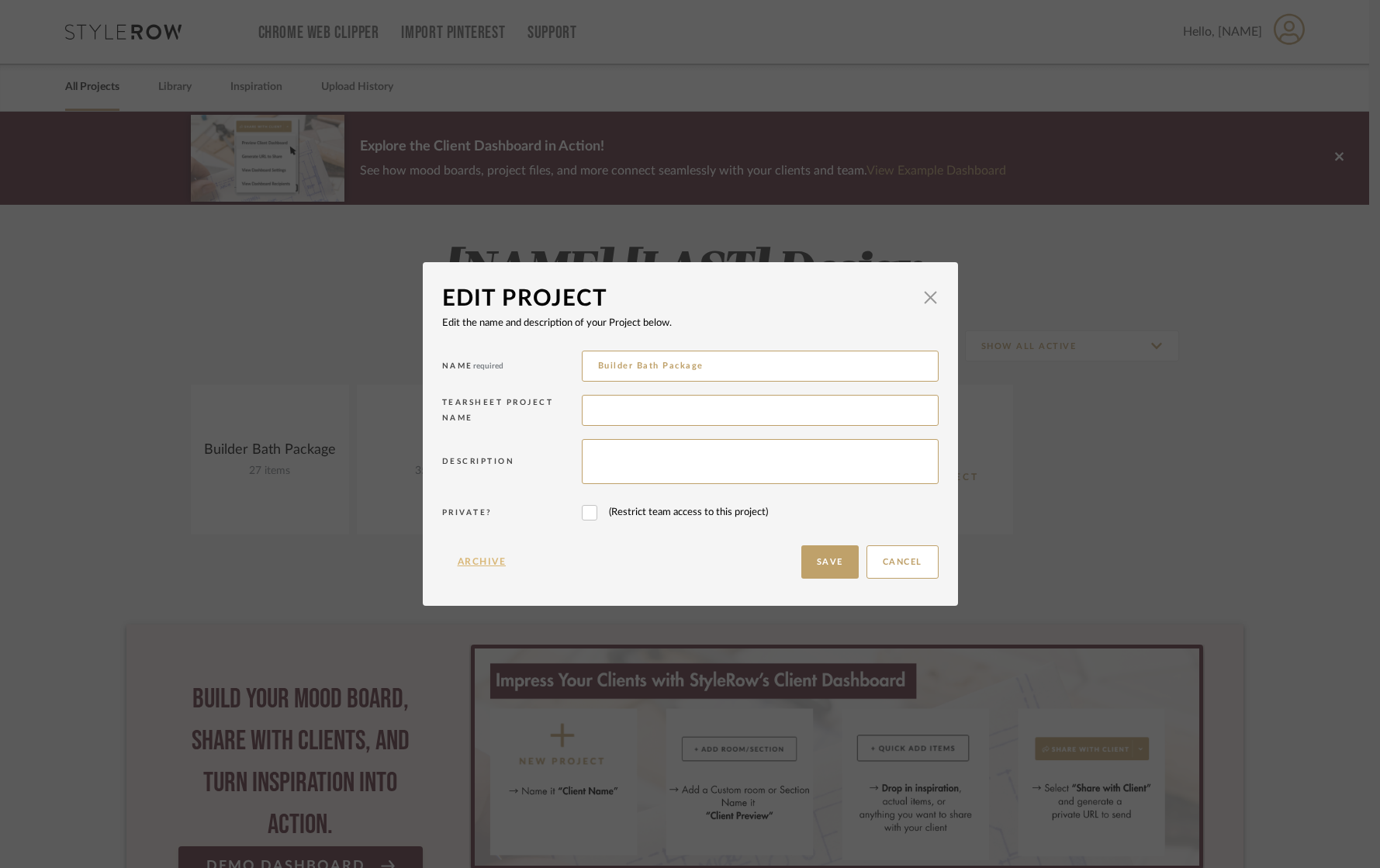 click on "Archive" at bounding box center [482, 562] 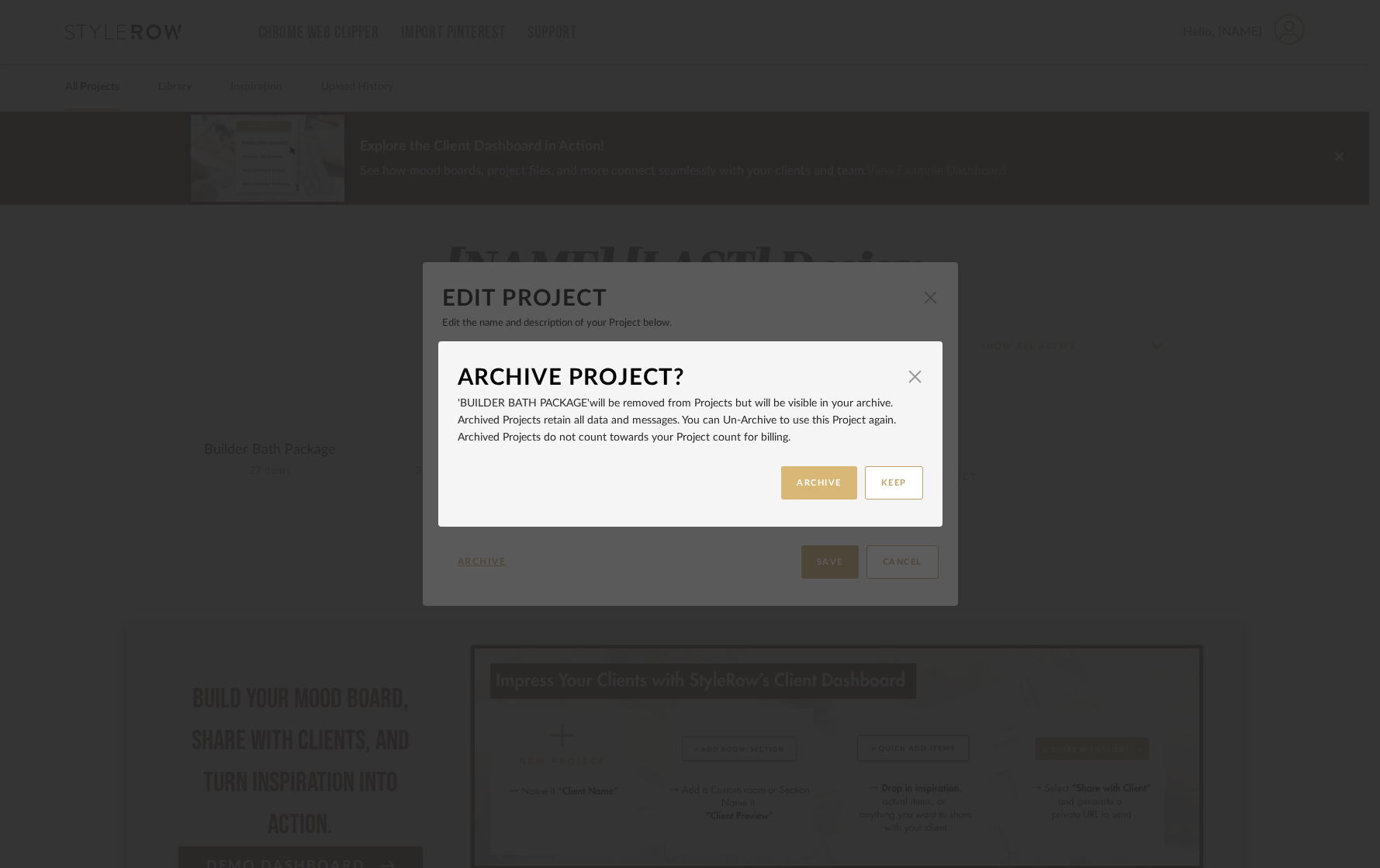 click on "ARCHIVE" at bounding box center (819, 482) 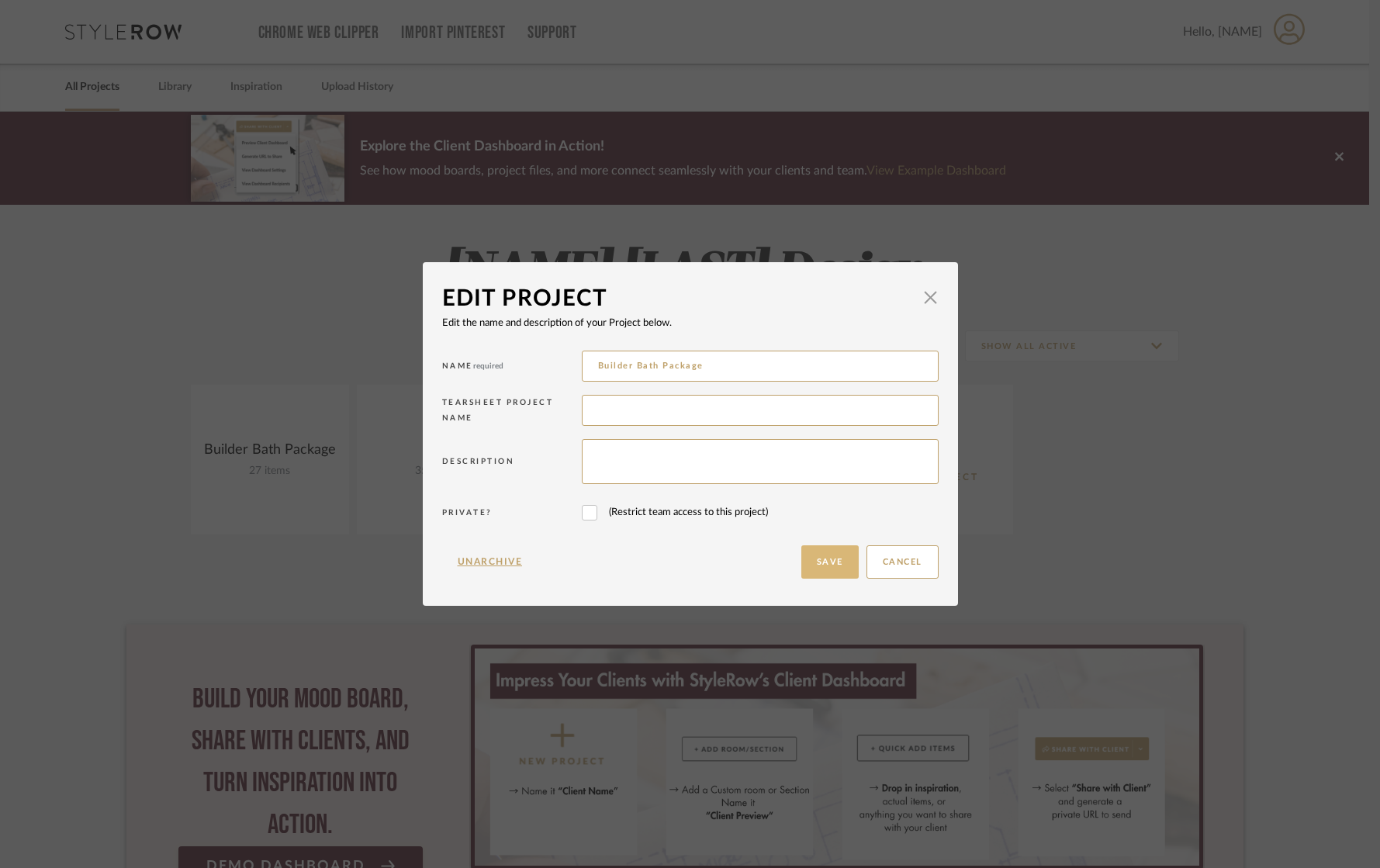 click on "Save" at bounding box center (830, 562) 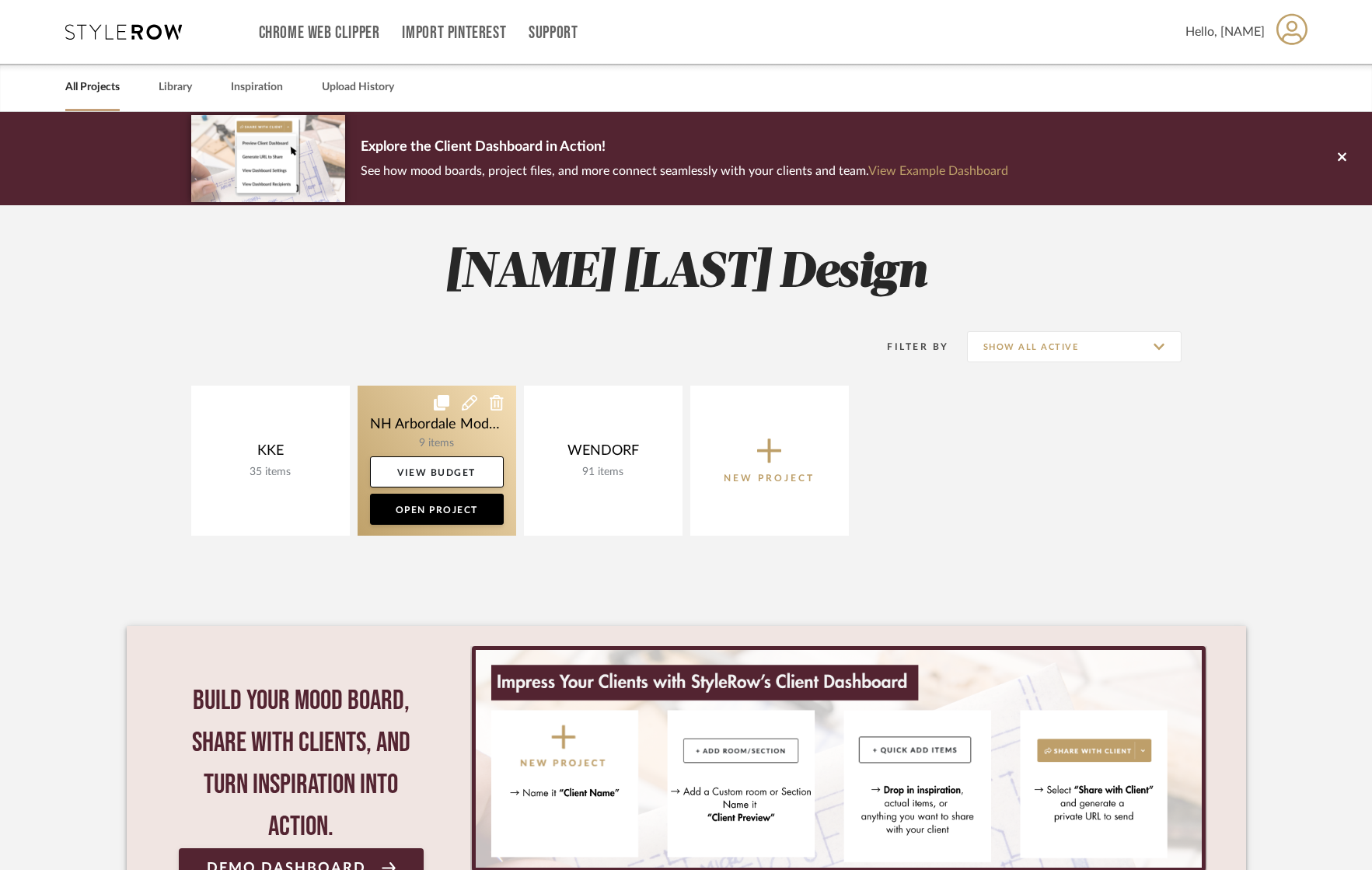 click 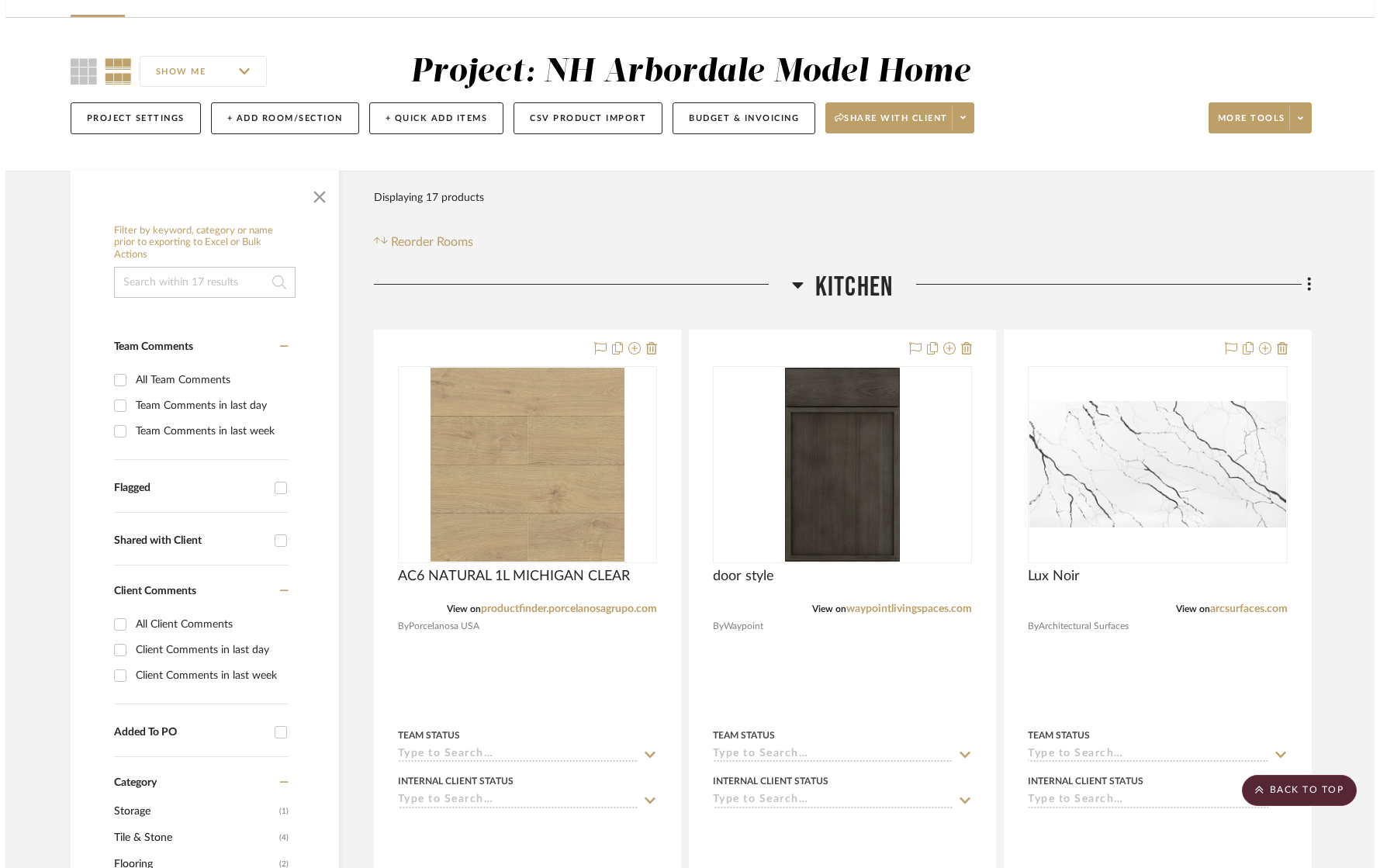 scroll, scrollTop: 0, scrollLeft: 0, axis: both 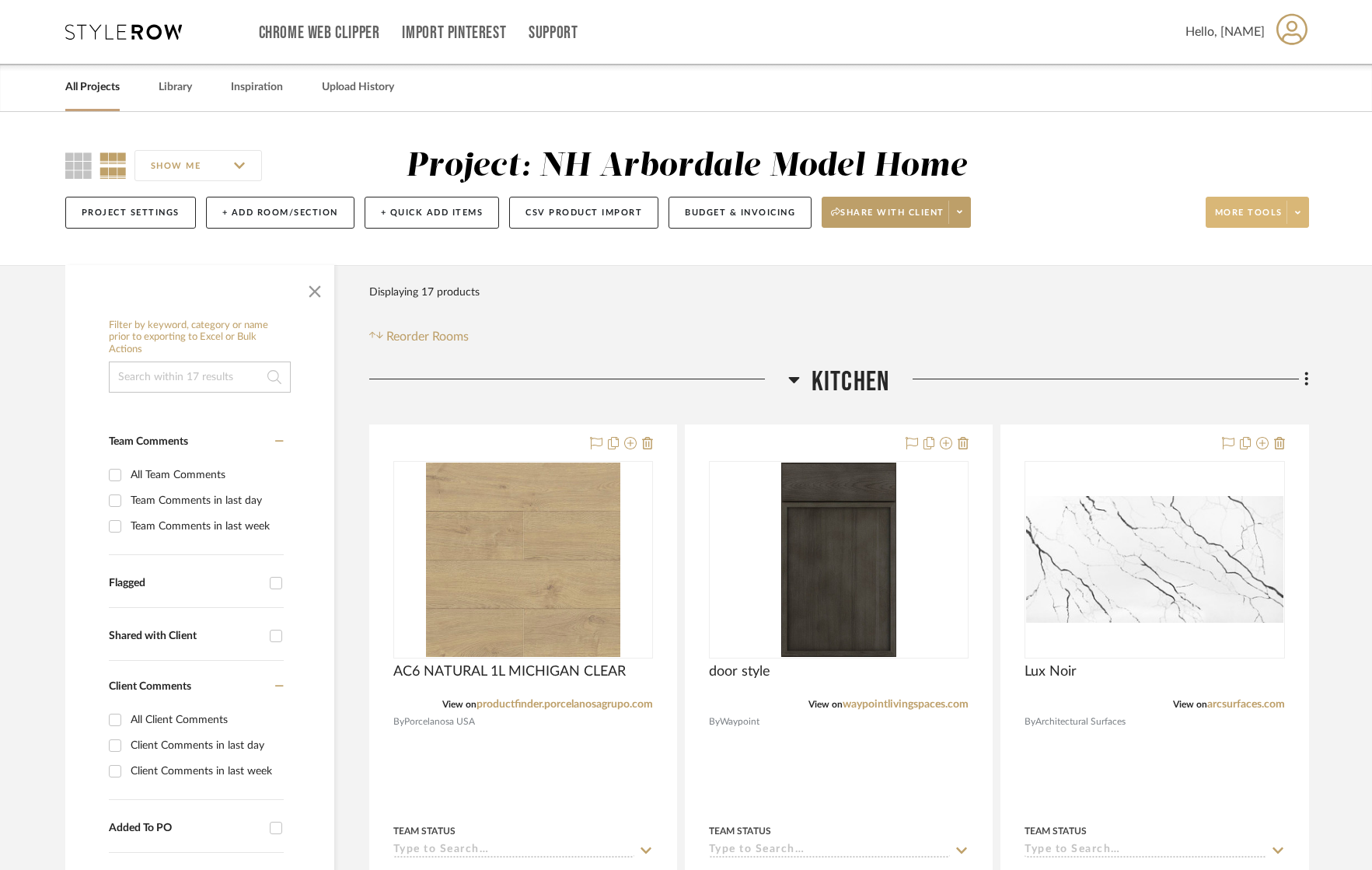 click 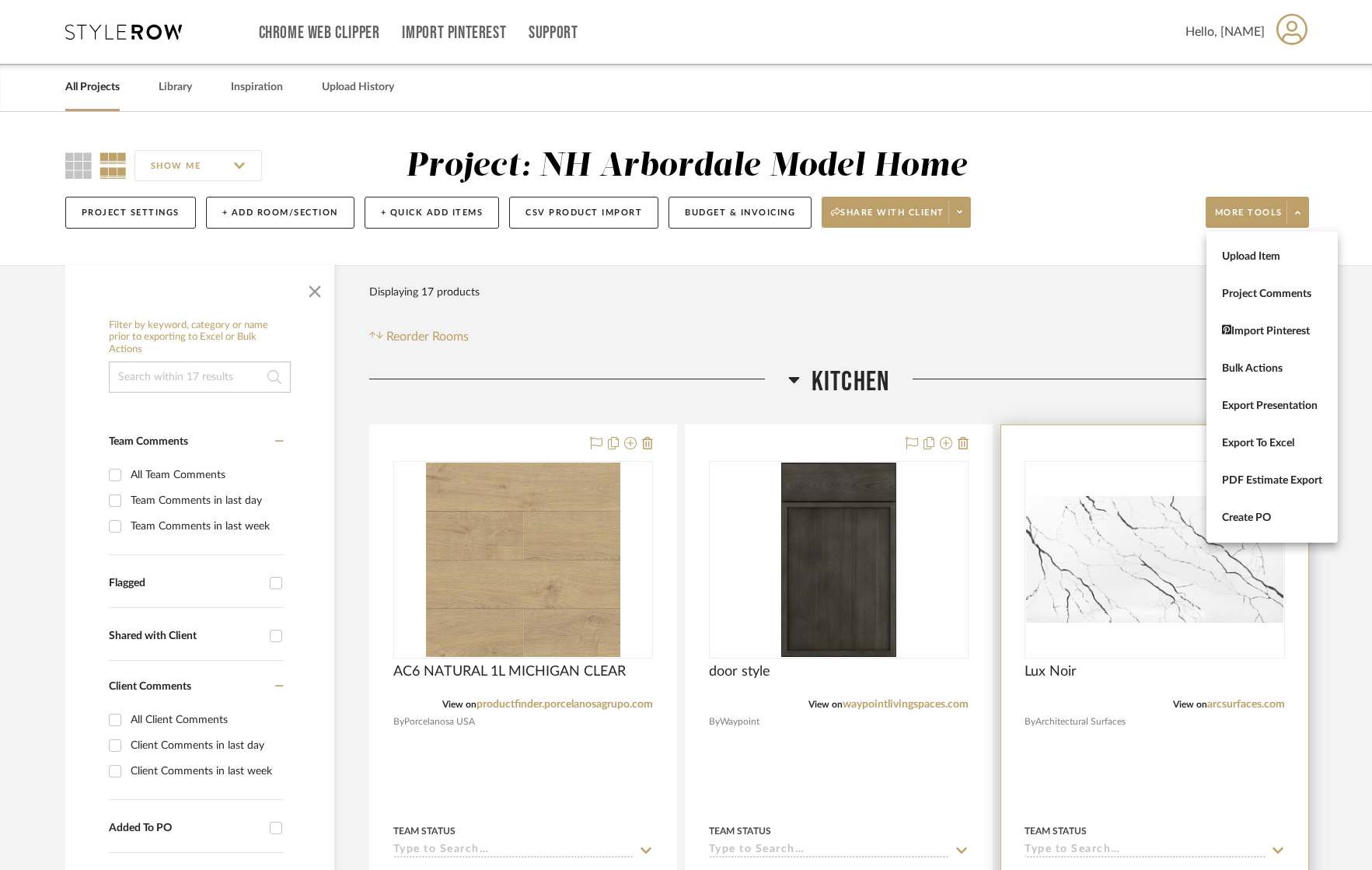 click on "Export To Excel" at bounding box center (1272, 443) 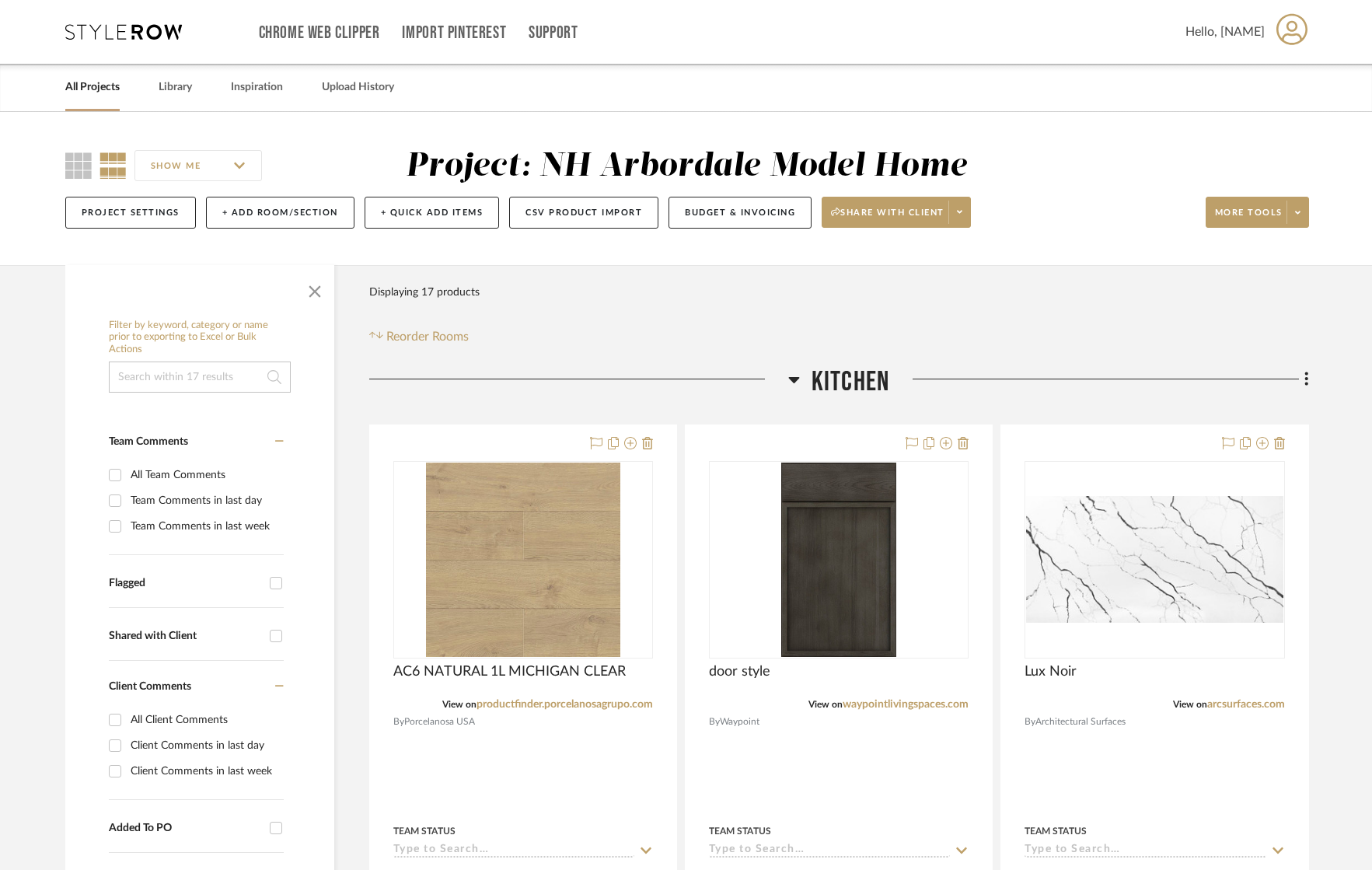 click on "All Projects" at bounding box center [93, 87] 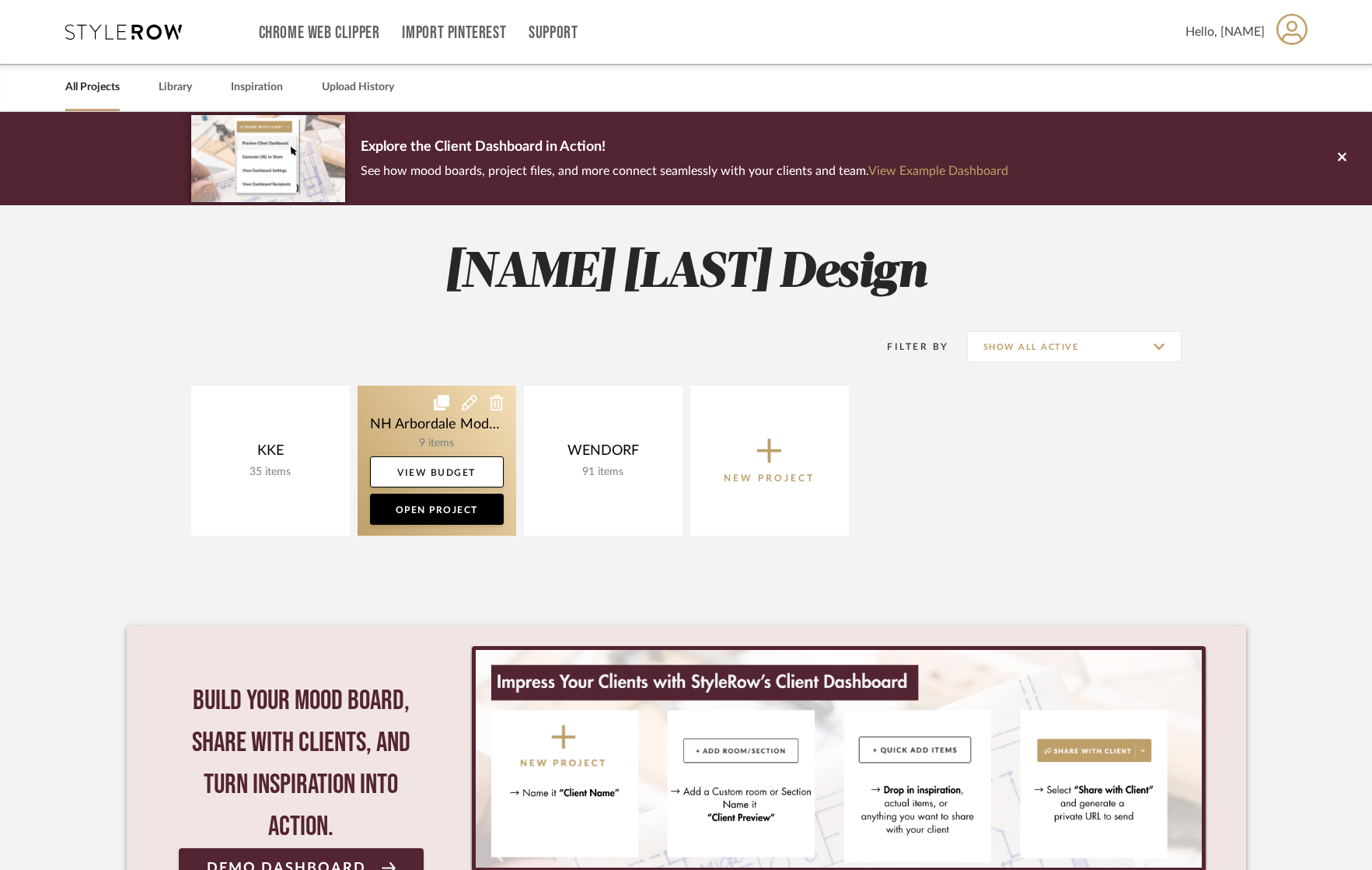 click 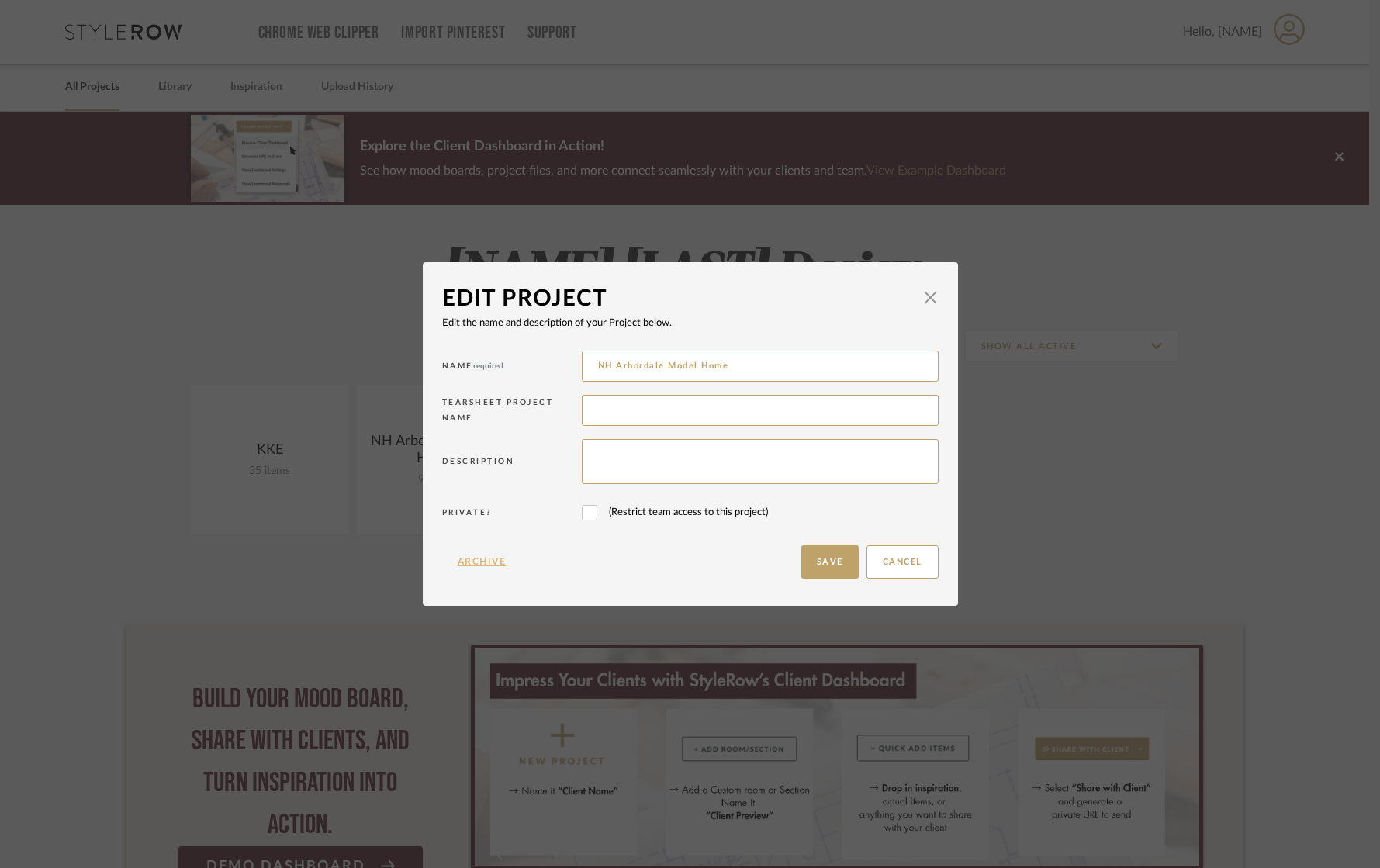 click on "Archive" at bounding box center [482, 562] 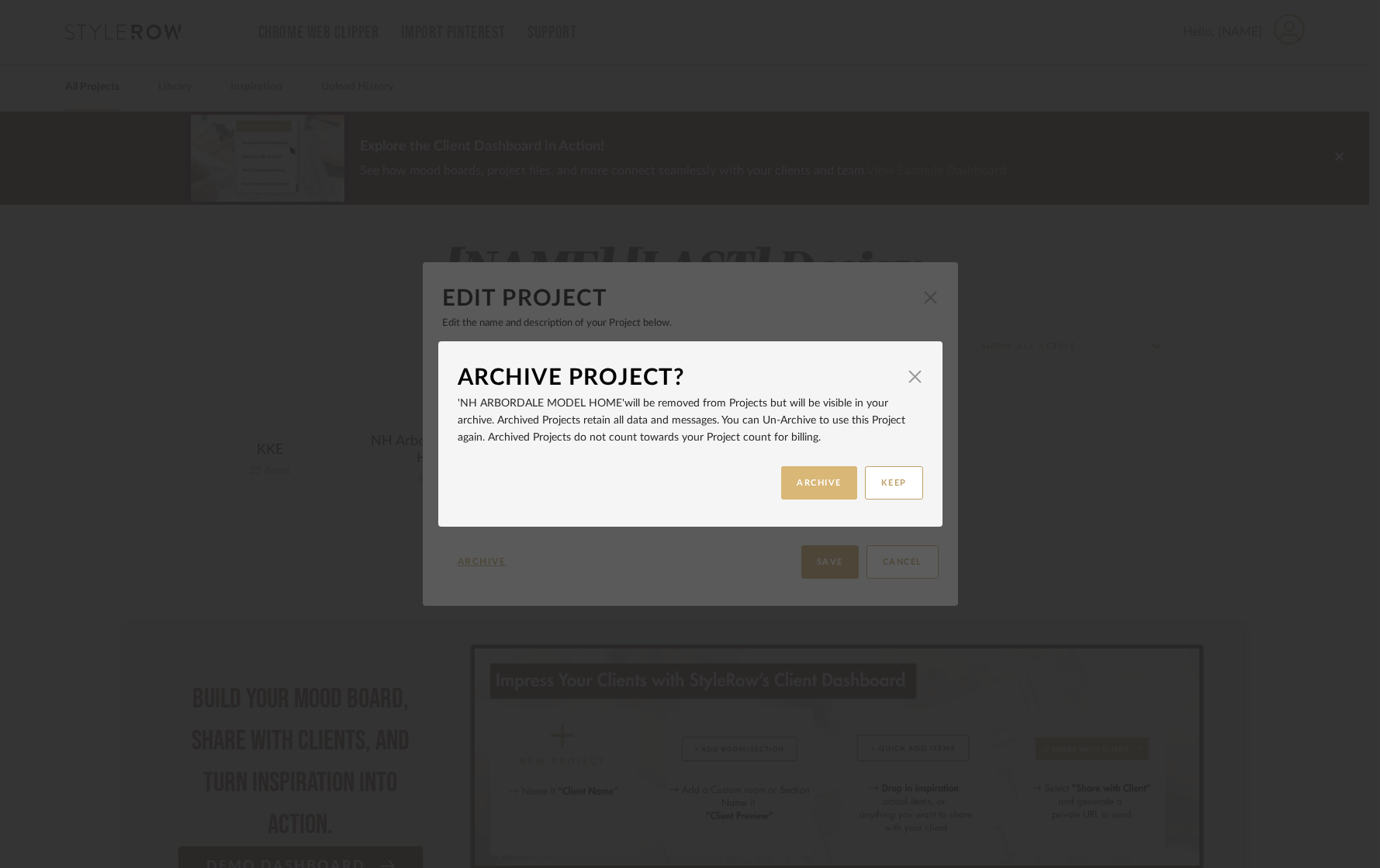 click on "ARCHIVE" at bounding box center [819, 482] 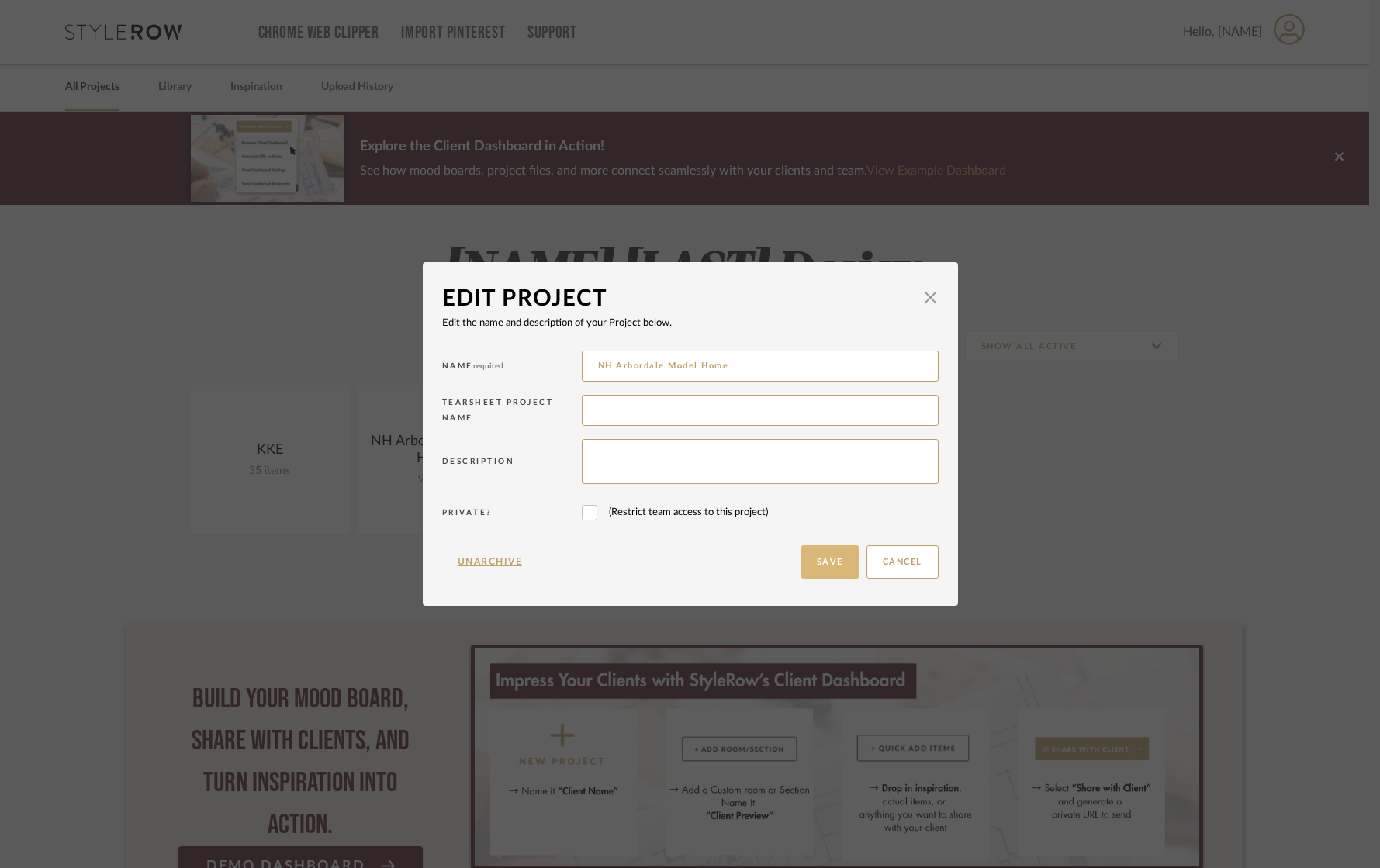 click on "Save" at bounding box center [830, 562] 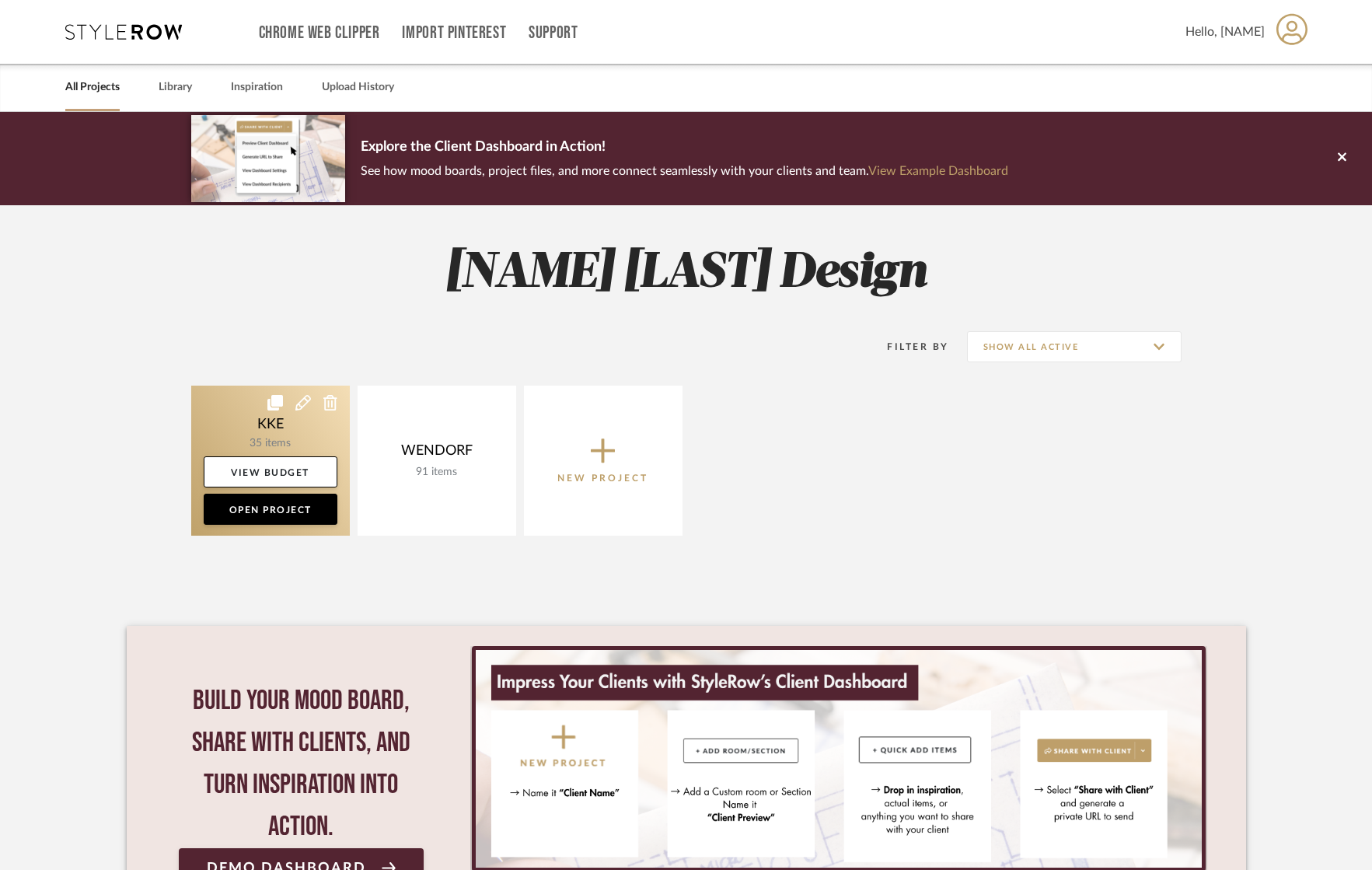 click 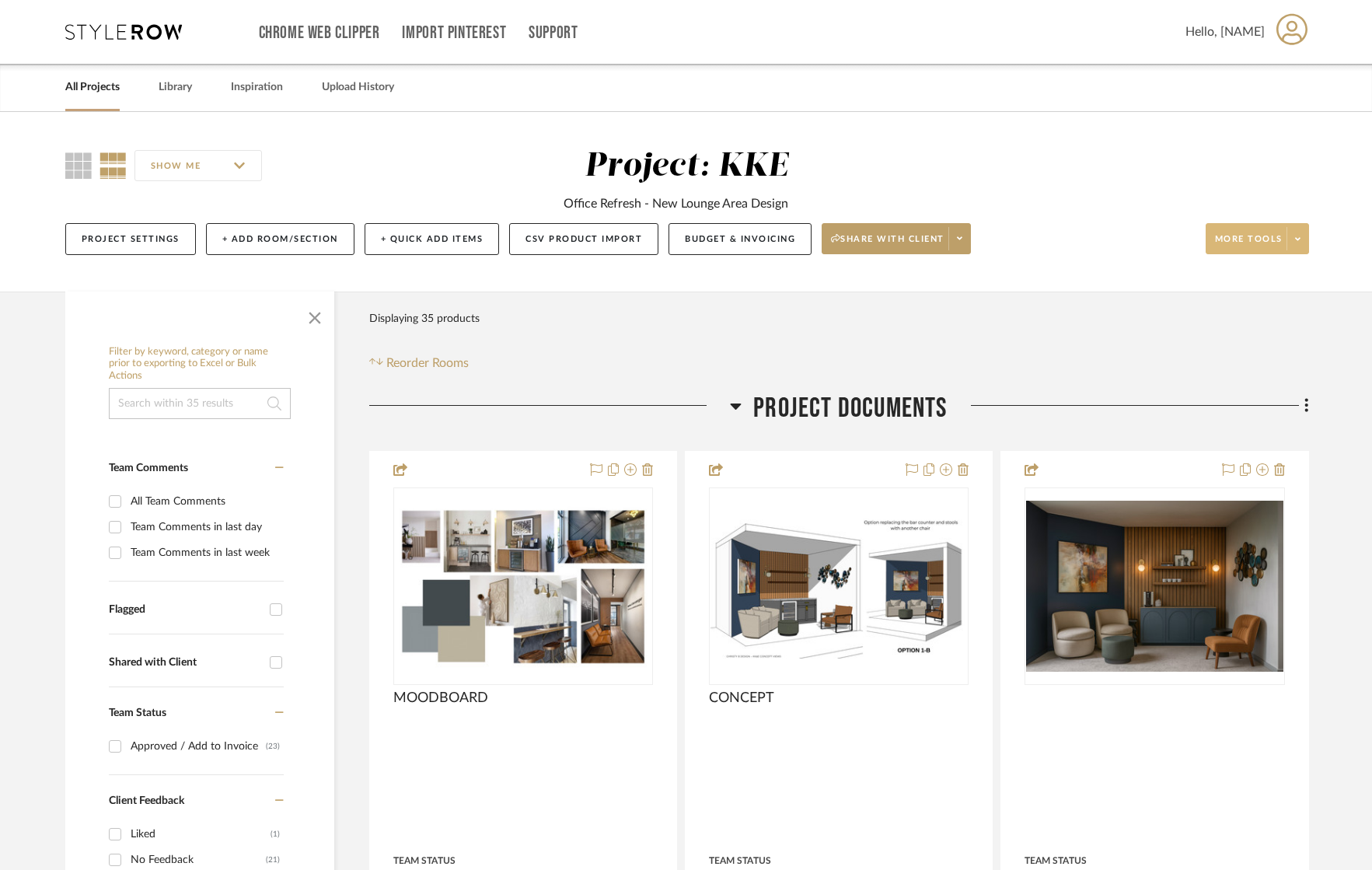 click 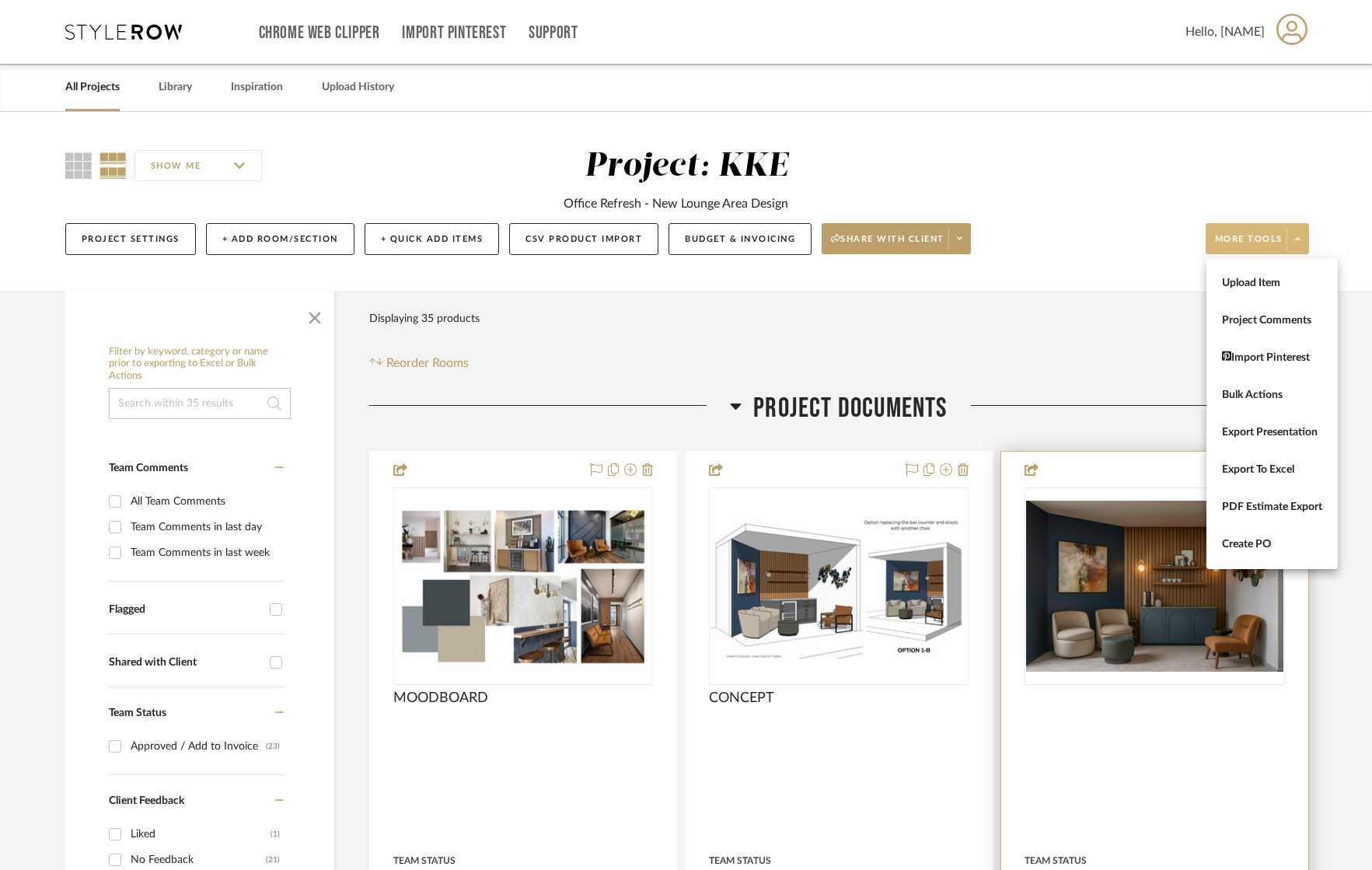 click on "Export To Excel" at bounding box center [1272, 470] 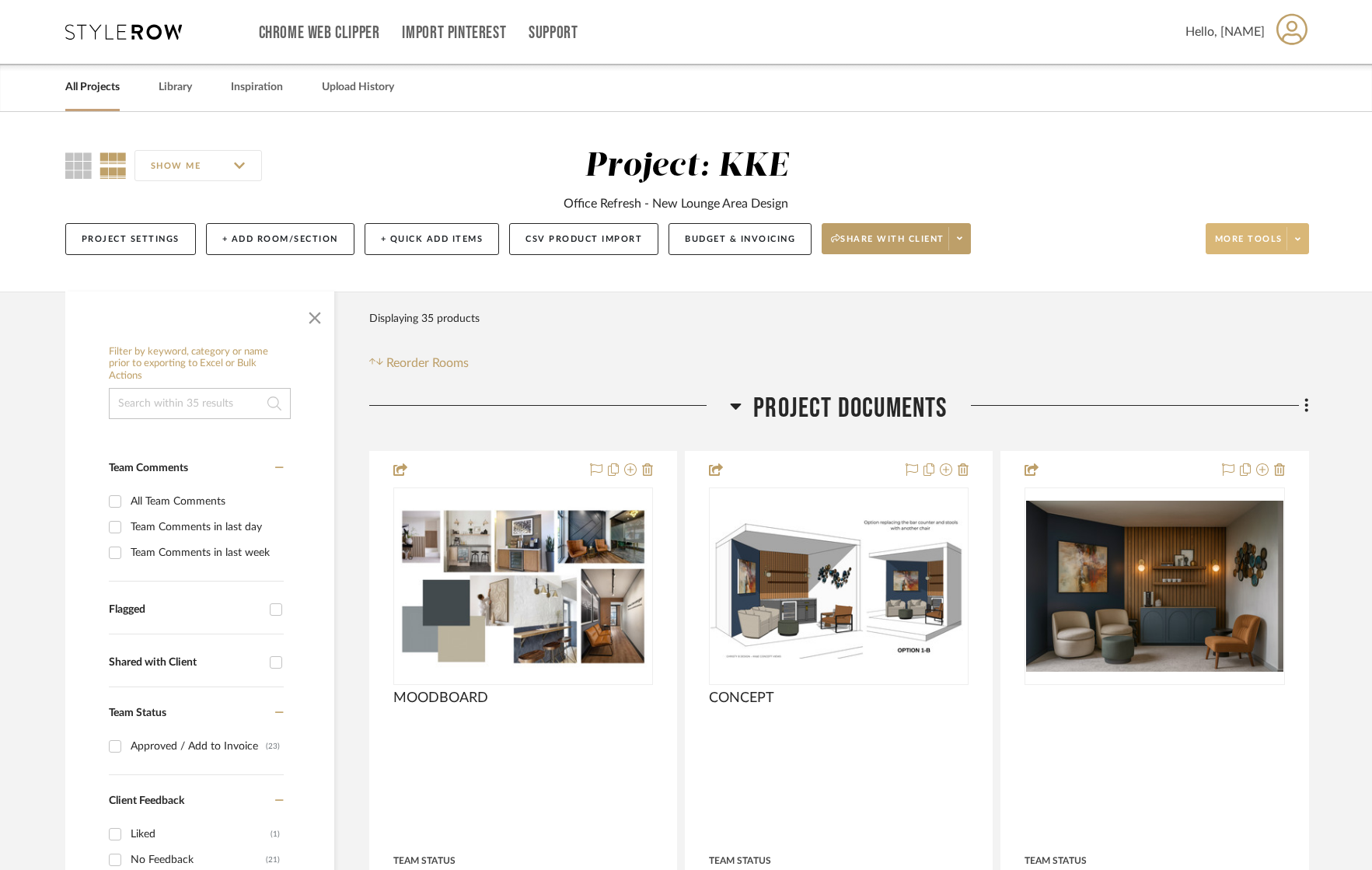 click on "All Projects" at bounding box center [93, 87] 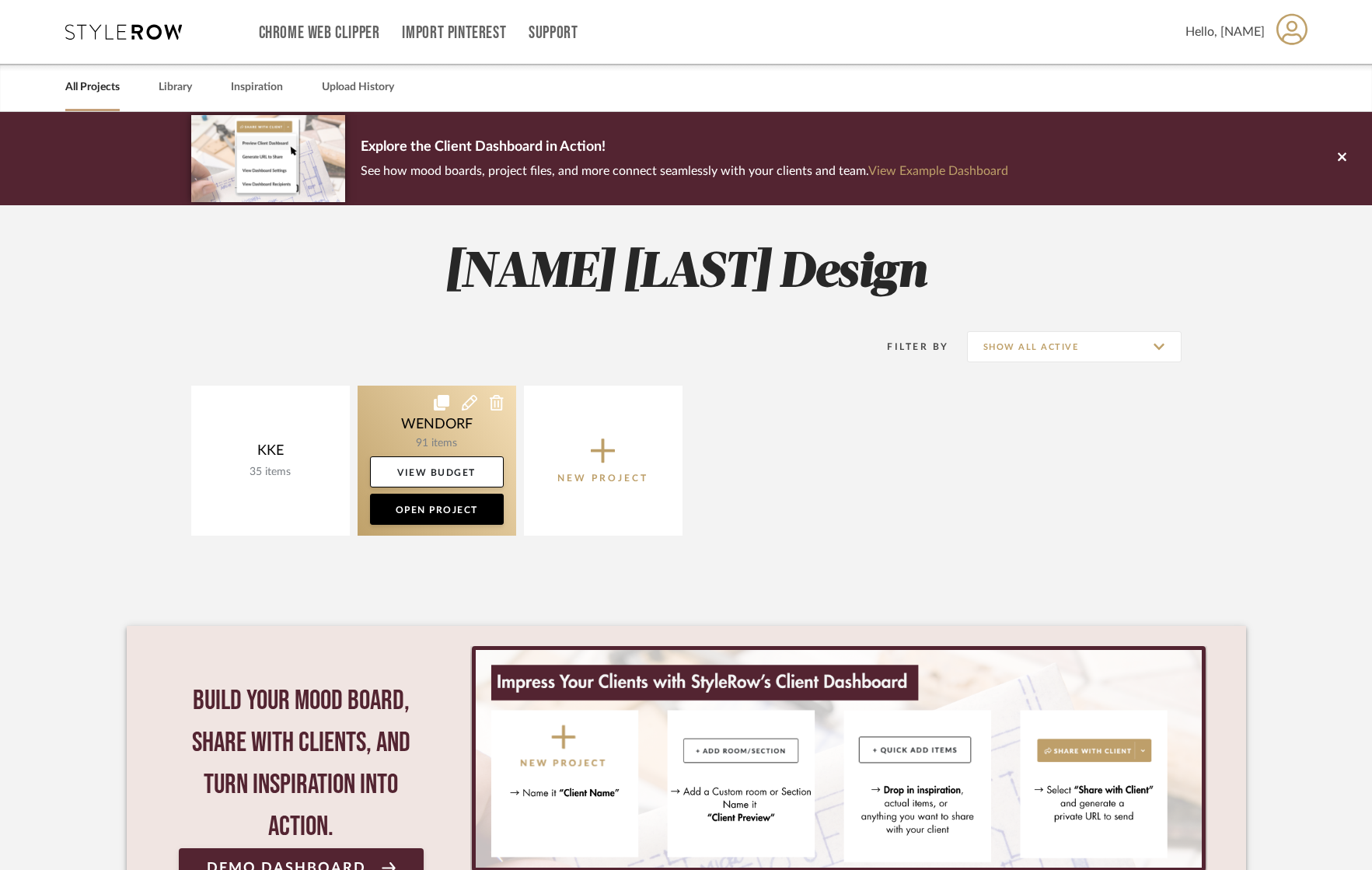 click 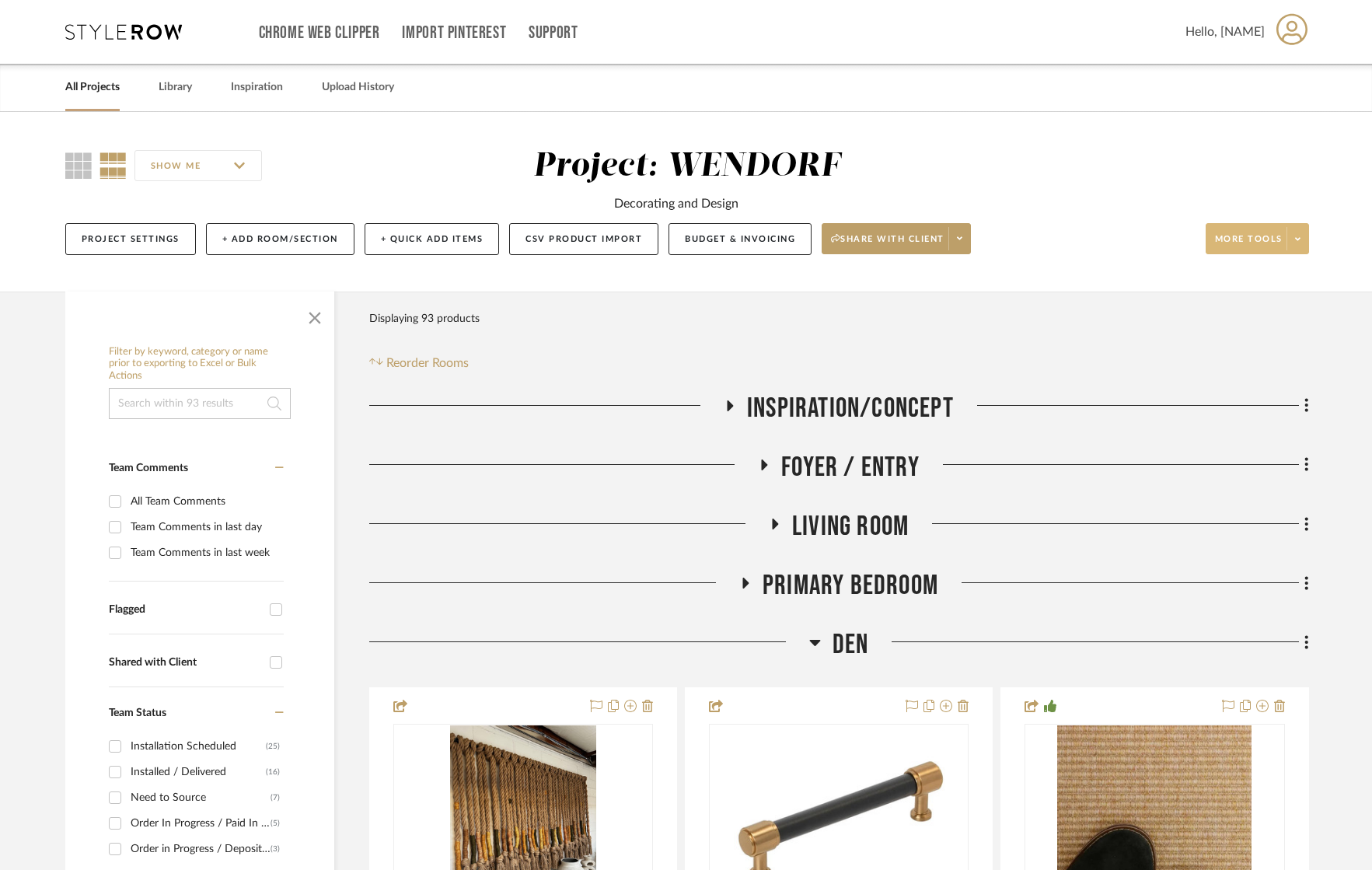 click 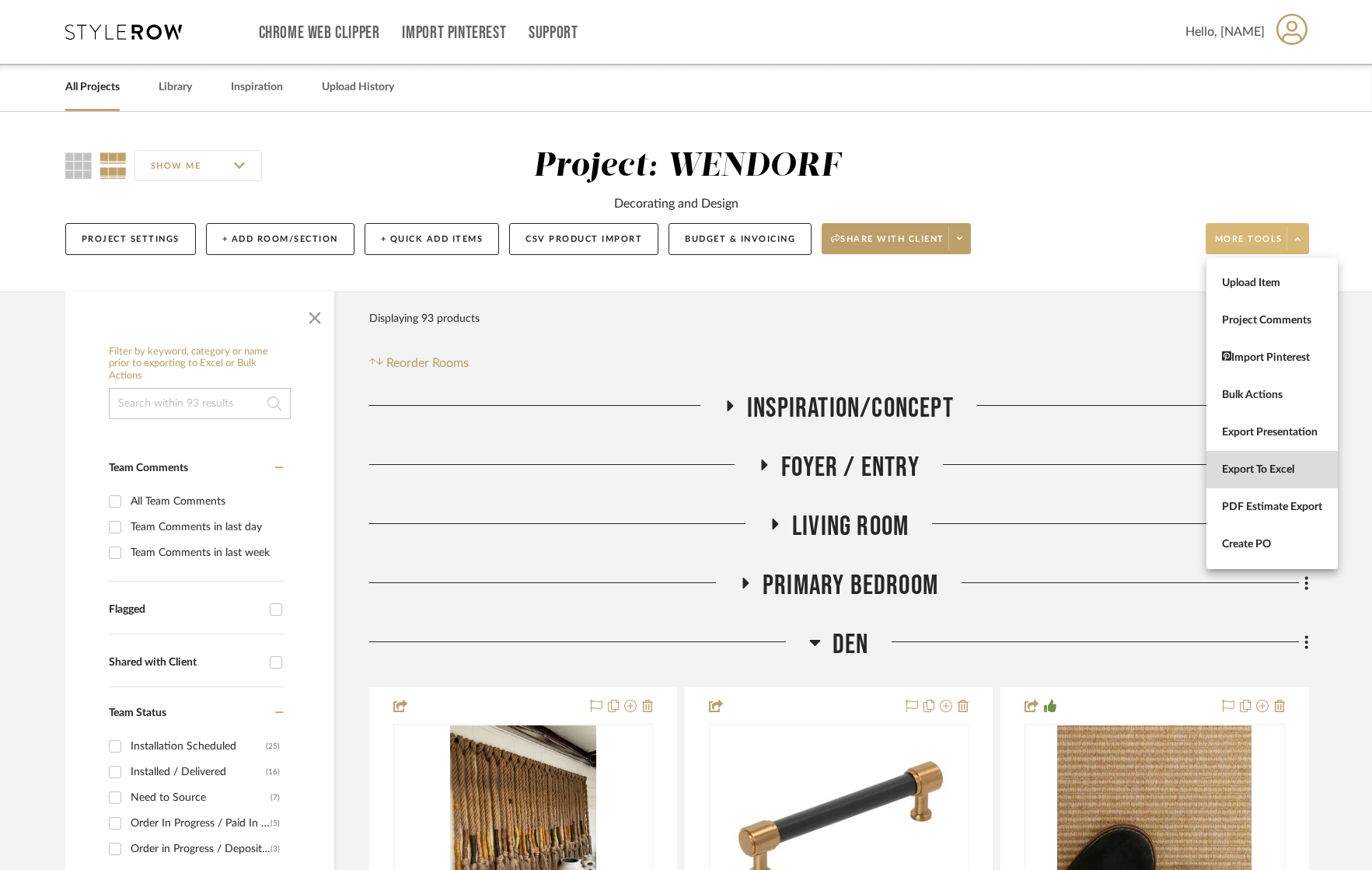 click on "Export To Excel" at bounding box center [1272, 470] 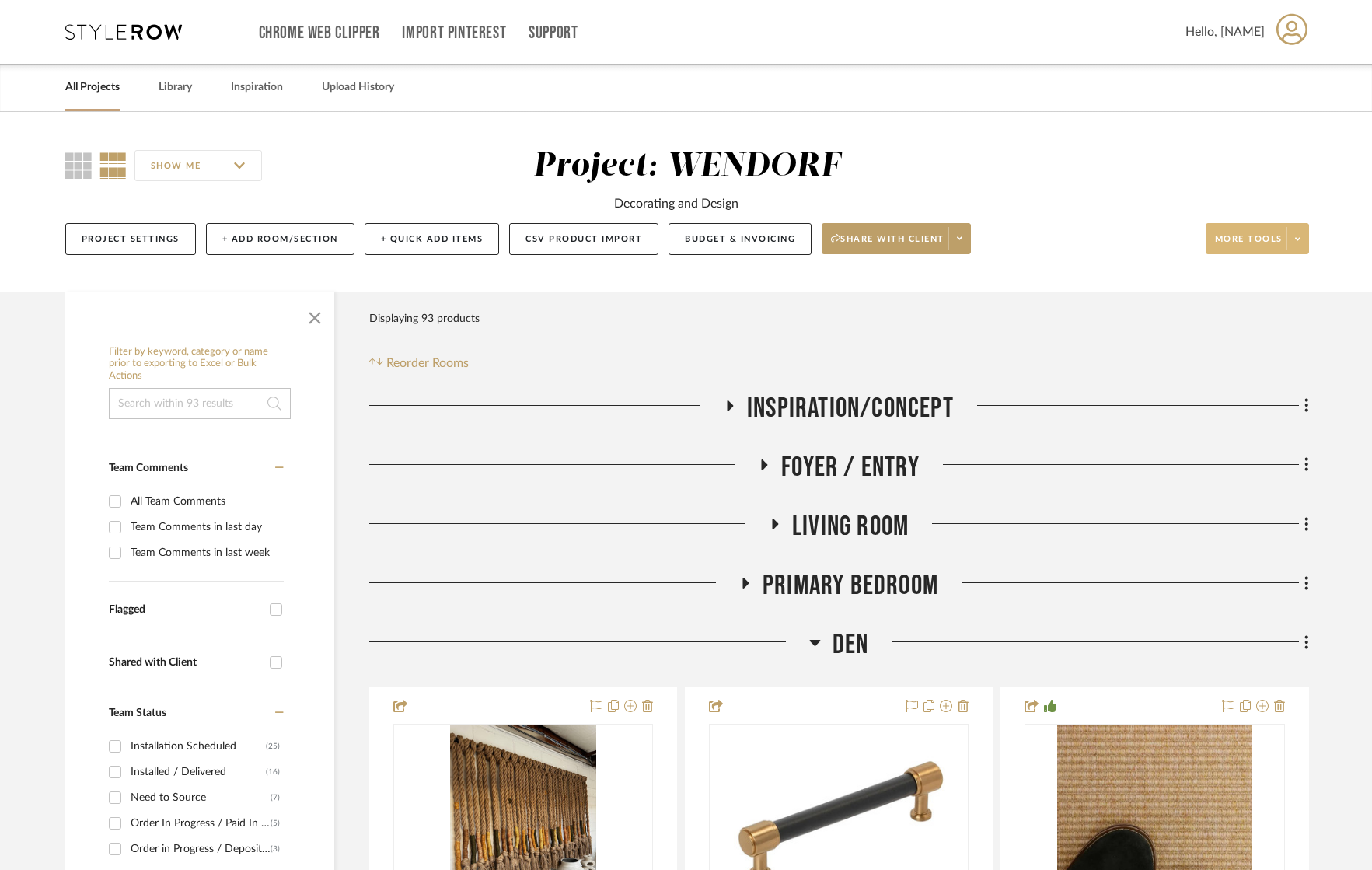 click on "All Projects" at bounding box center [93, 87] 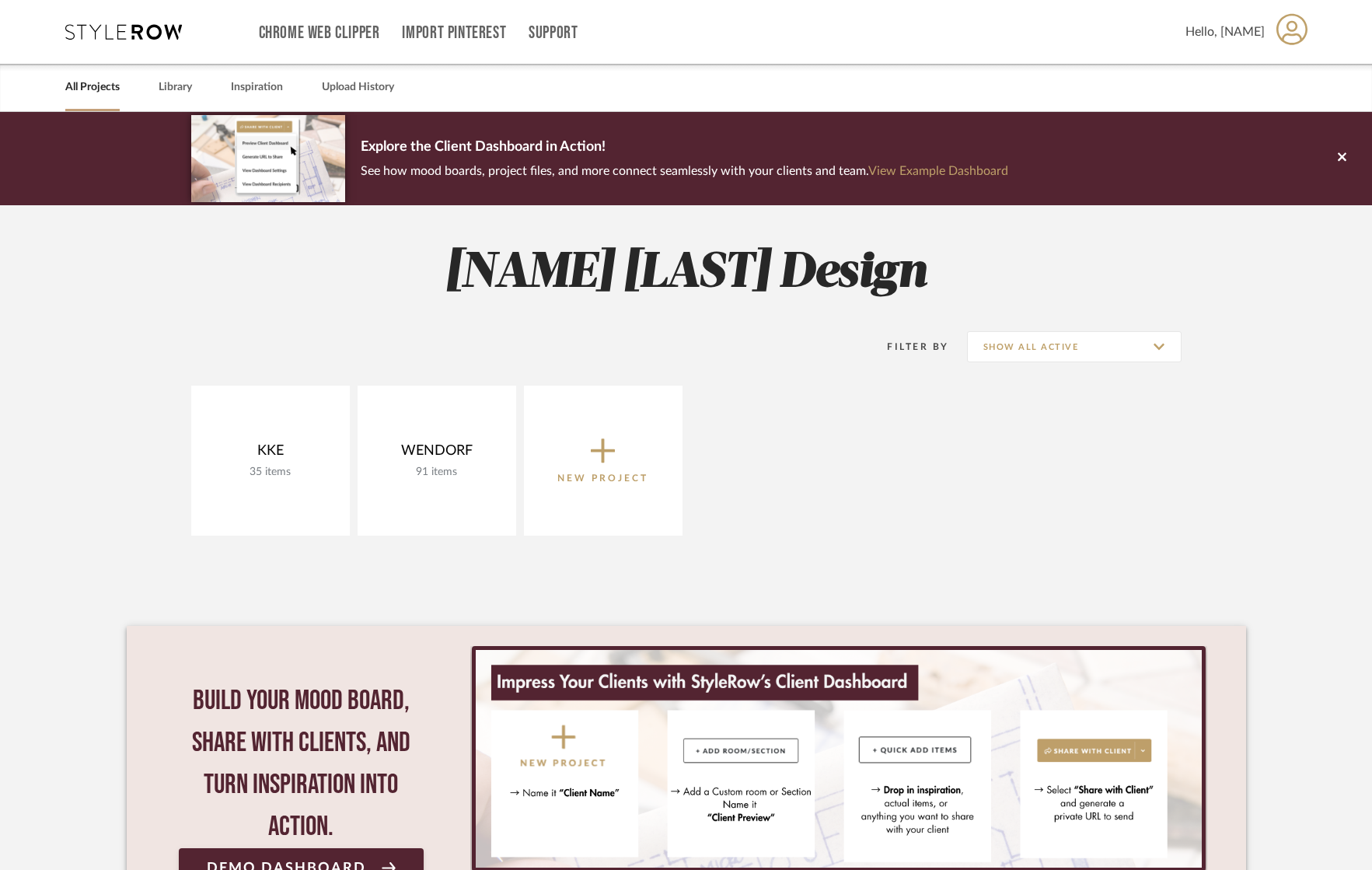 click 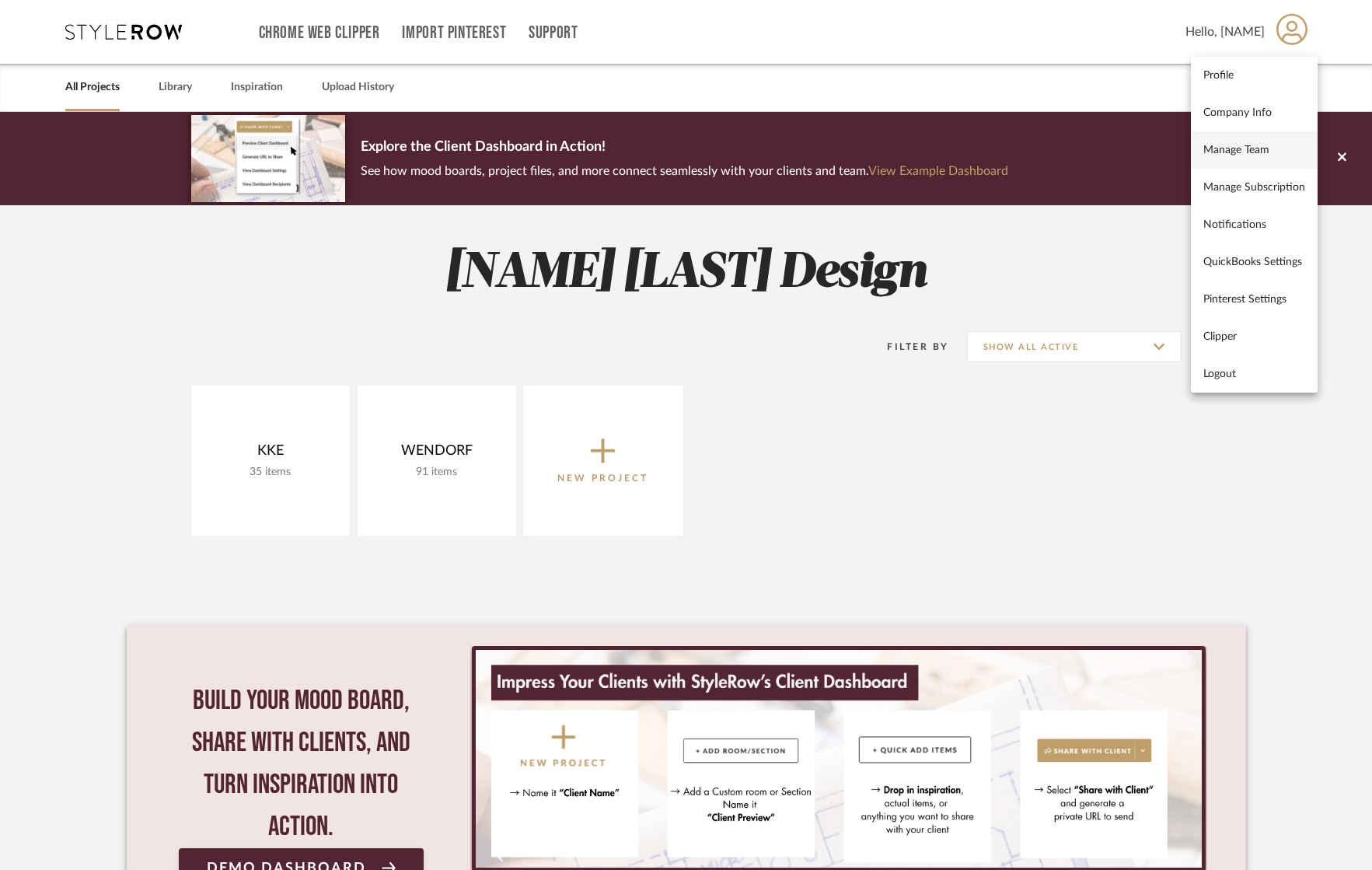 click on "Manage Team" at bounding box center (1254, 149) 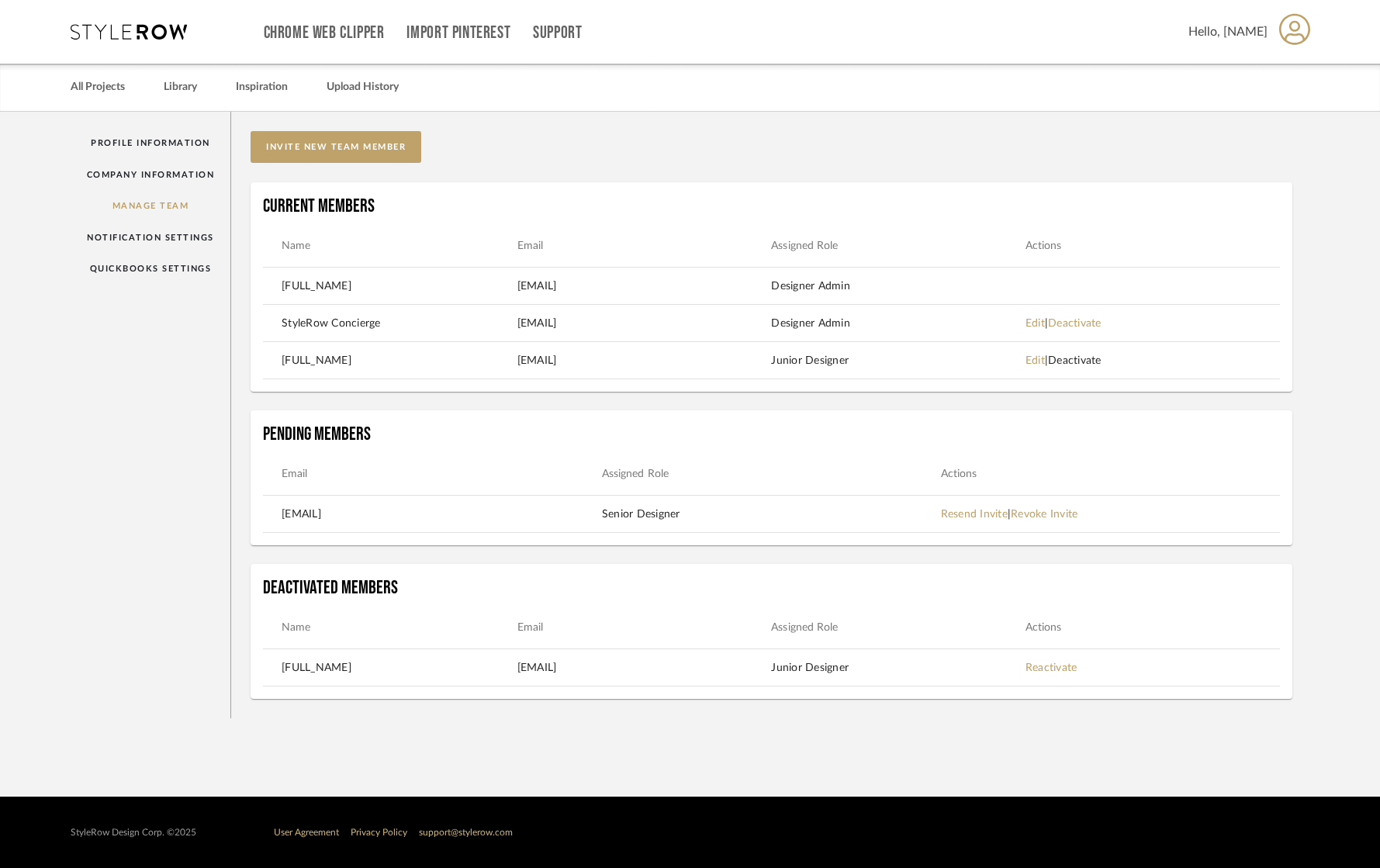 click on "Deactivate" 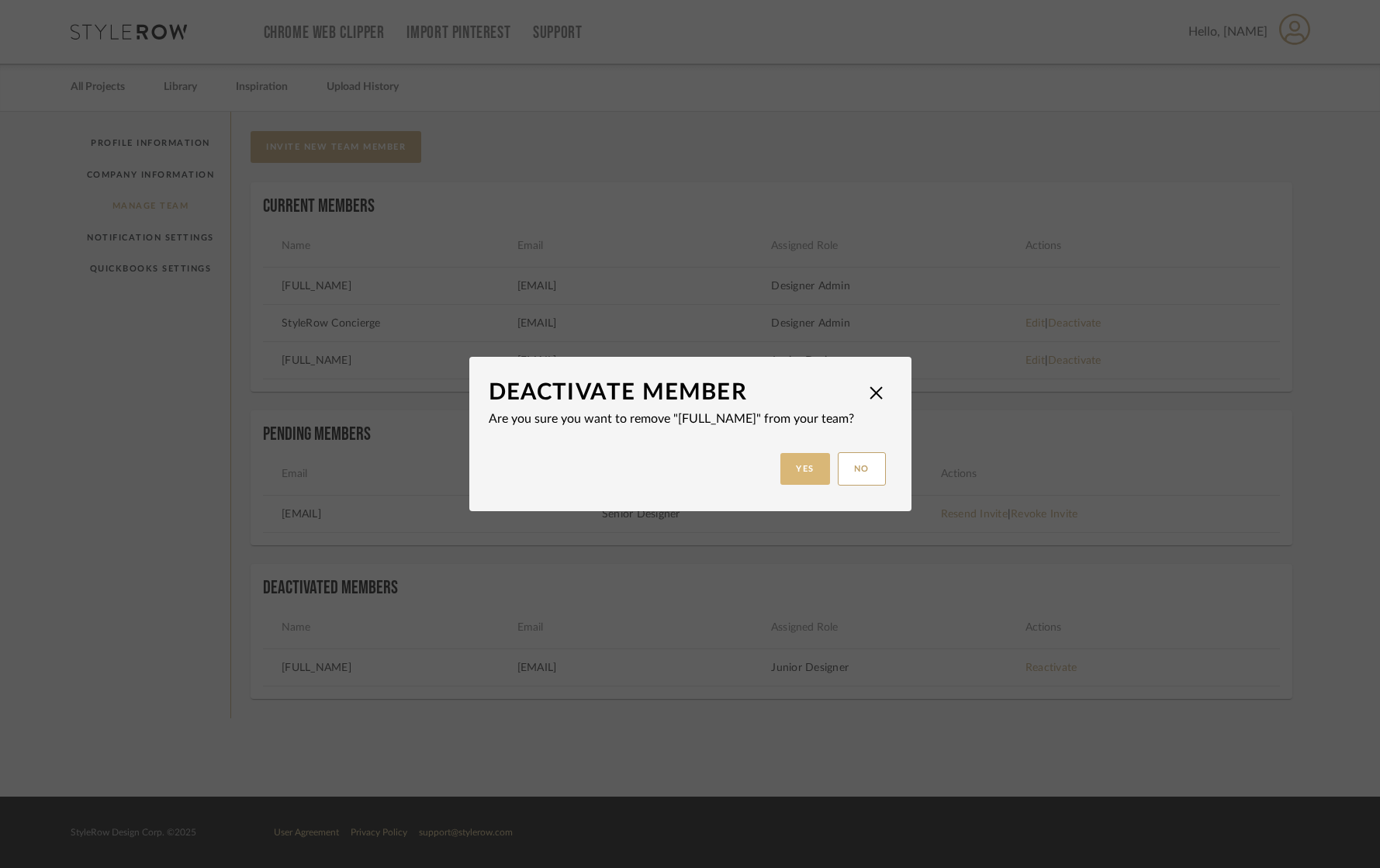 click on "Yes" 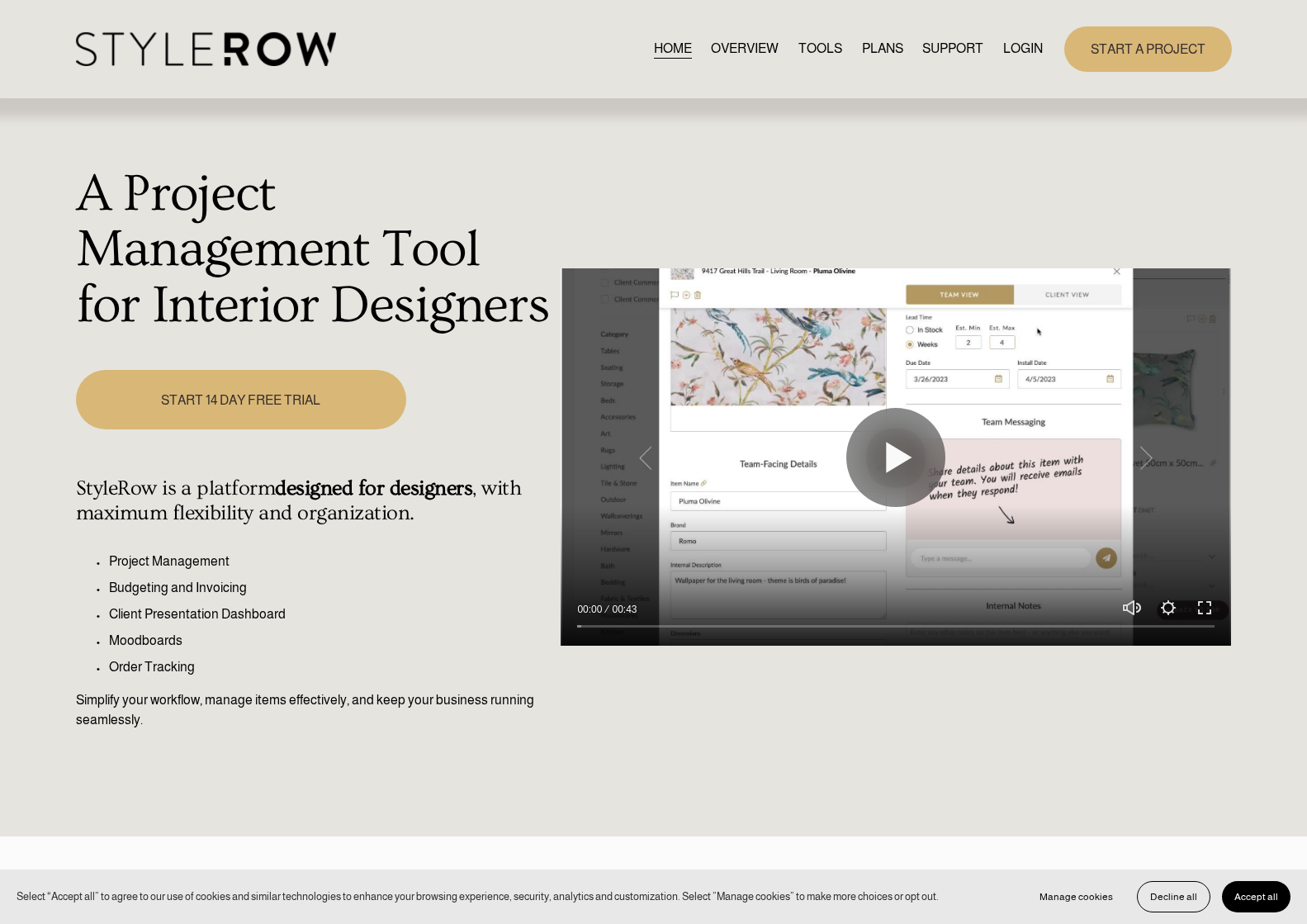 scroll, scrollTop: 0, scrollLeft: 0, axis: both 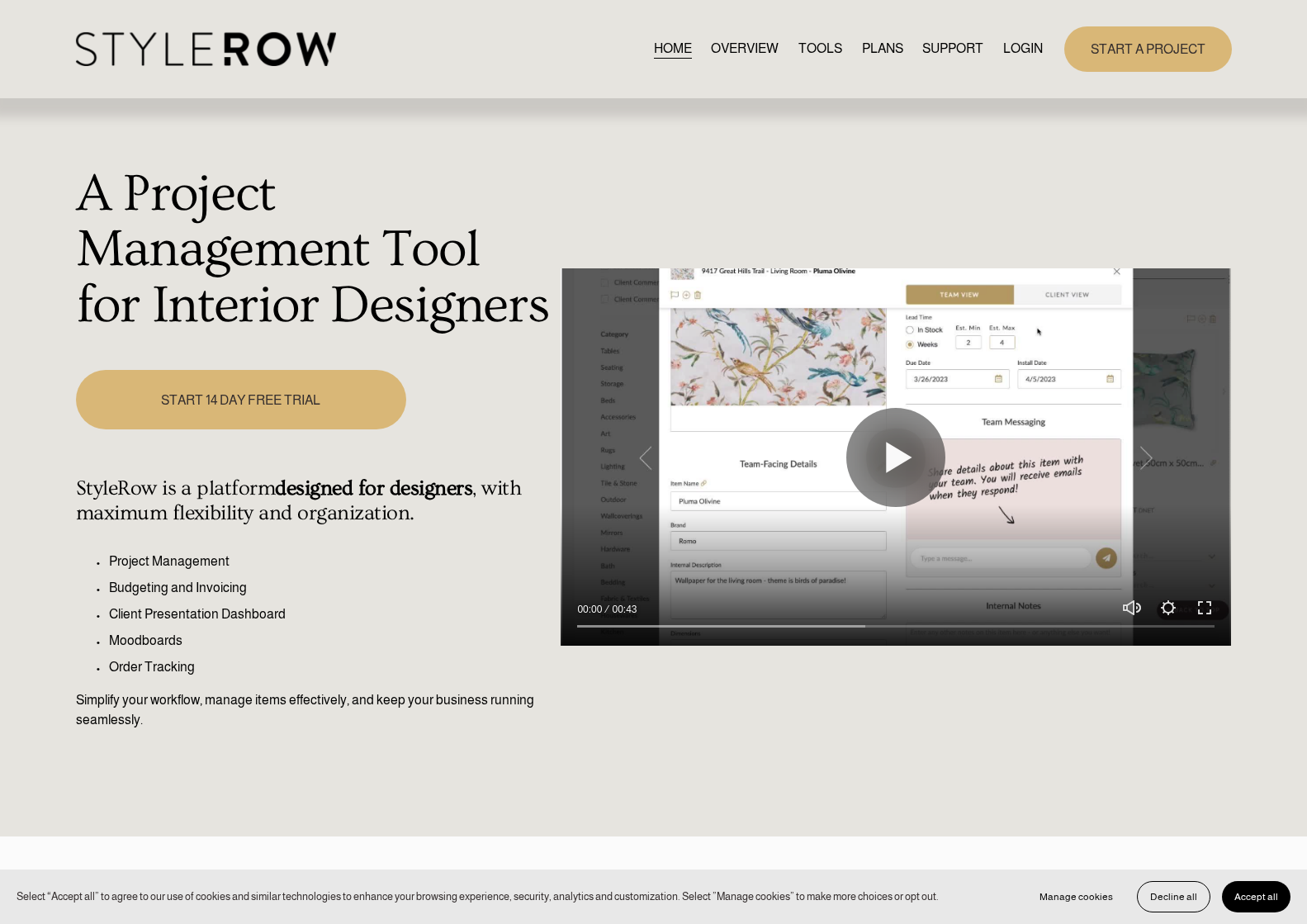 click on "PLANS" at bounding box center [883, 49] 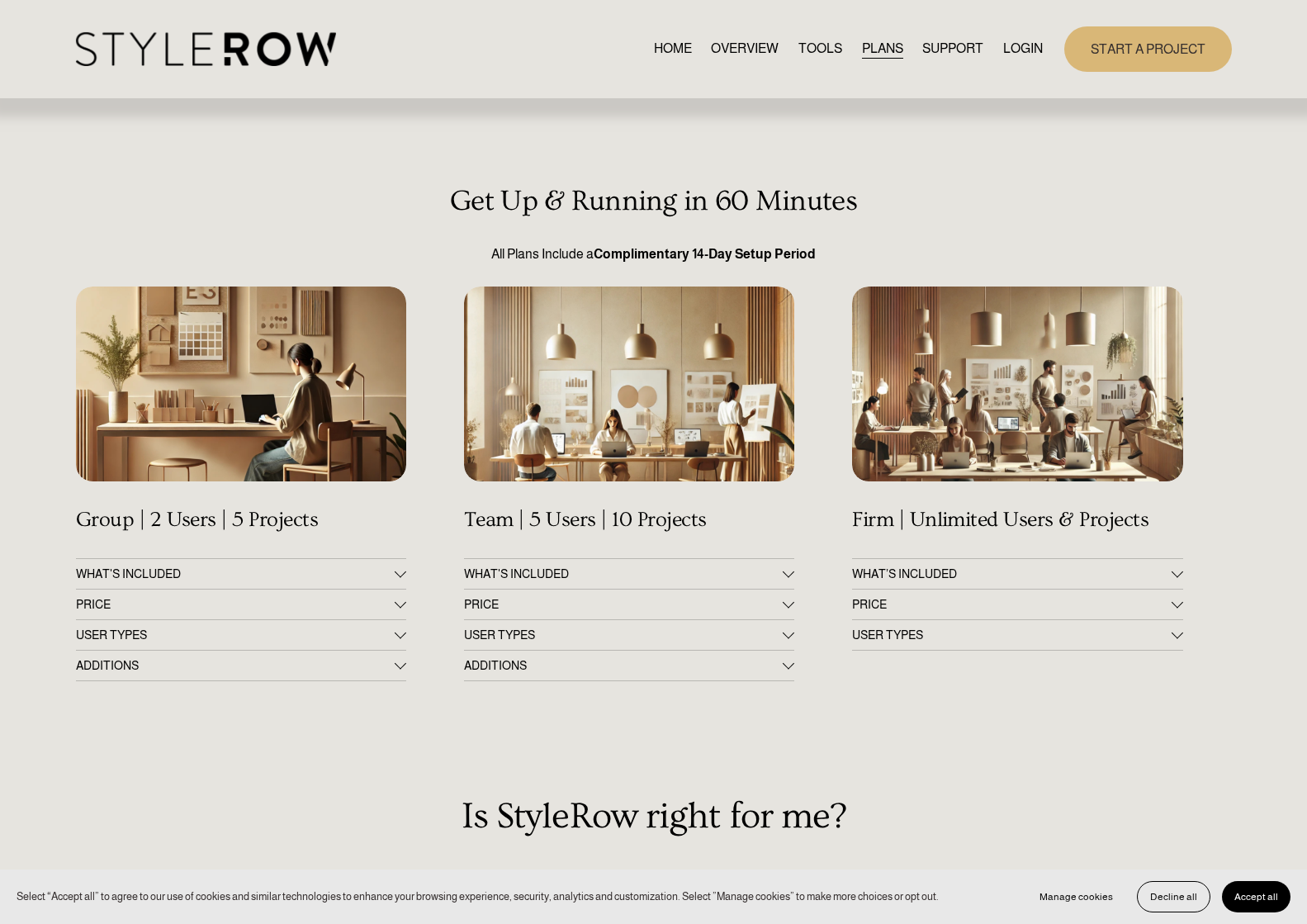 scroll, scrollTop: 0, scrollLeft: 0, axis: both 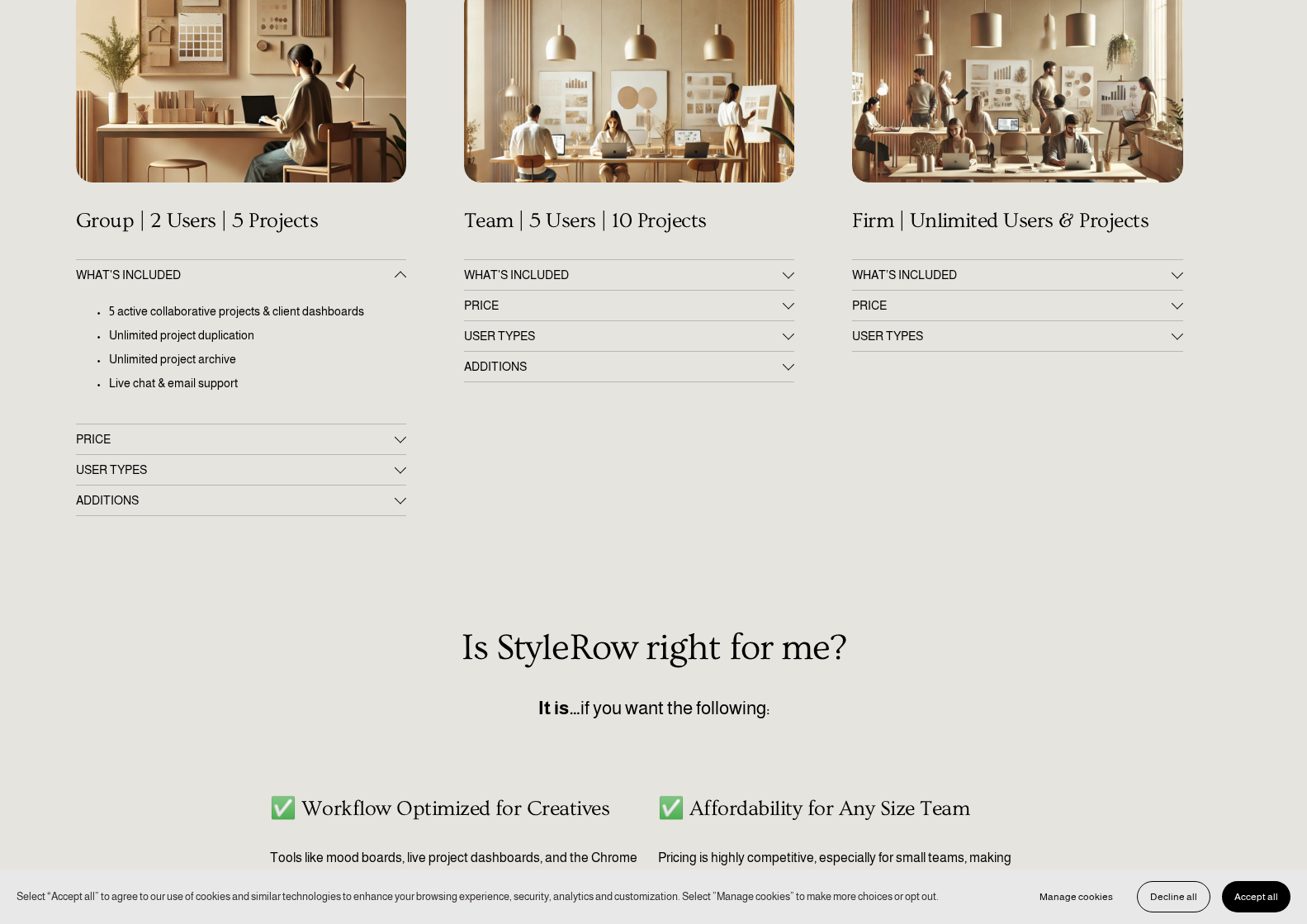click on "ADDITIONS" at bounding box center (235, 500) 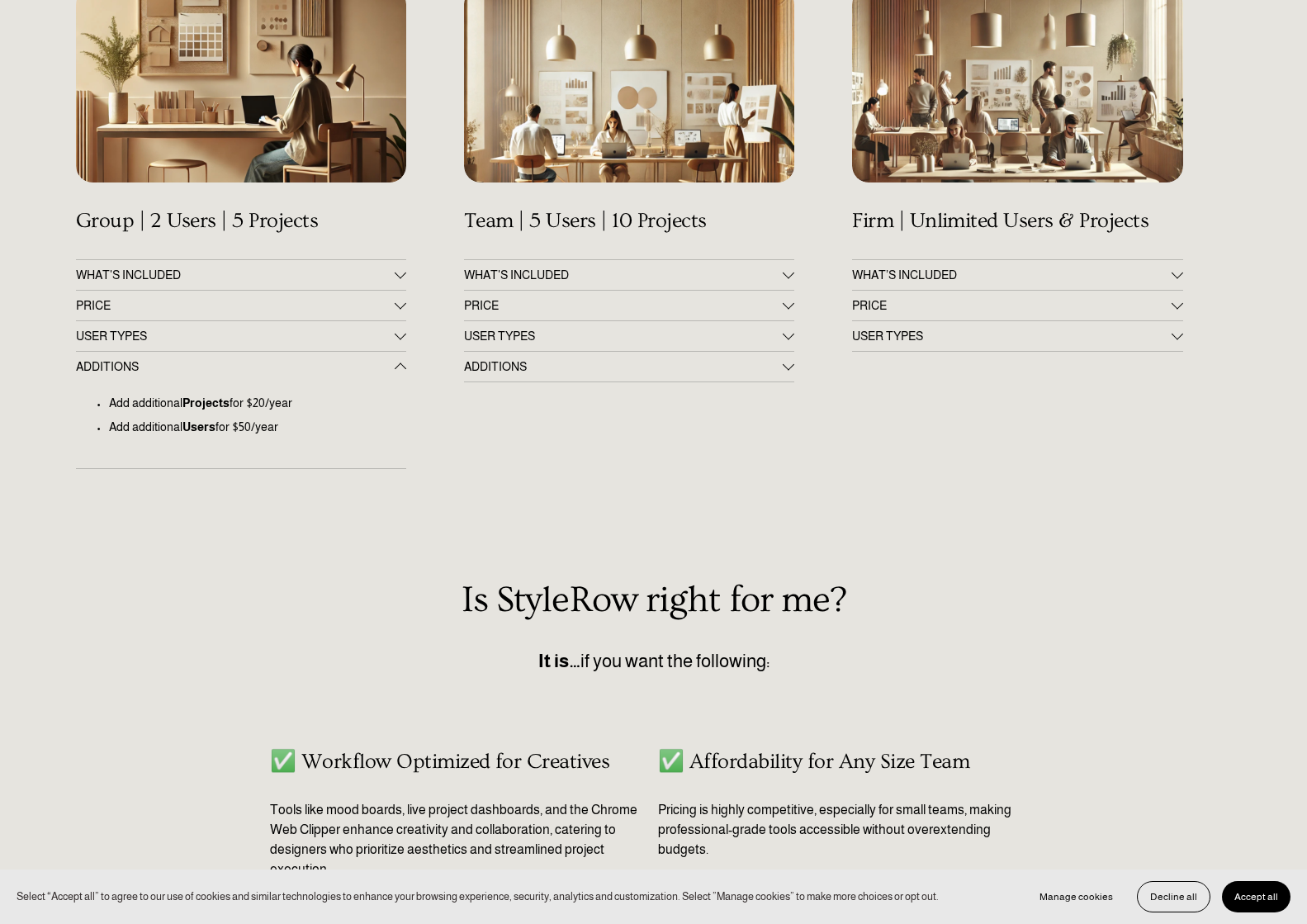 click at bounding box center (400, 369) 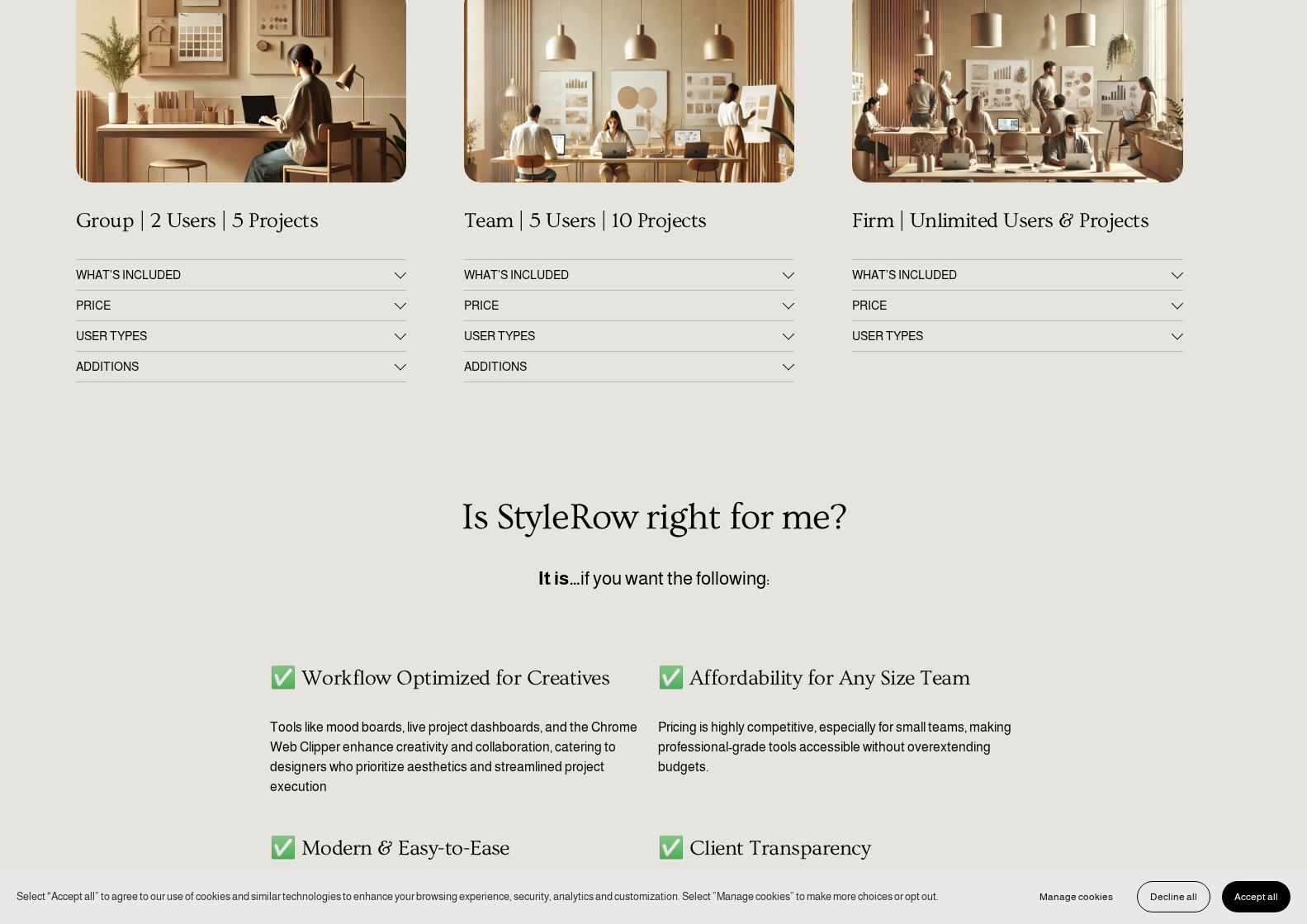 scroll, scrollTop: 239, scrollLeft: 0, axis: vertical 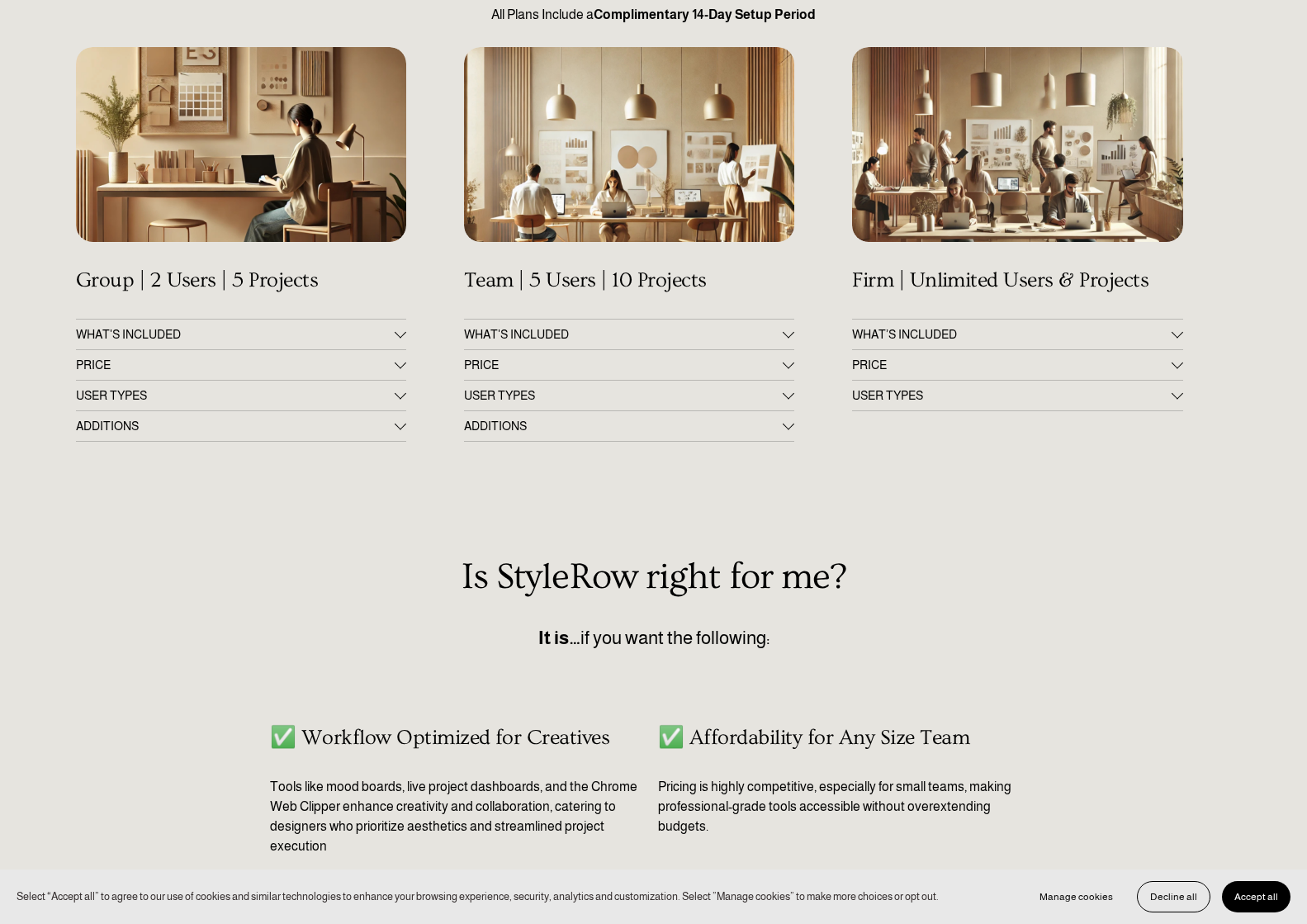 click at bounding box center (400, 363) 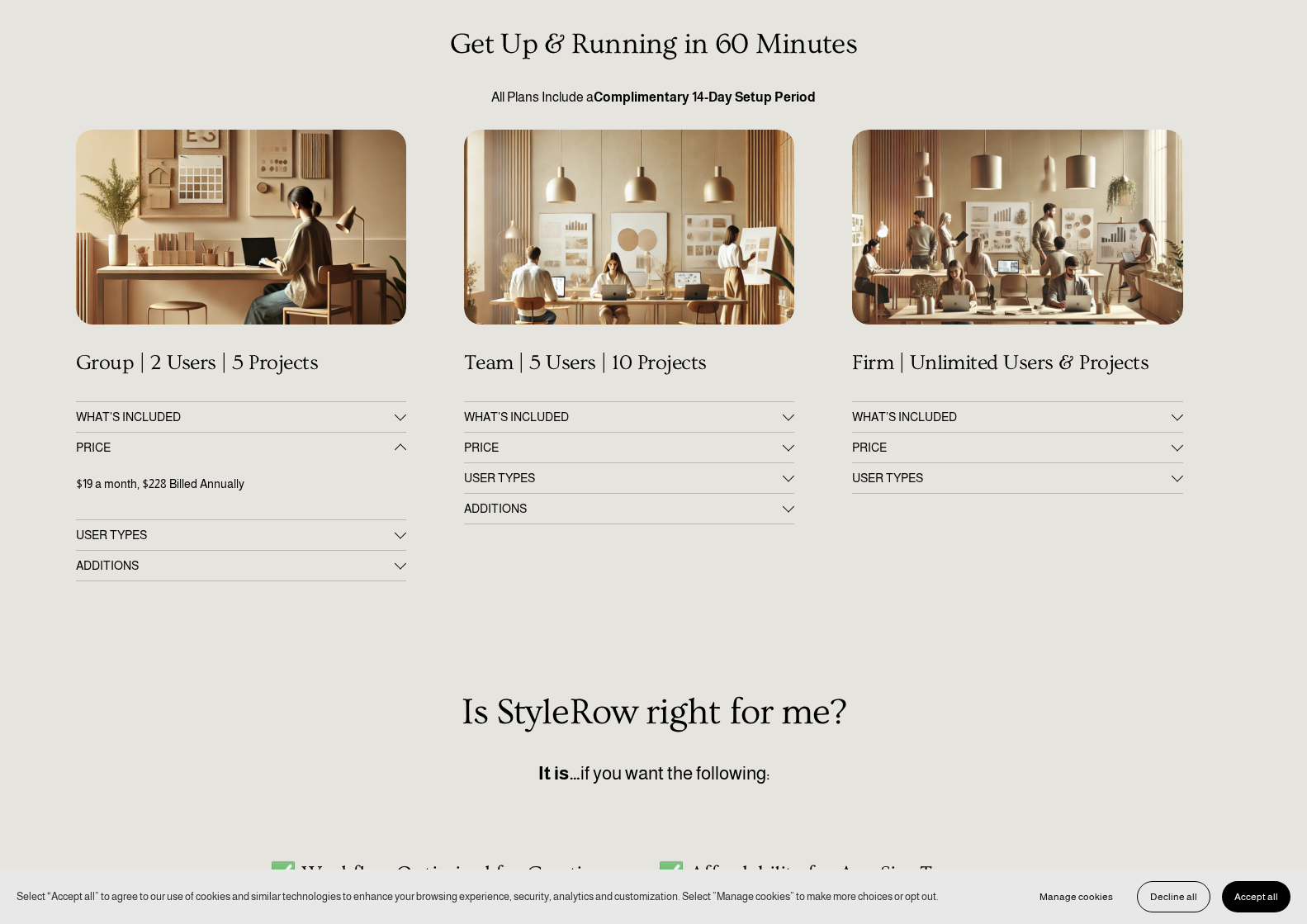 scroll, scrollTop: 151, scrollLeft: 0, axis: vertical 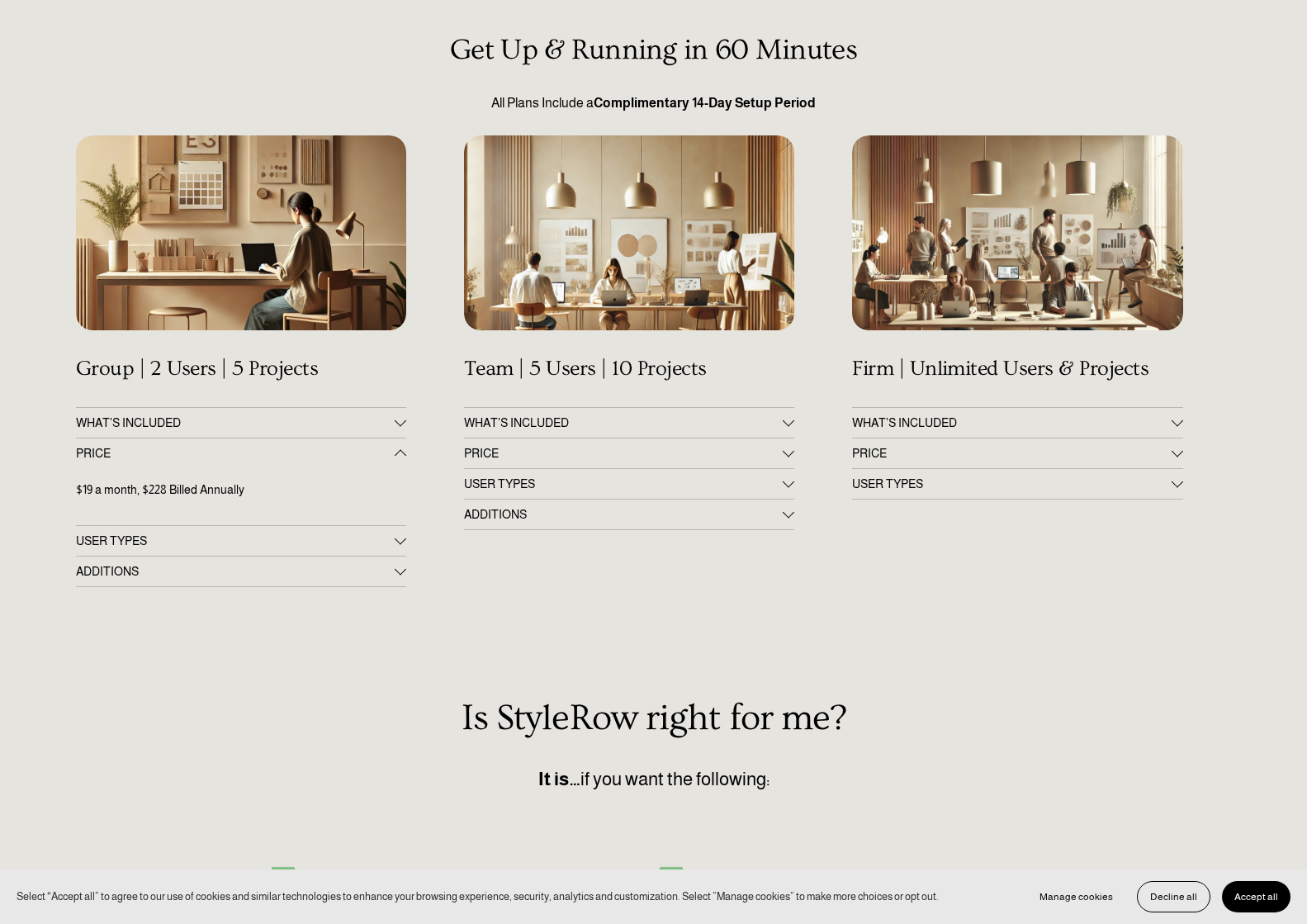 click at bounding box center (400, 541) 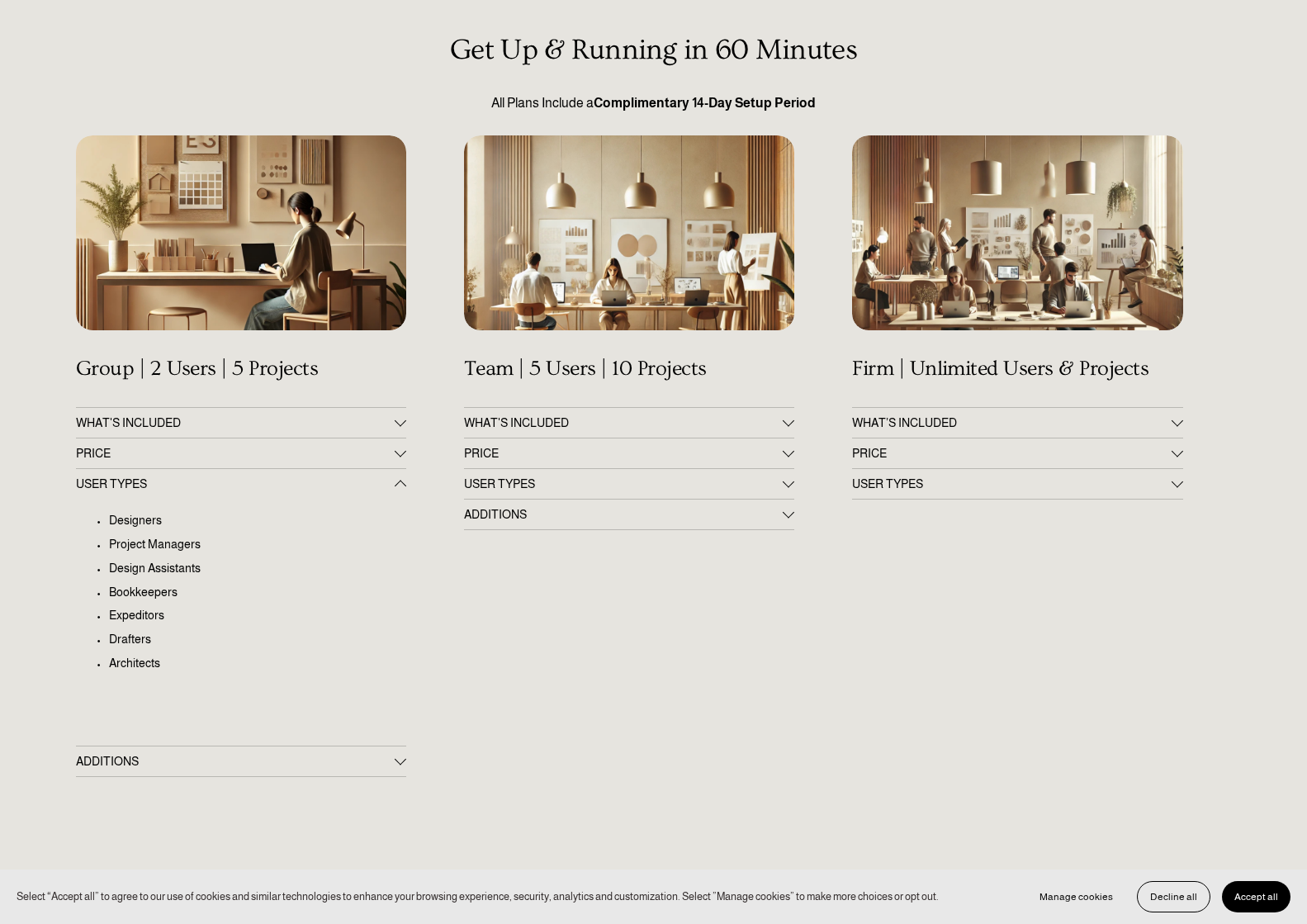 click at bounding box center (400, 486) 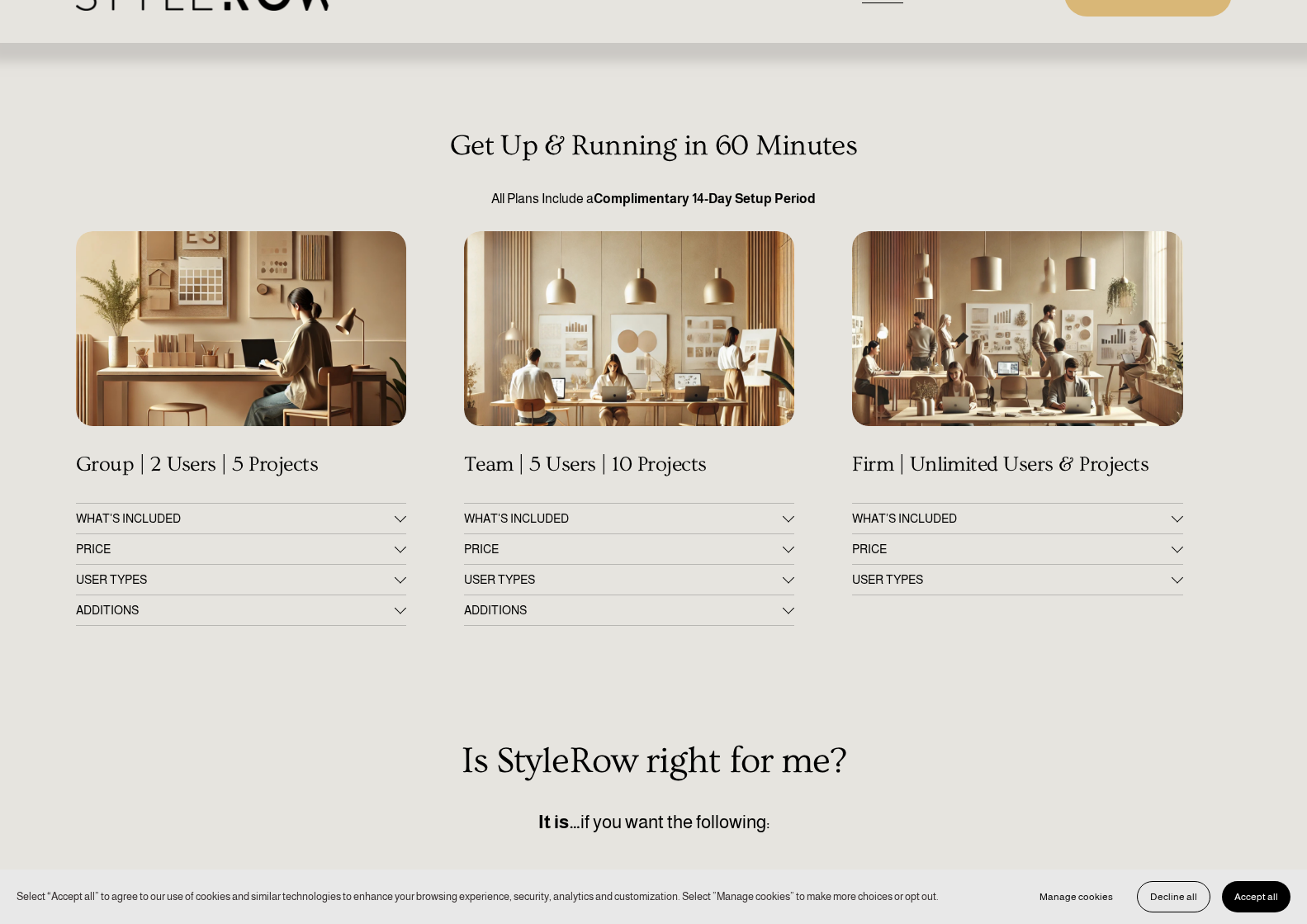 scroll, scrollTop: 0, scrollLeft: 0, axis: both 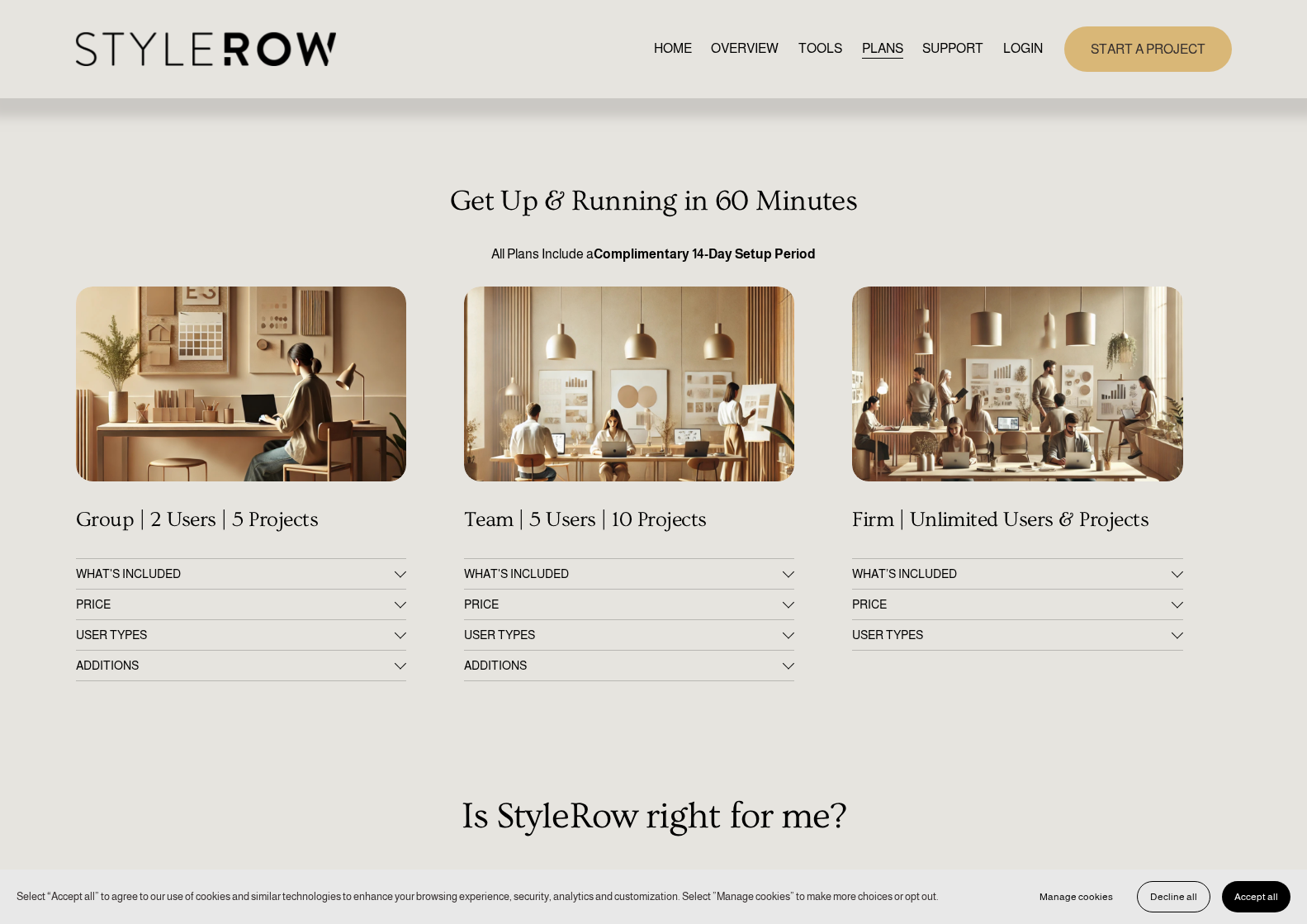 click at bounding box center [400, 603] 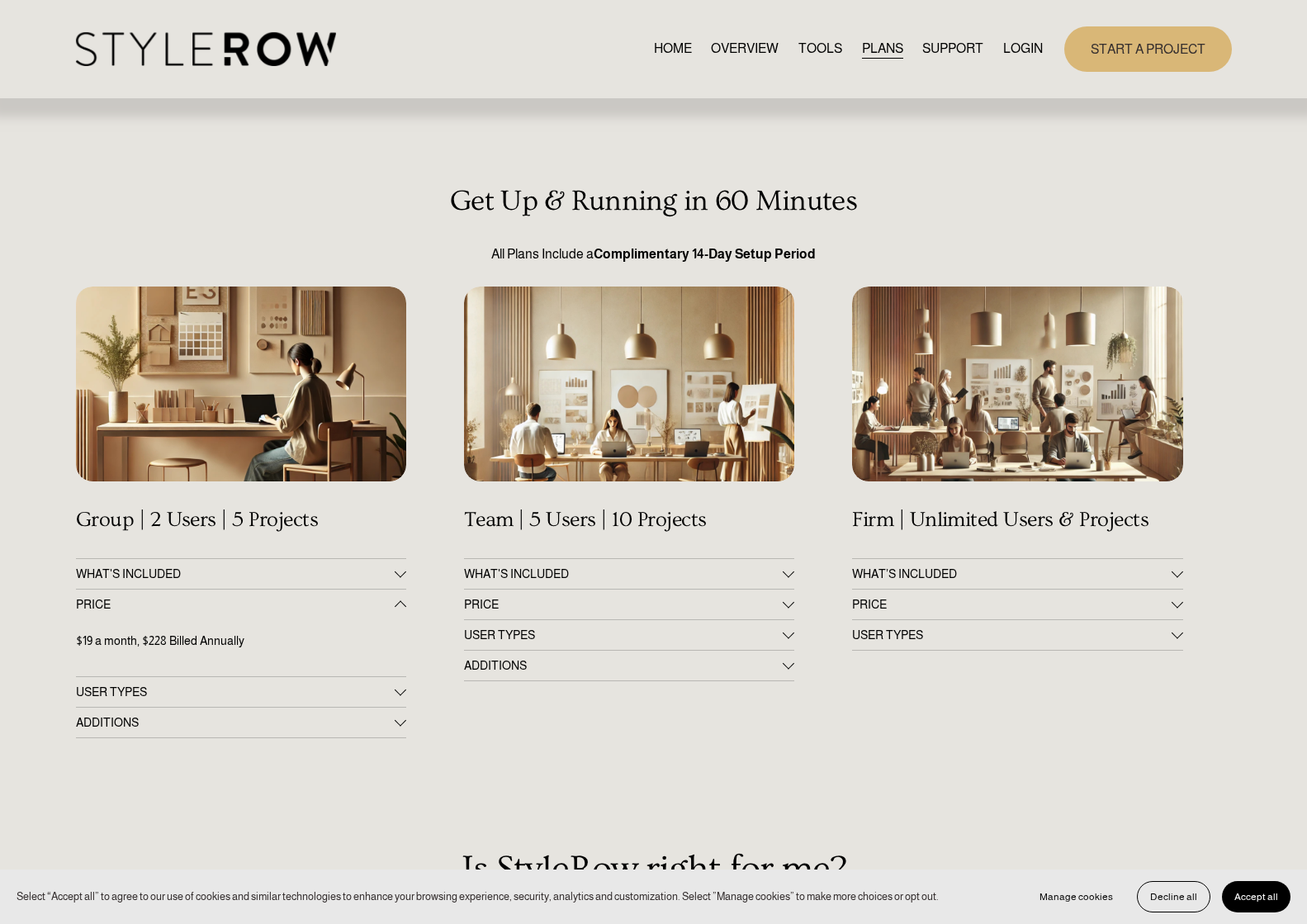 click at bounding box center [400, 607] 